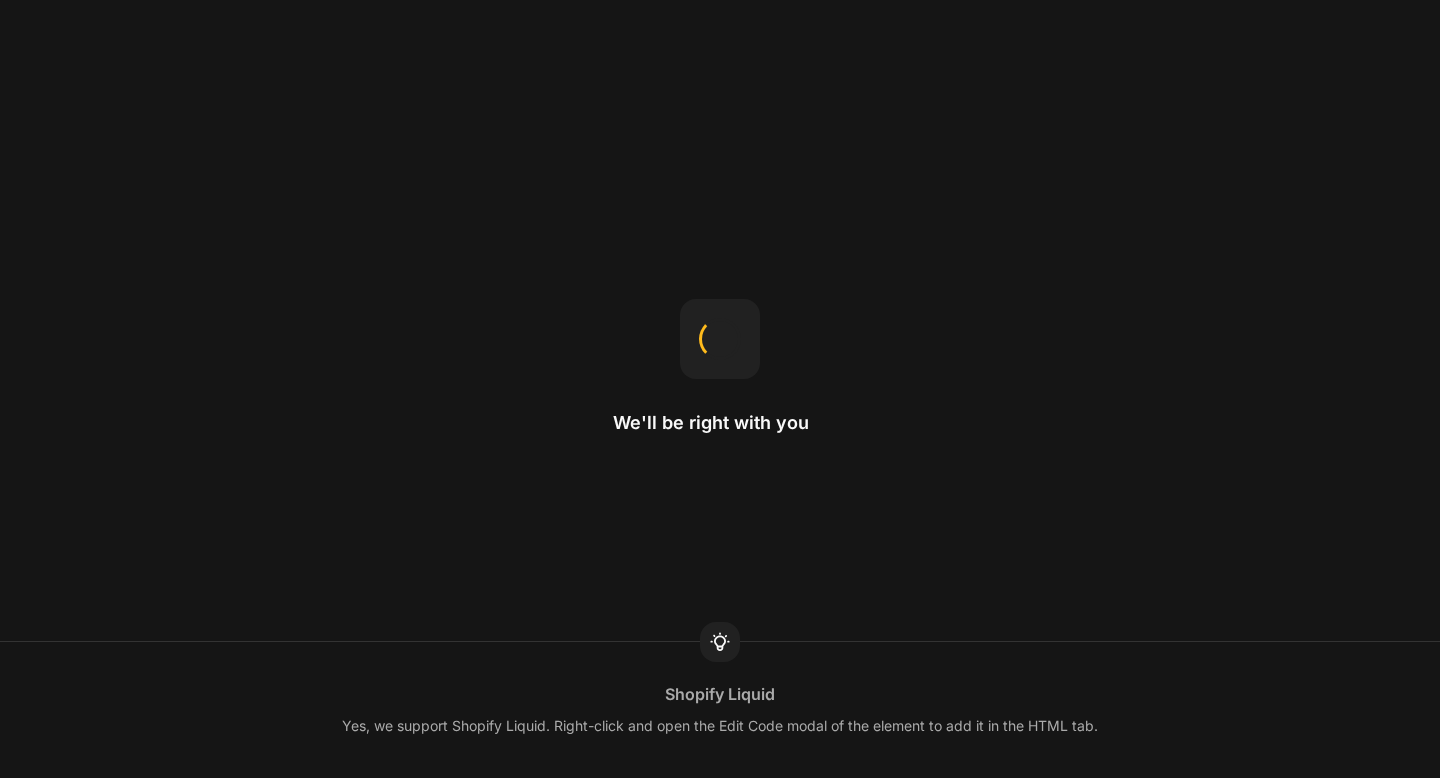 scroll, scrollTop: 0, scrollLeft: 0, axis: both 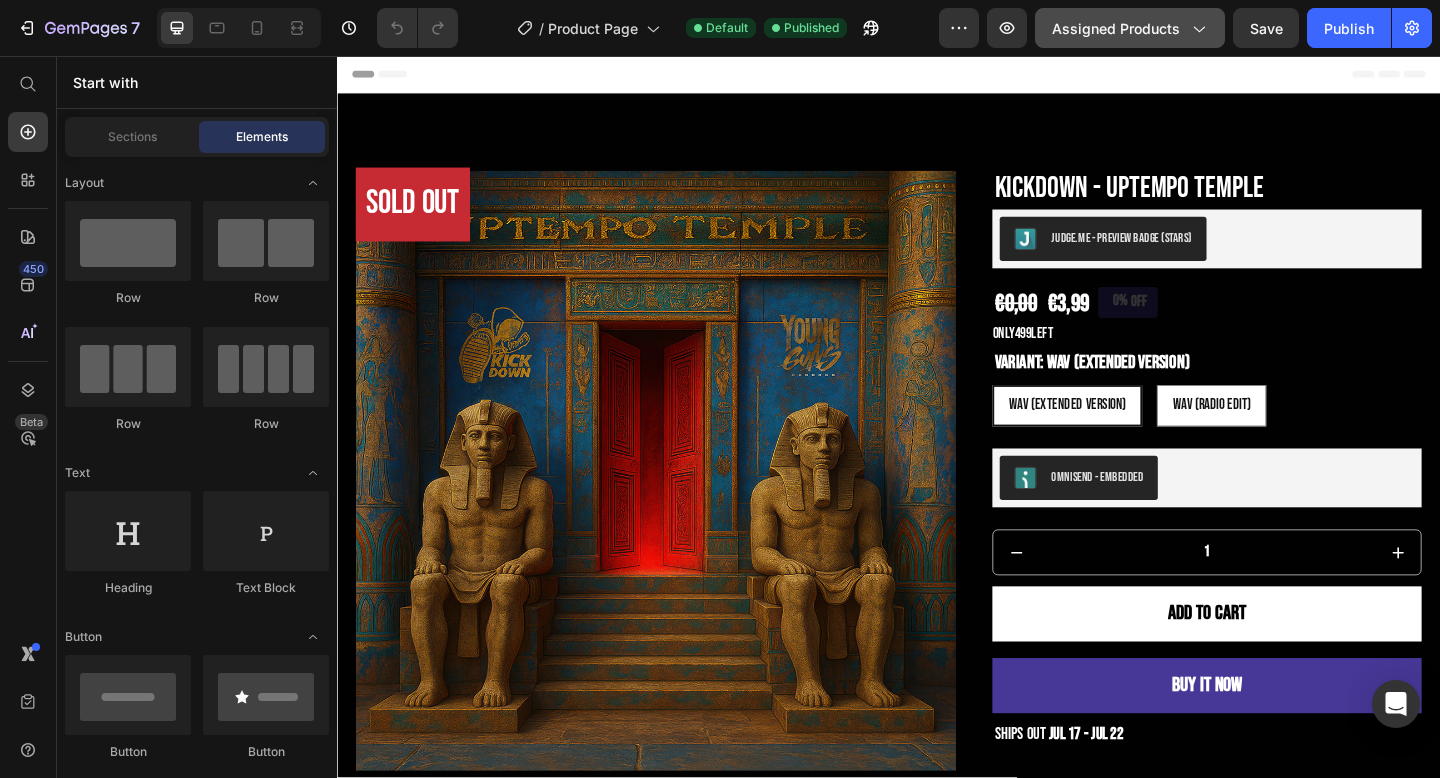 click on "Assigned Products" 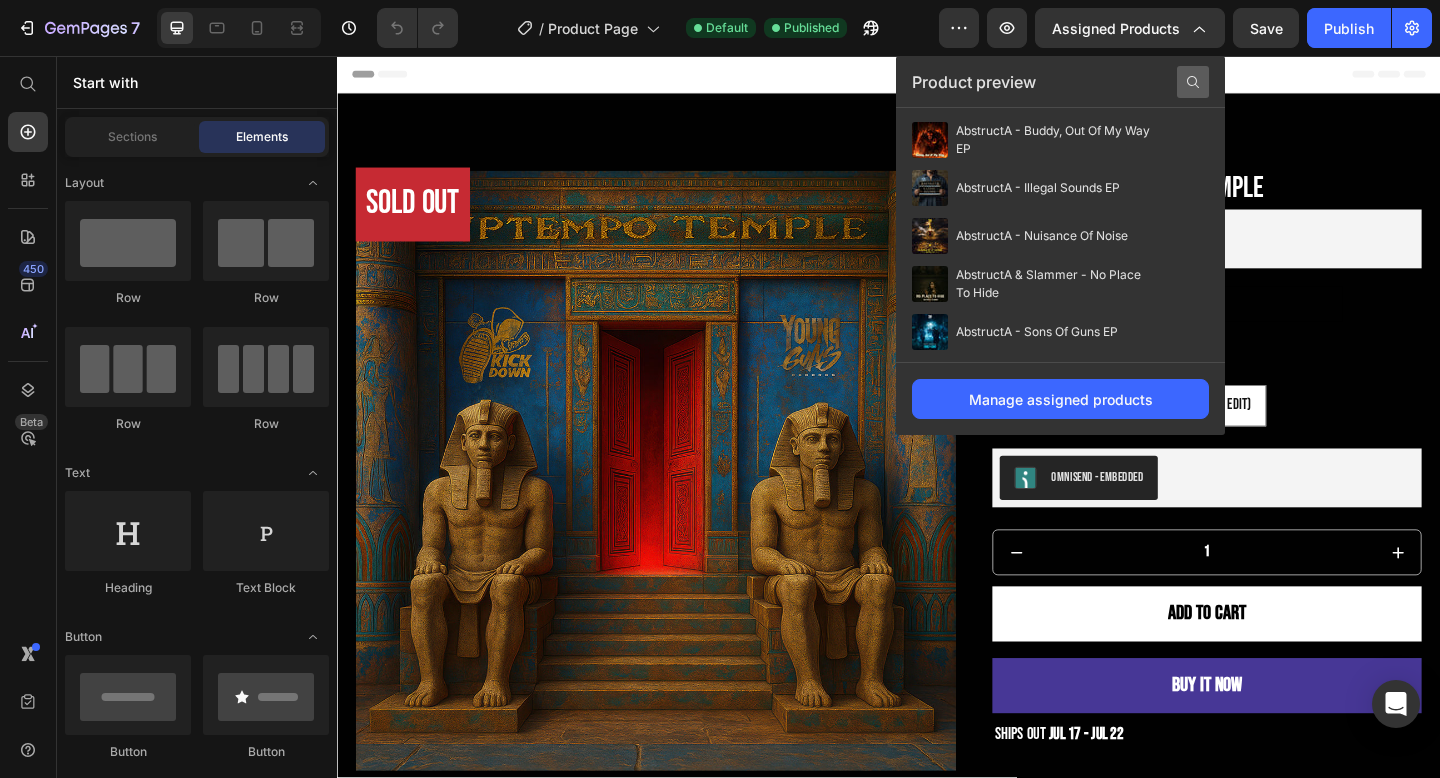 click 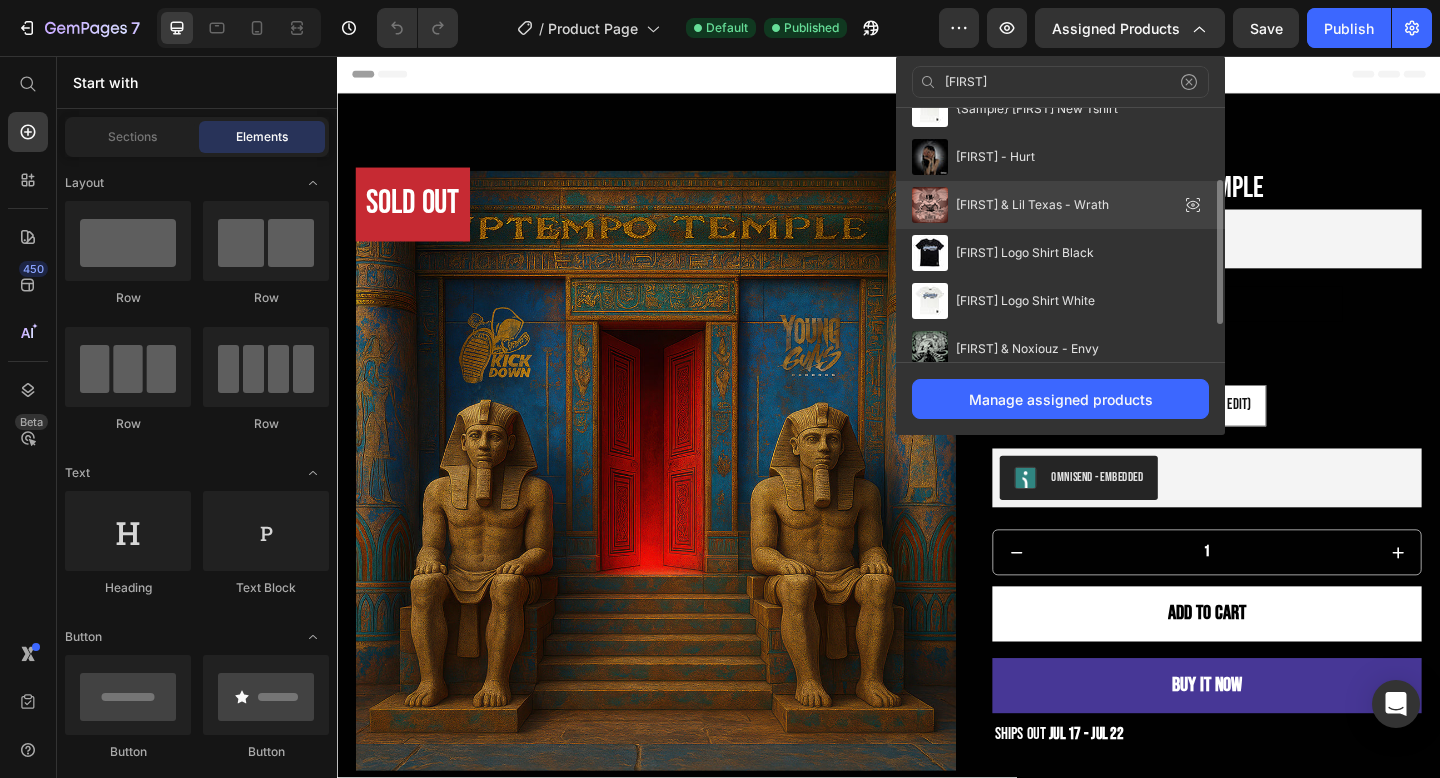 scroll, scrollTop: 178, scrollLeft: 0, axis: vertical 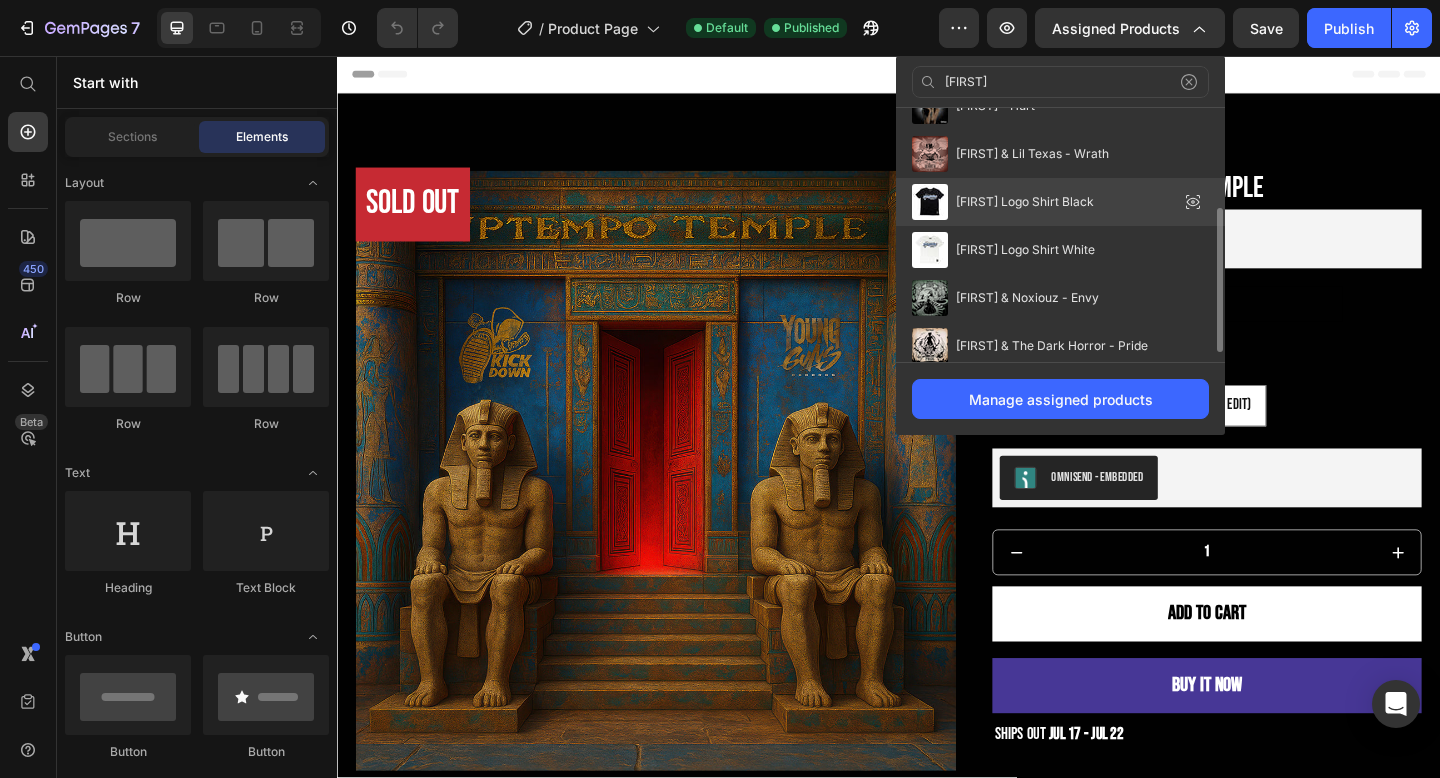 type on "[FIRST]" 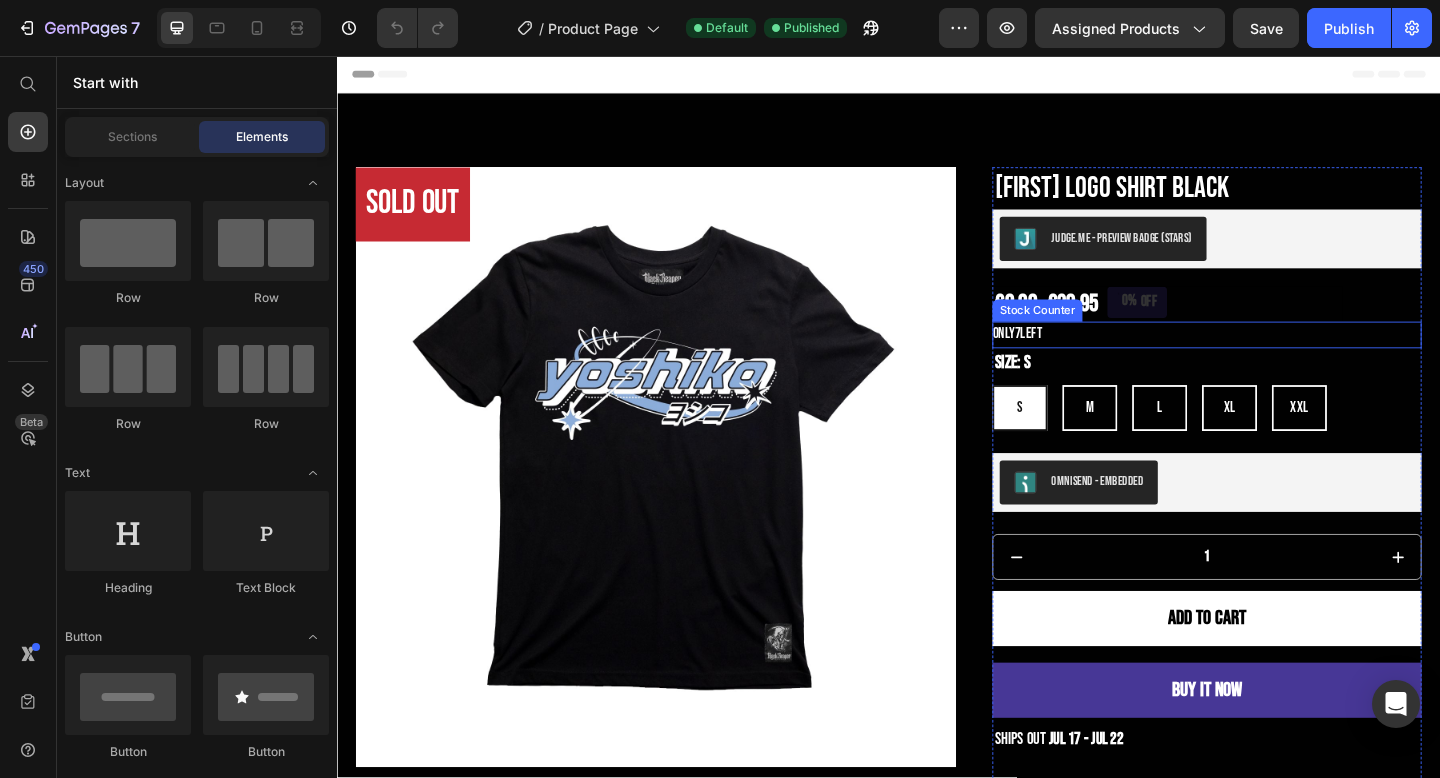 click on "ONLY  7  LEFT" at bounding box center (1283, 359) 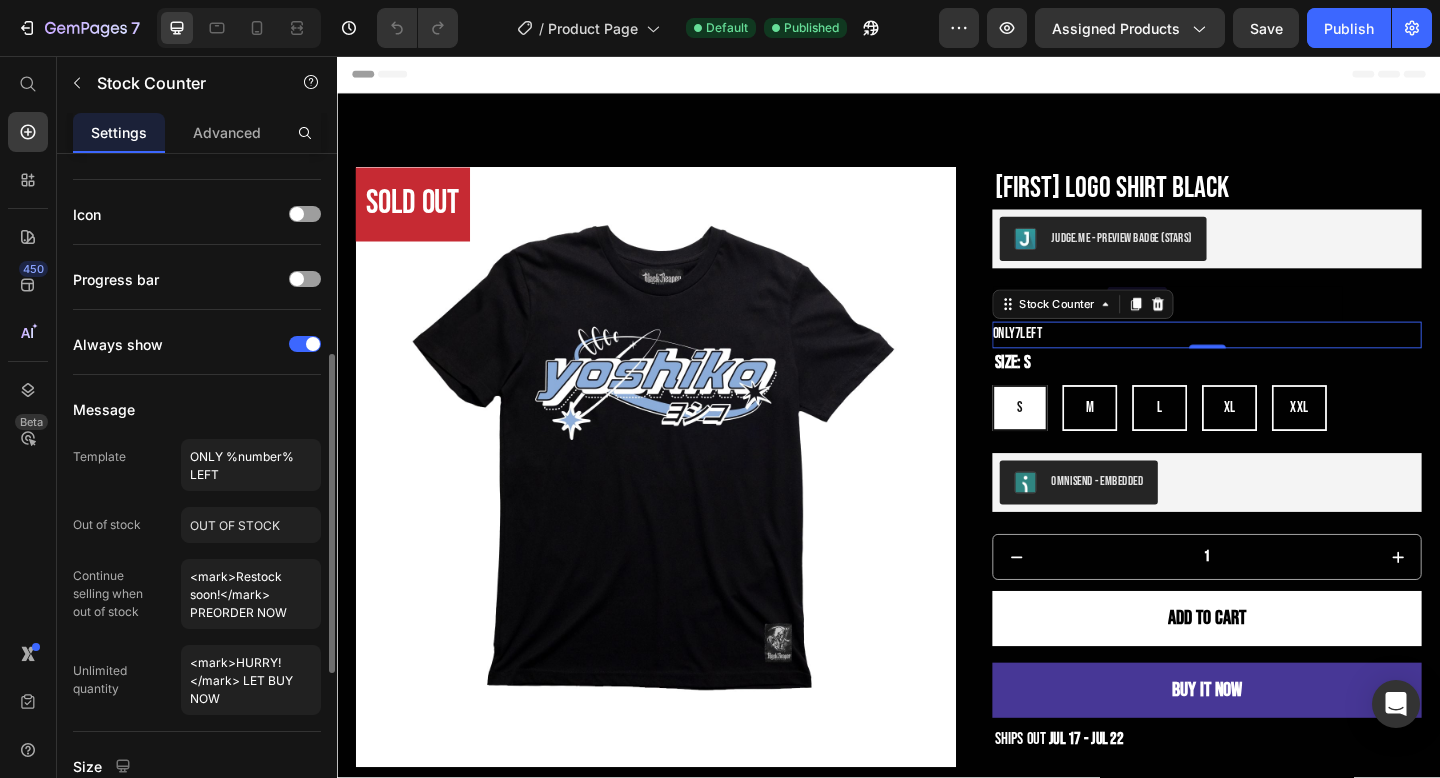 scroll, scrollTop: 308, scrollLeft: 0, axis: vertical 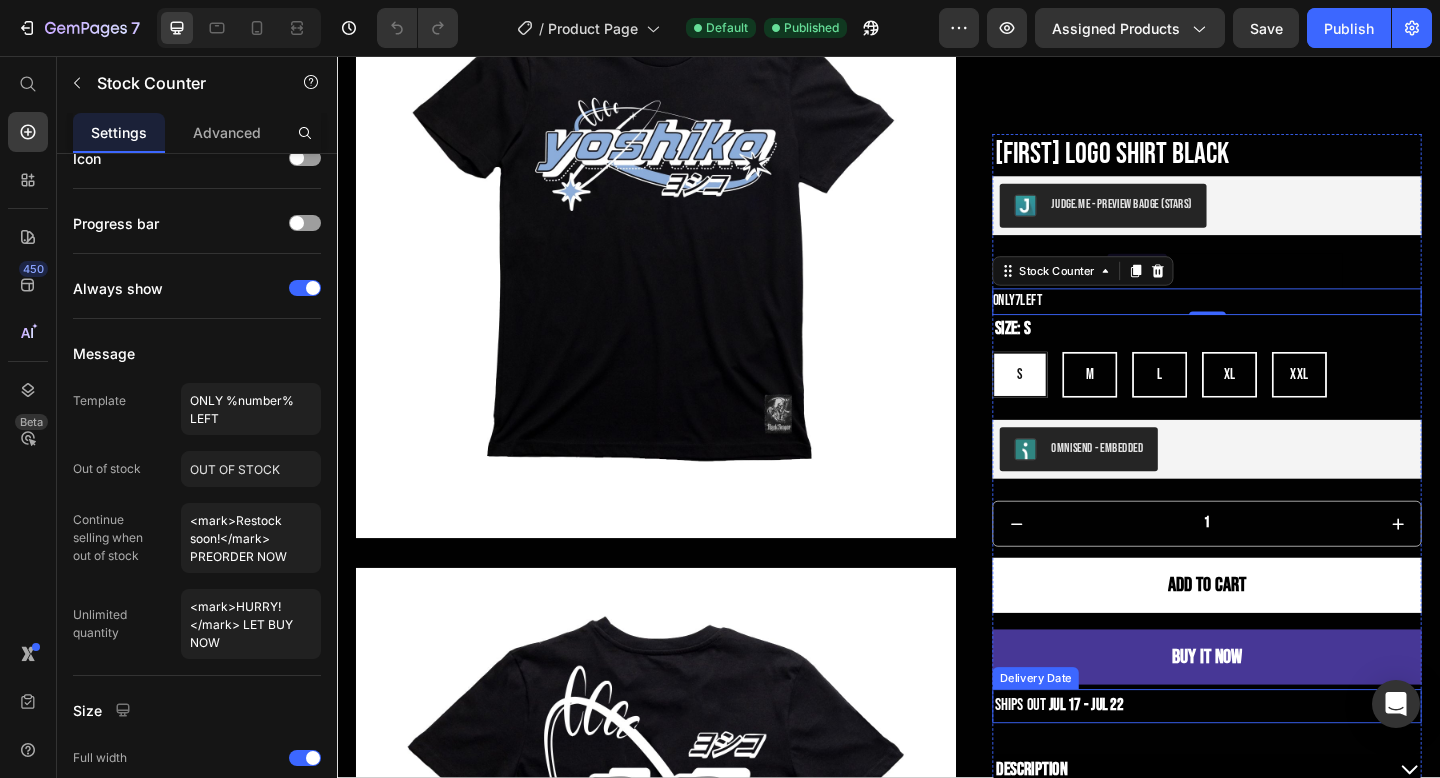 click on "SHIPS OUT
Jul 17 - Jul 22" at bounding box center (1283, 763) 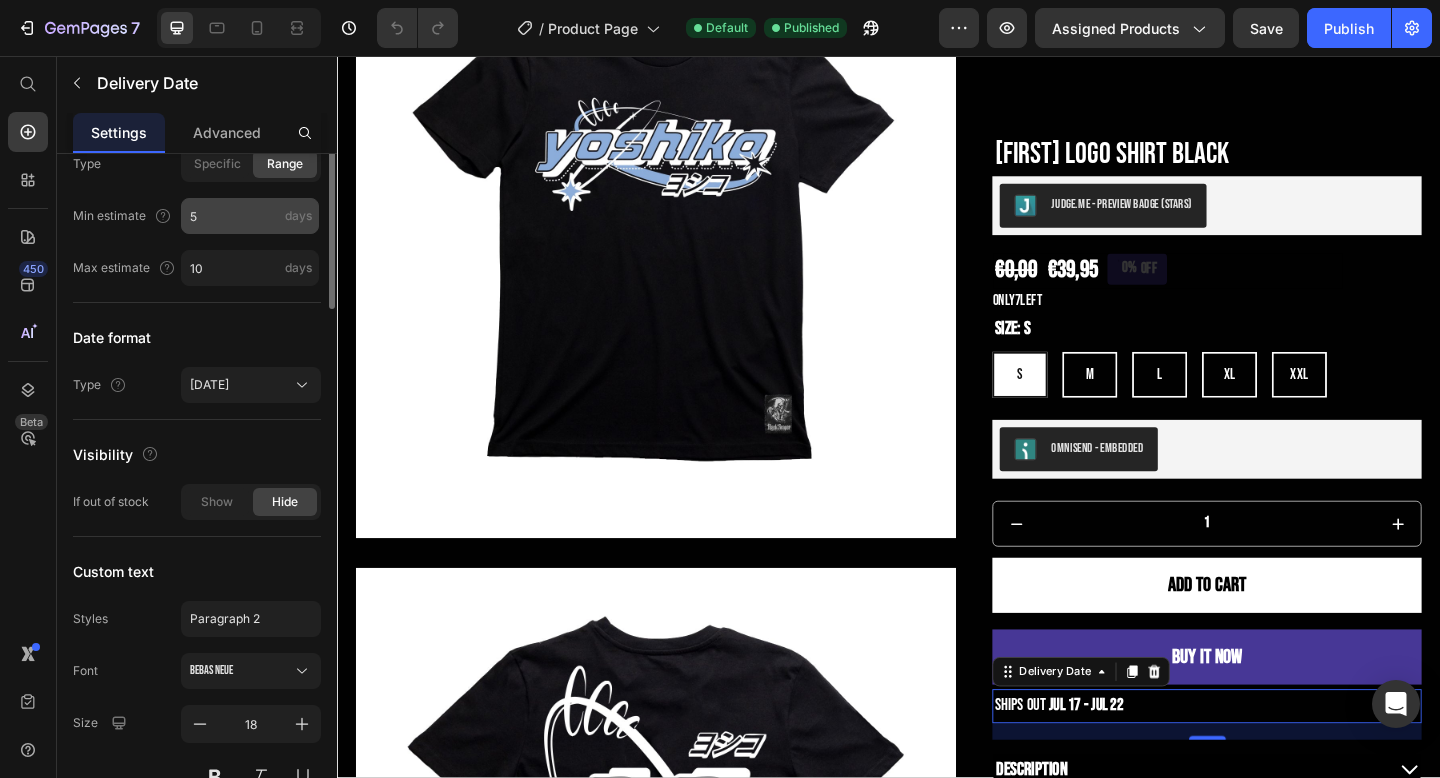 scroll, scrollTop: 0, scrollLeft: 0, axis: both 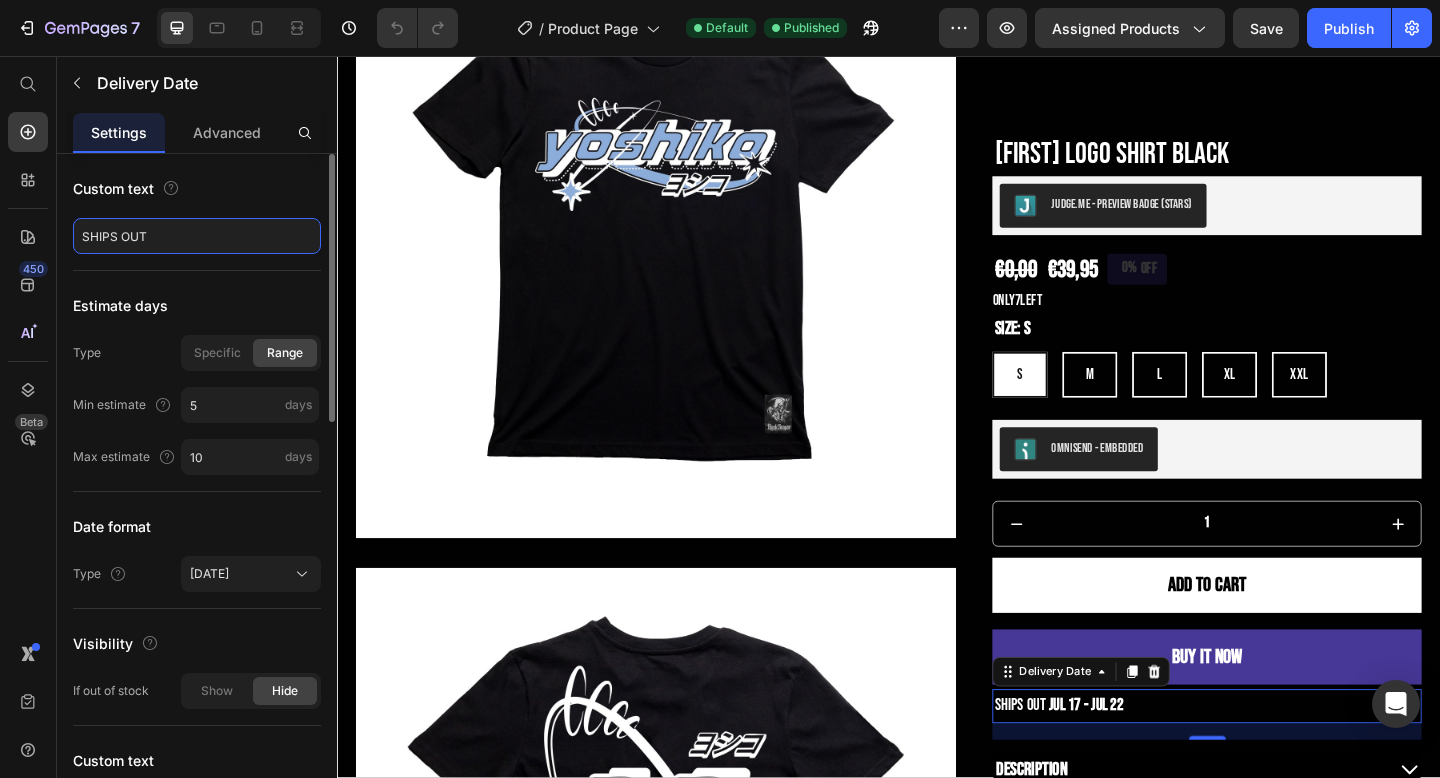 click on "SHIPS OUT" 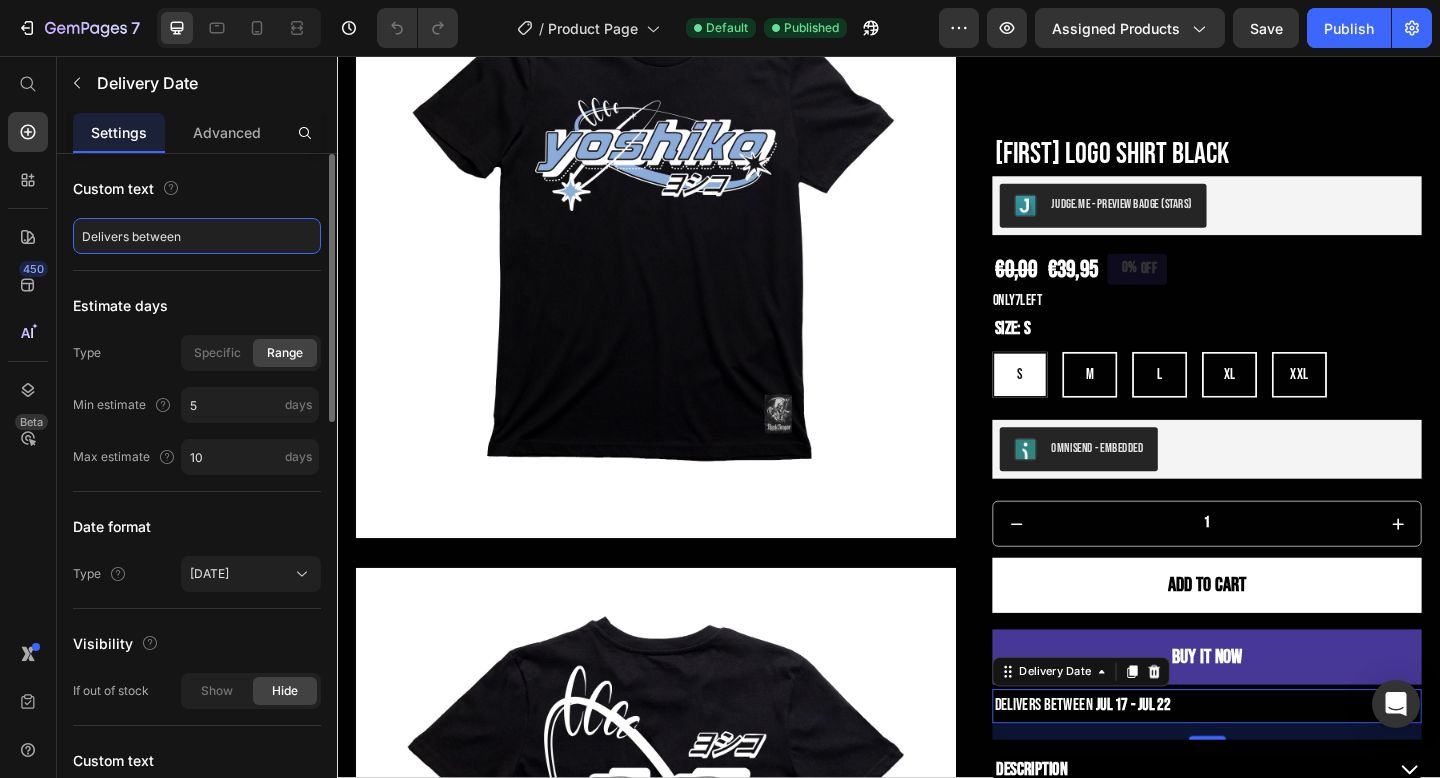 type on "Delivers between" 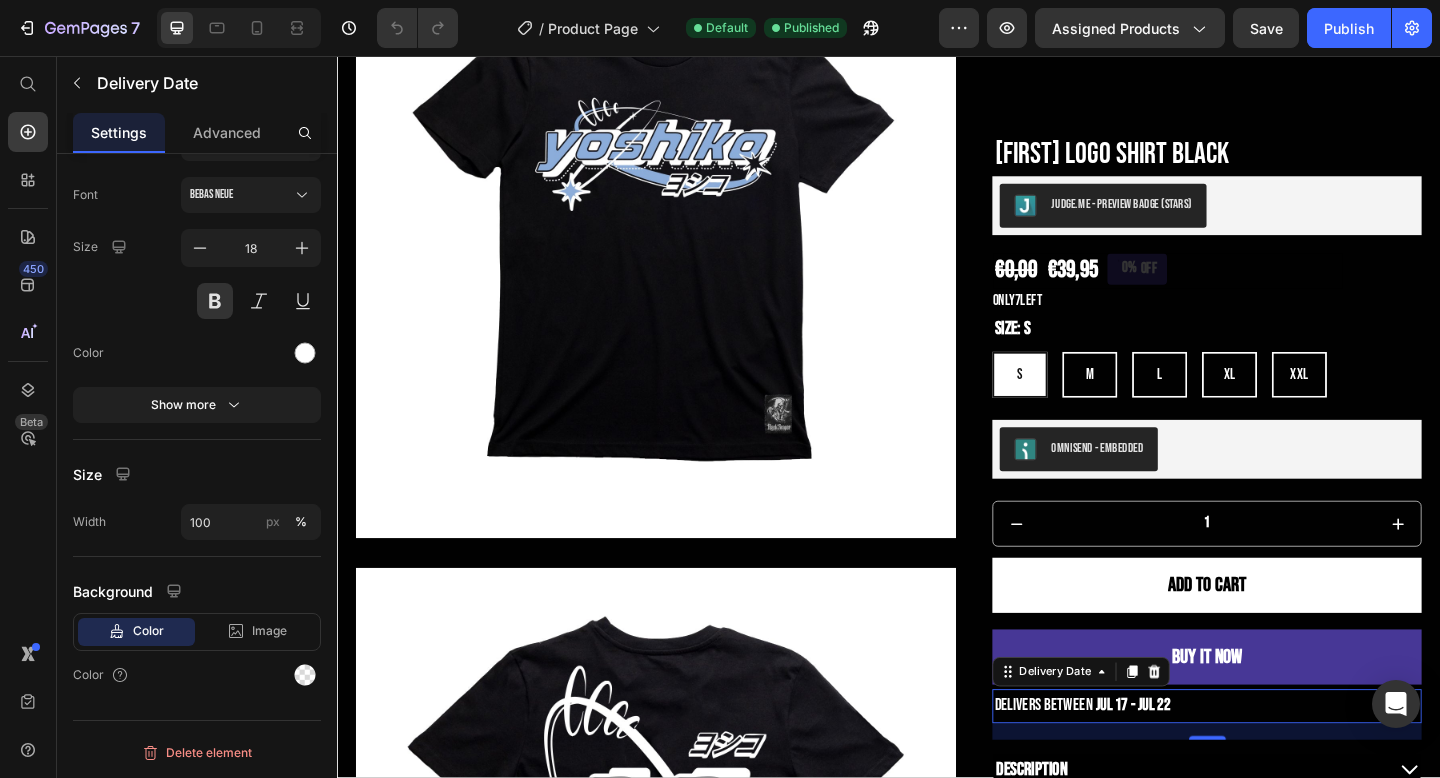 scroll, scrollTop: 0, scrollLeft: 0, axis: both 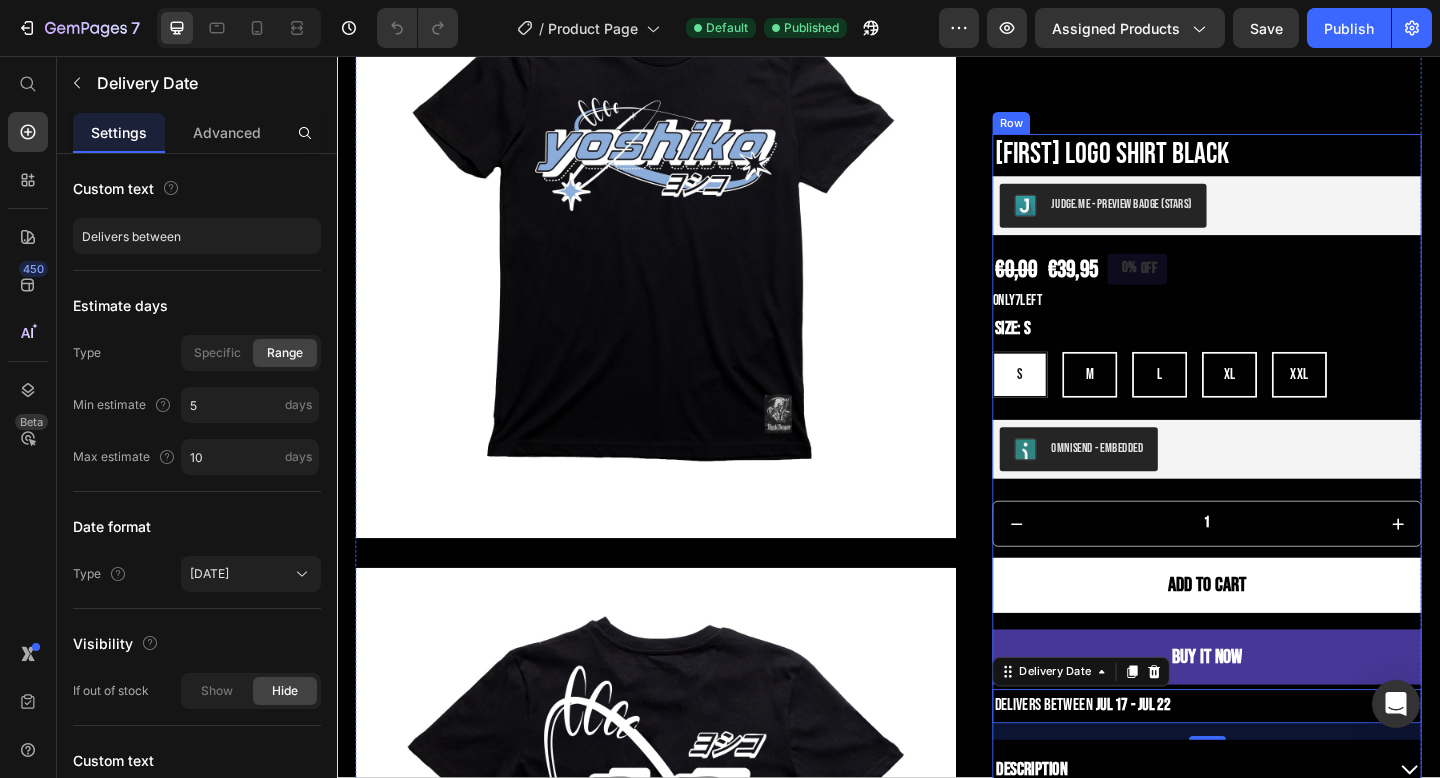 click on "Jul 17 - Jul 22" at bounding box center (1283, 618) 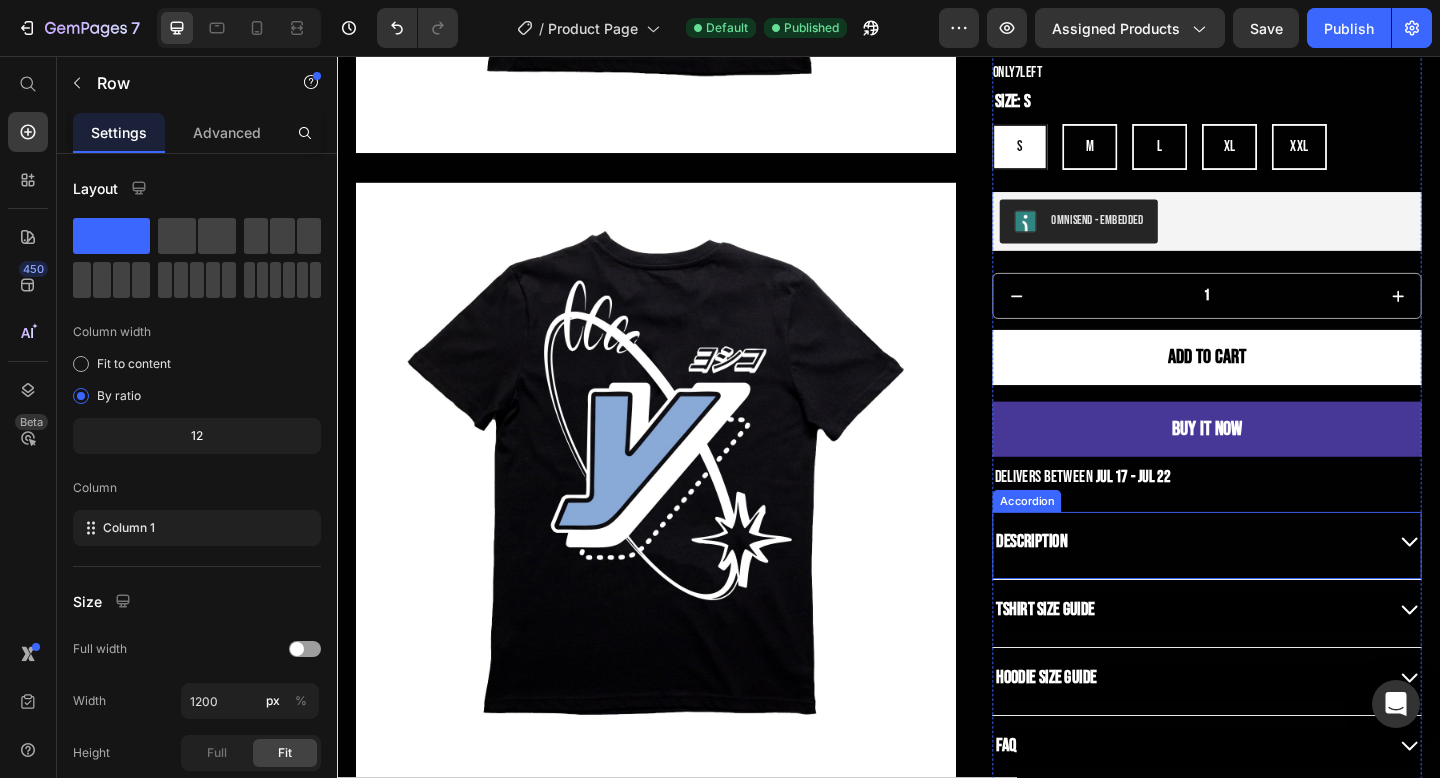 scroll, scrollTop: 766, scrollLeft: 0, axis: vertical 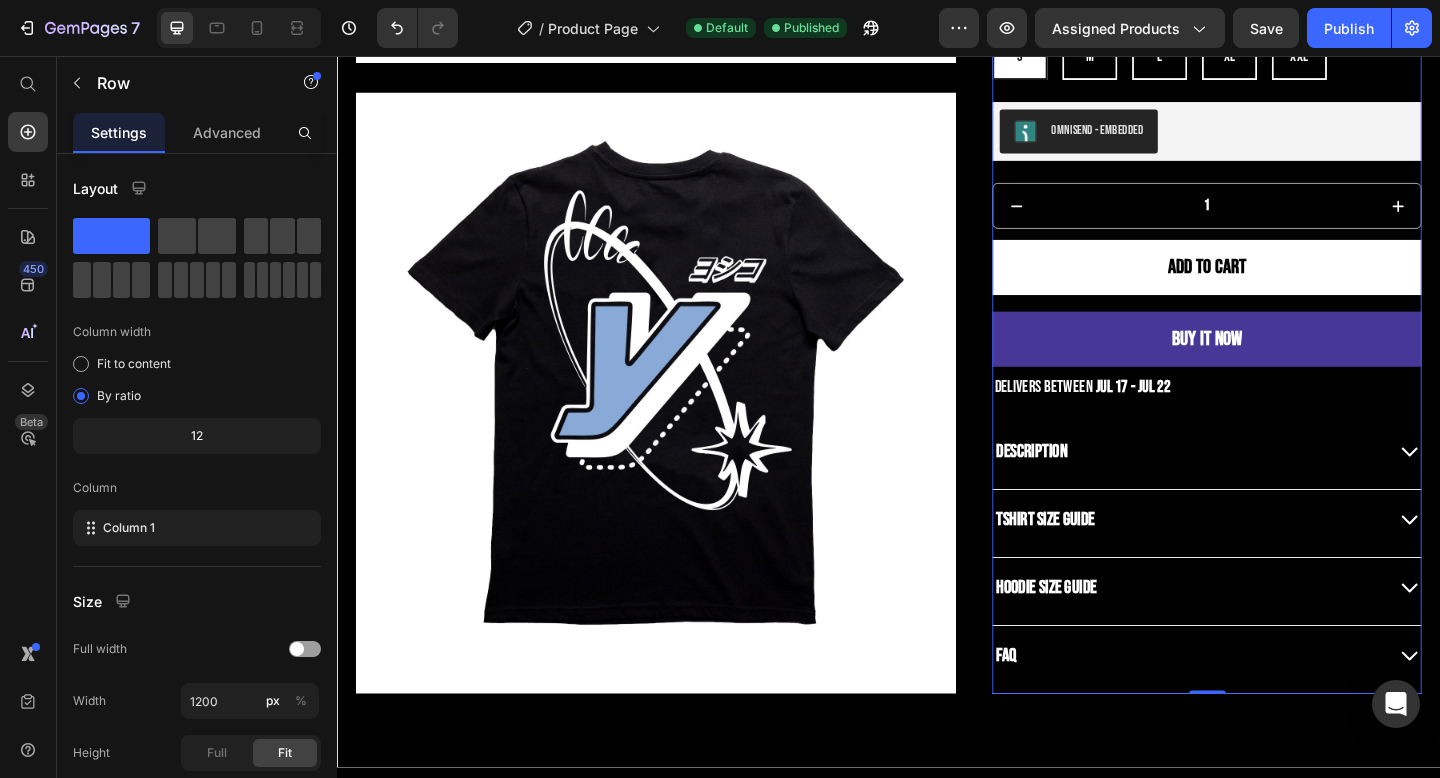 click on "Jul 17 - Jul 22" at bounding box center [1283, 272] 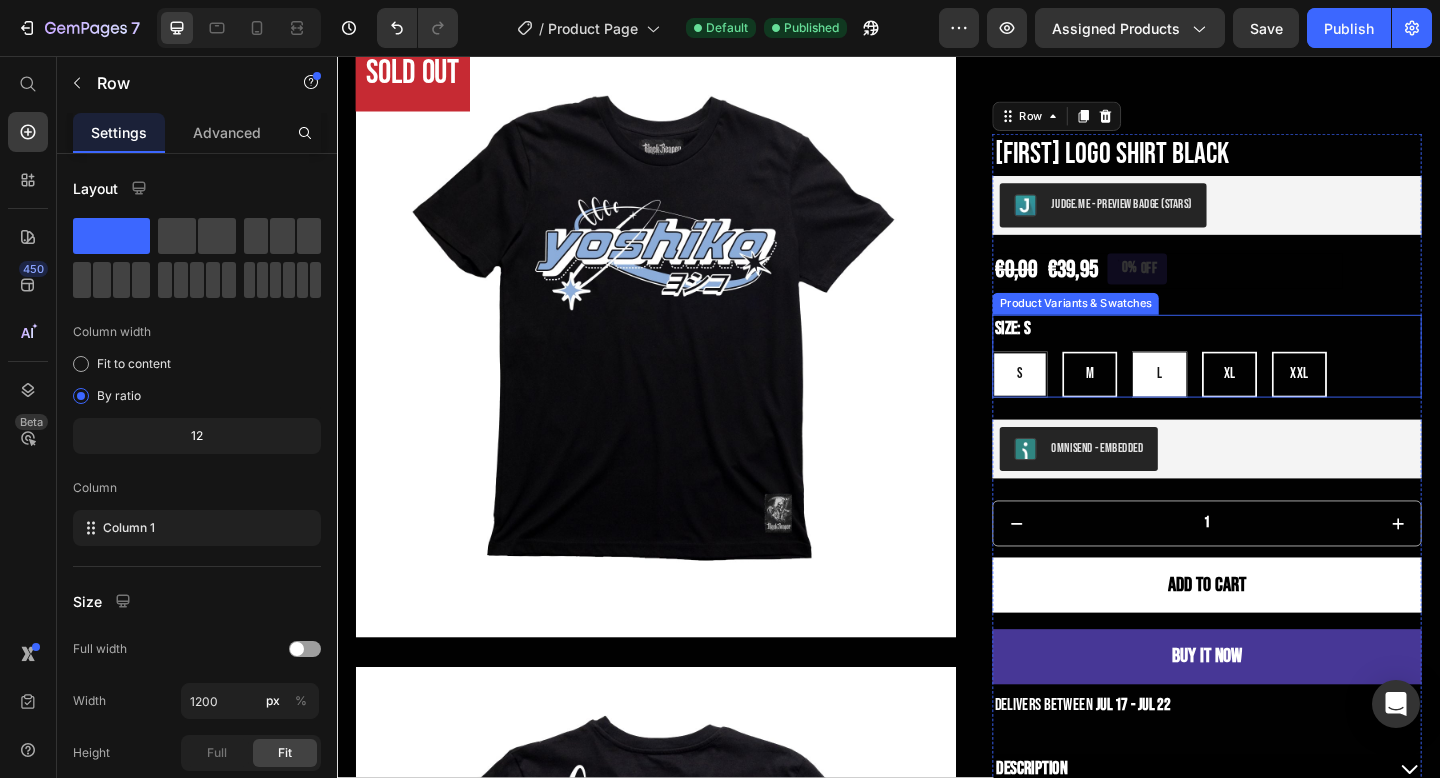 scroll, scrollTop: 0, scrollLeft: 0, axis: both 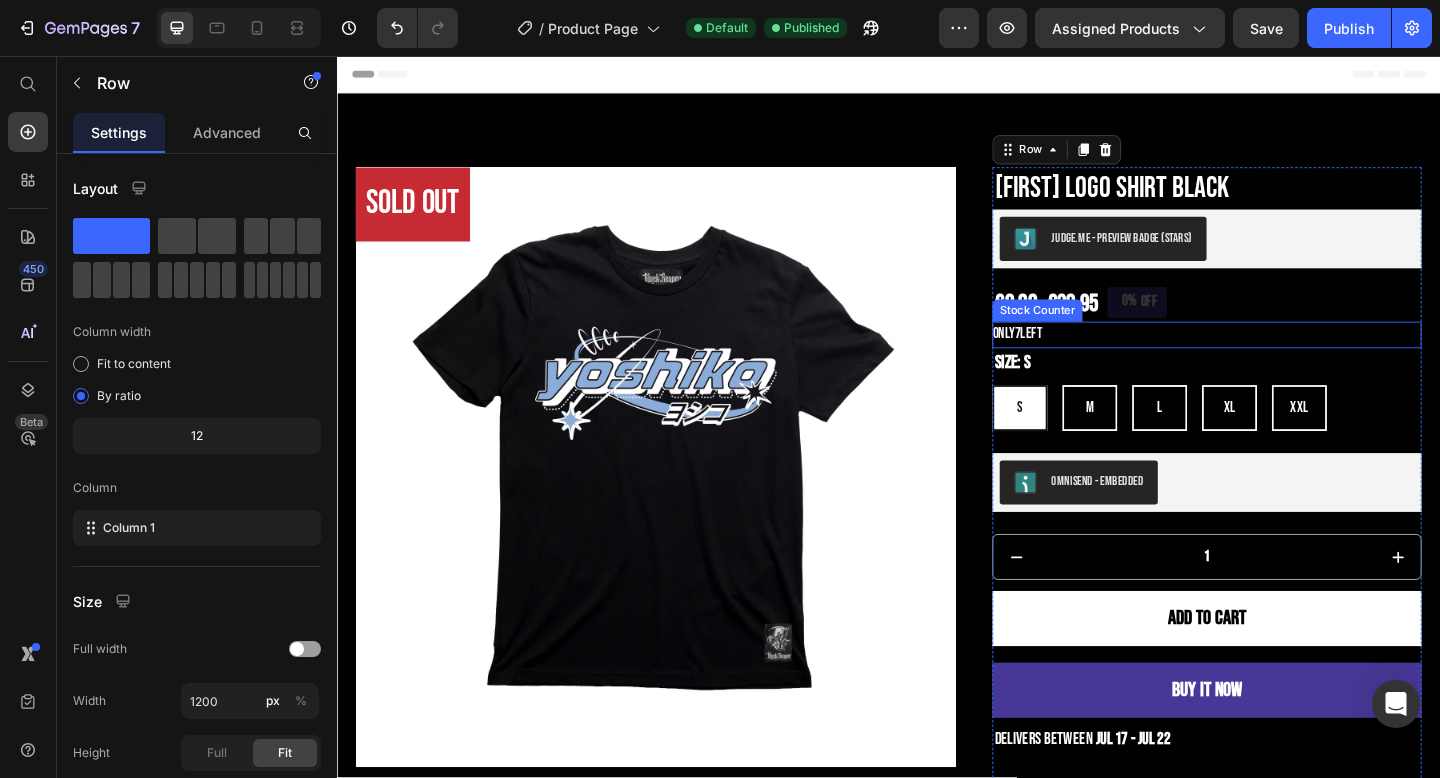 click on "ONLY  7  LEFT" at bounding box center (1283, 359) 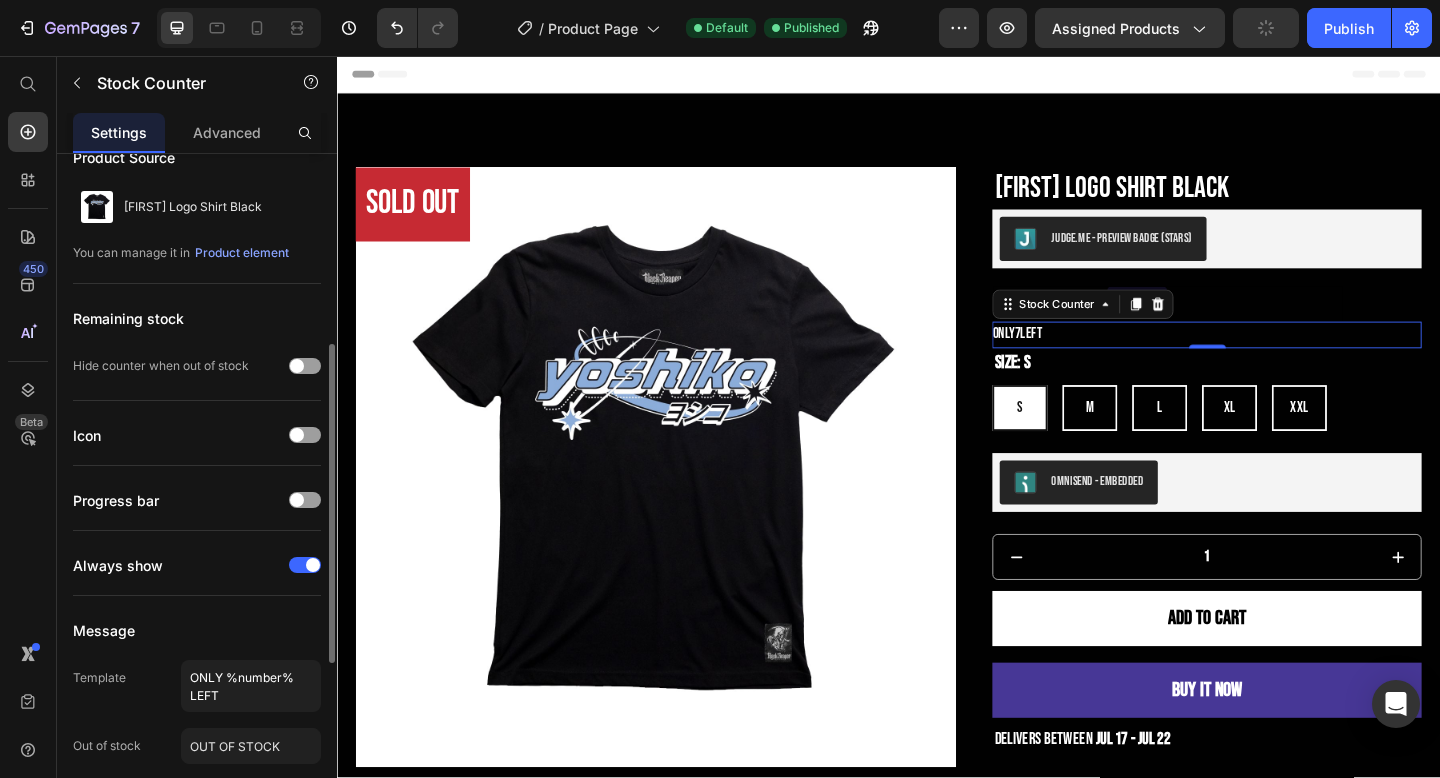 scroll, scrollTop: 151, scrollLeft: 0, axis: vertical 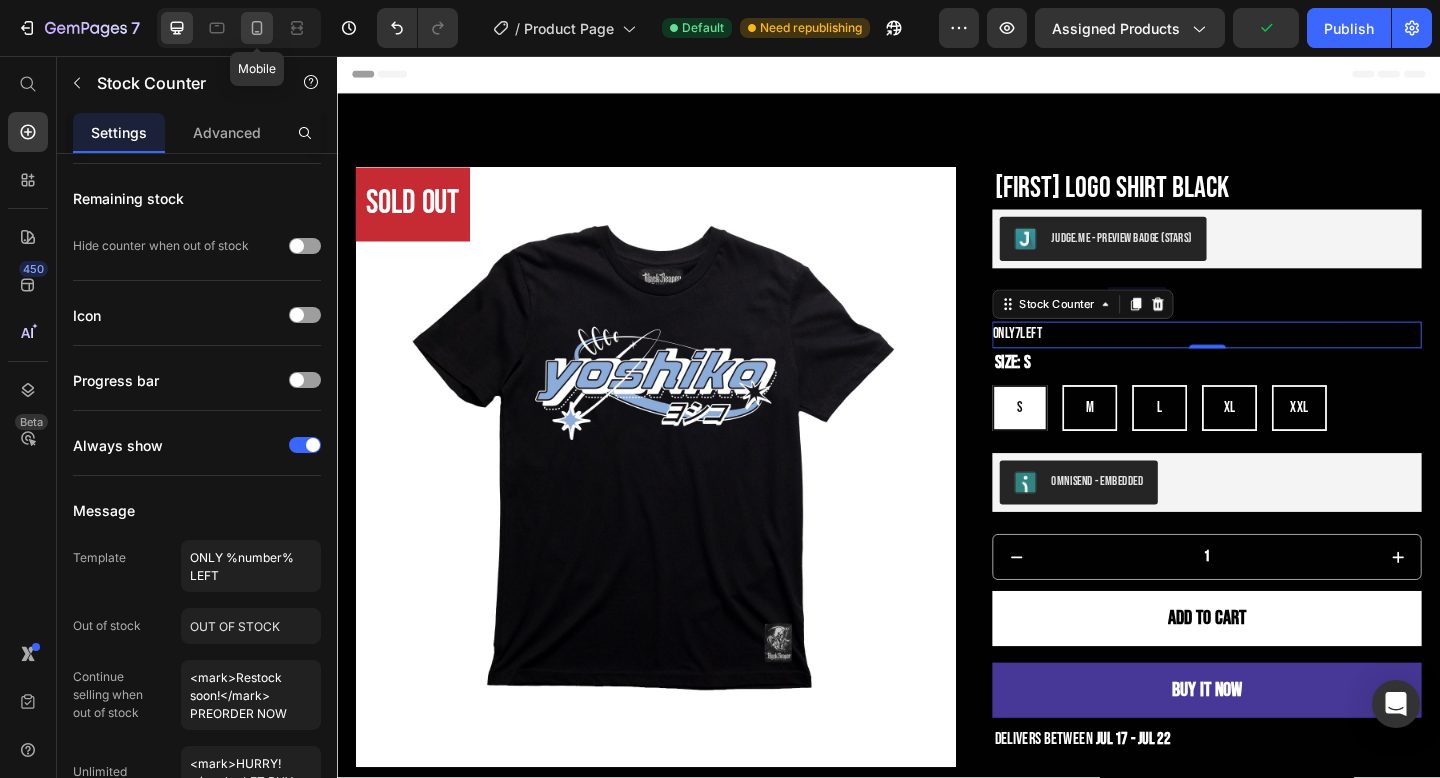 click 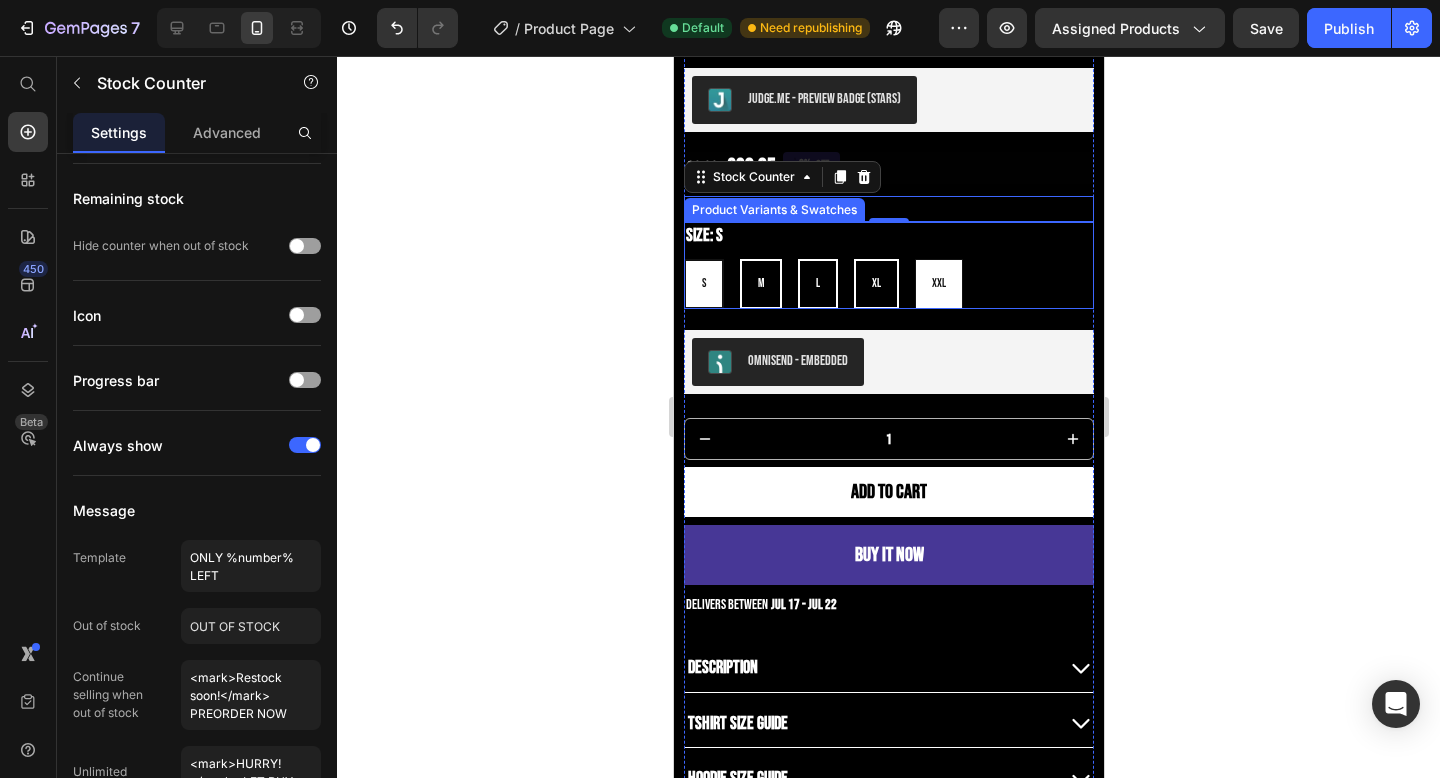 scroll, scrollTop: 796, scrollLeft: 0, axis: vertical 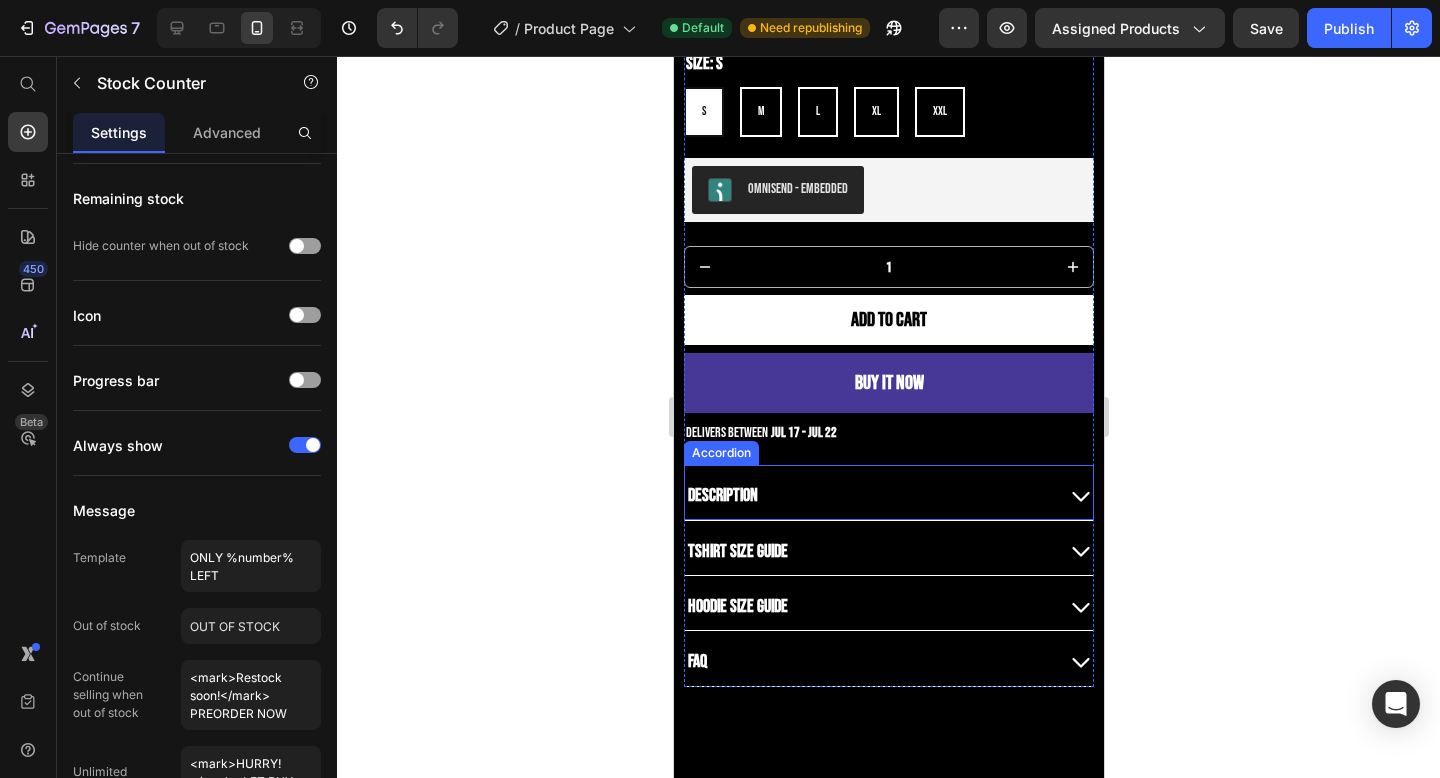 click on "Description" at bounding box center [868, 495] 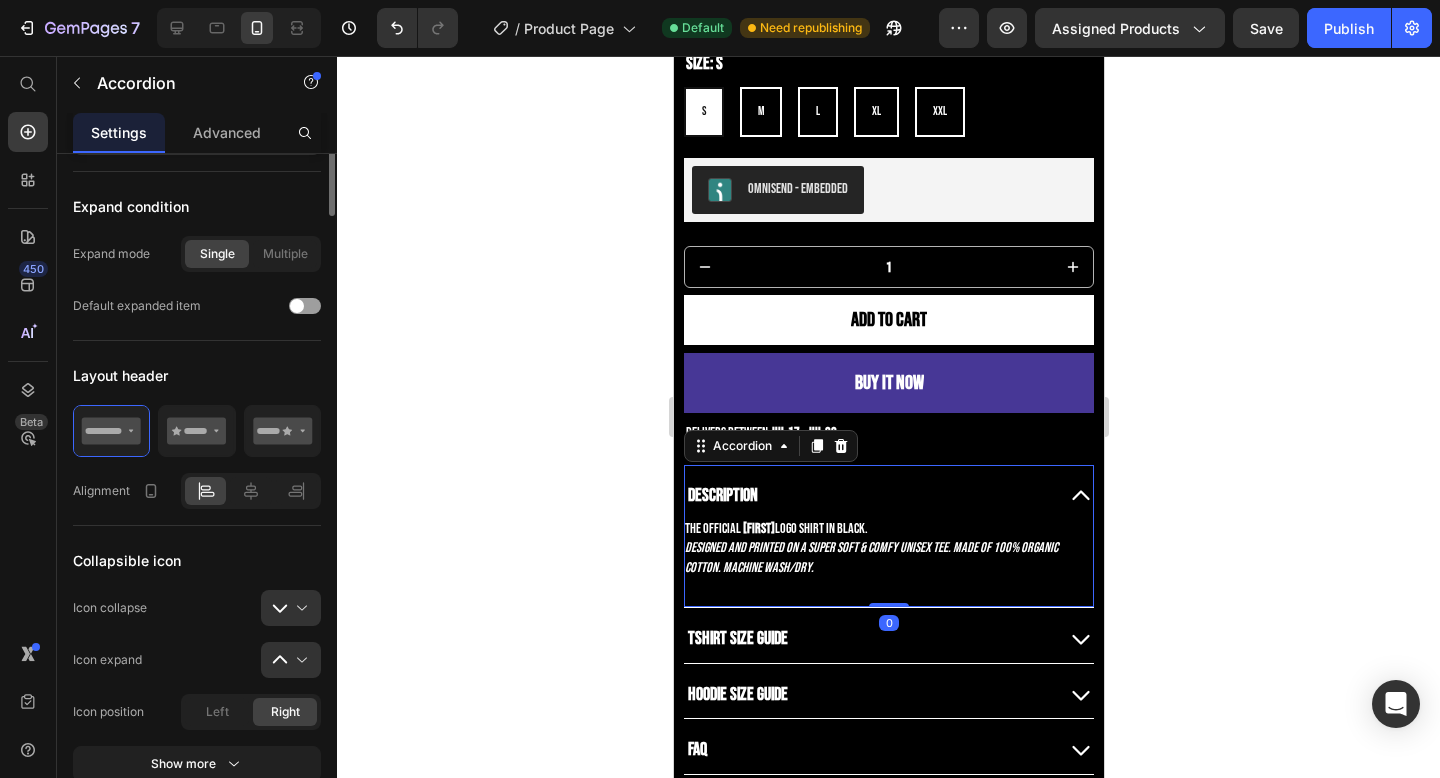 scroll, scrollTop: 0, scrollLeft: 0, axis: both 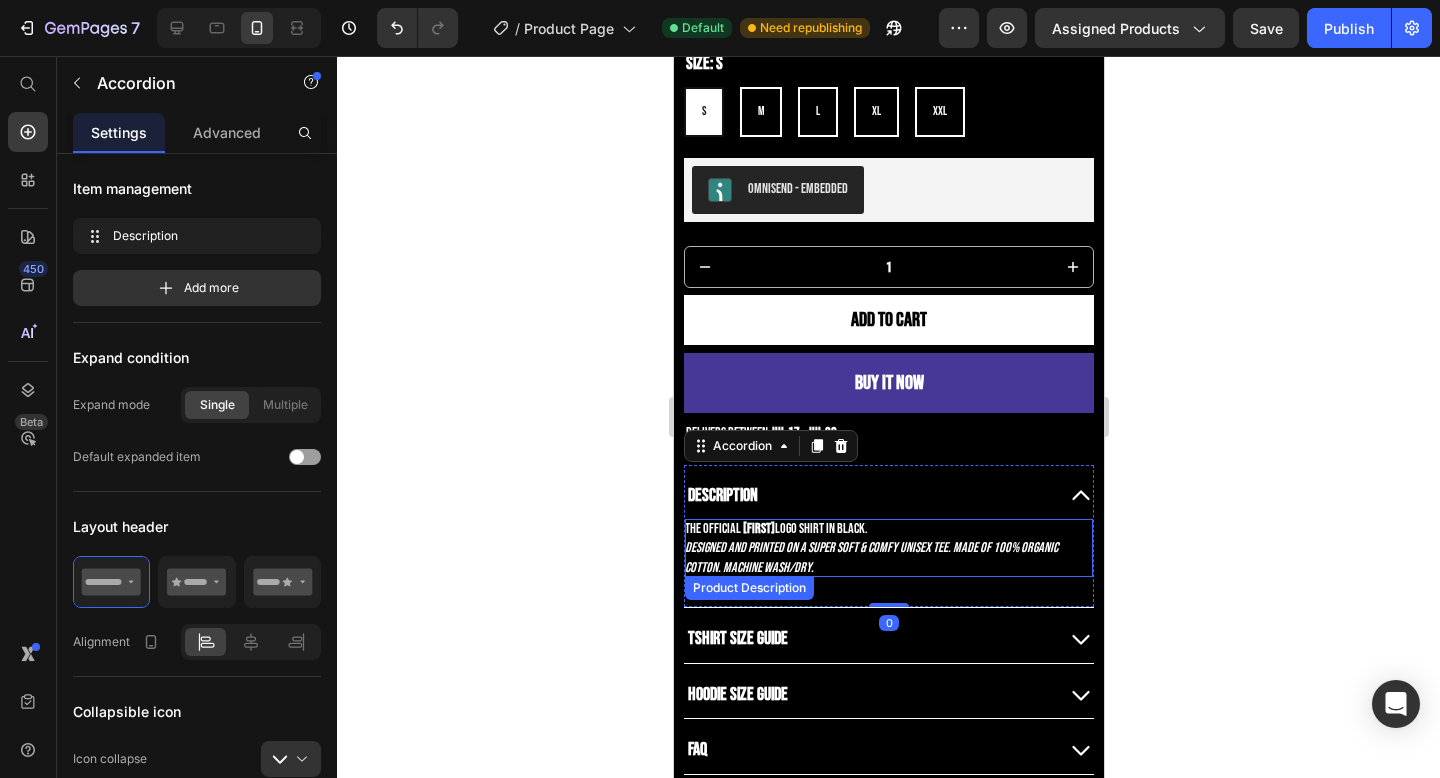 click on "Designed and printed on a super soft & comfy unisex tee. Made of 100% organic cotton. Machine wash/dry." at bounding box center [870, 557] 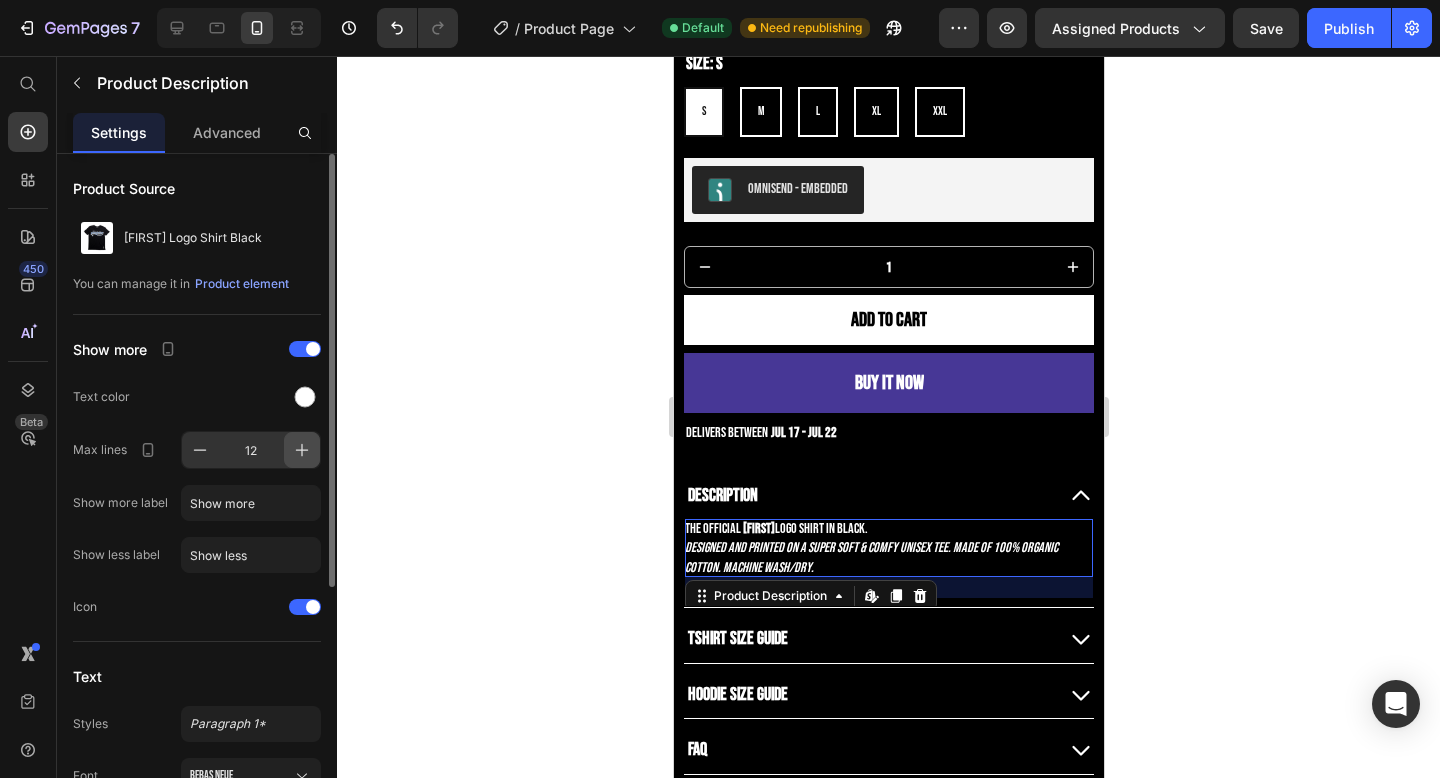 click 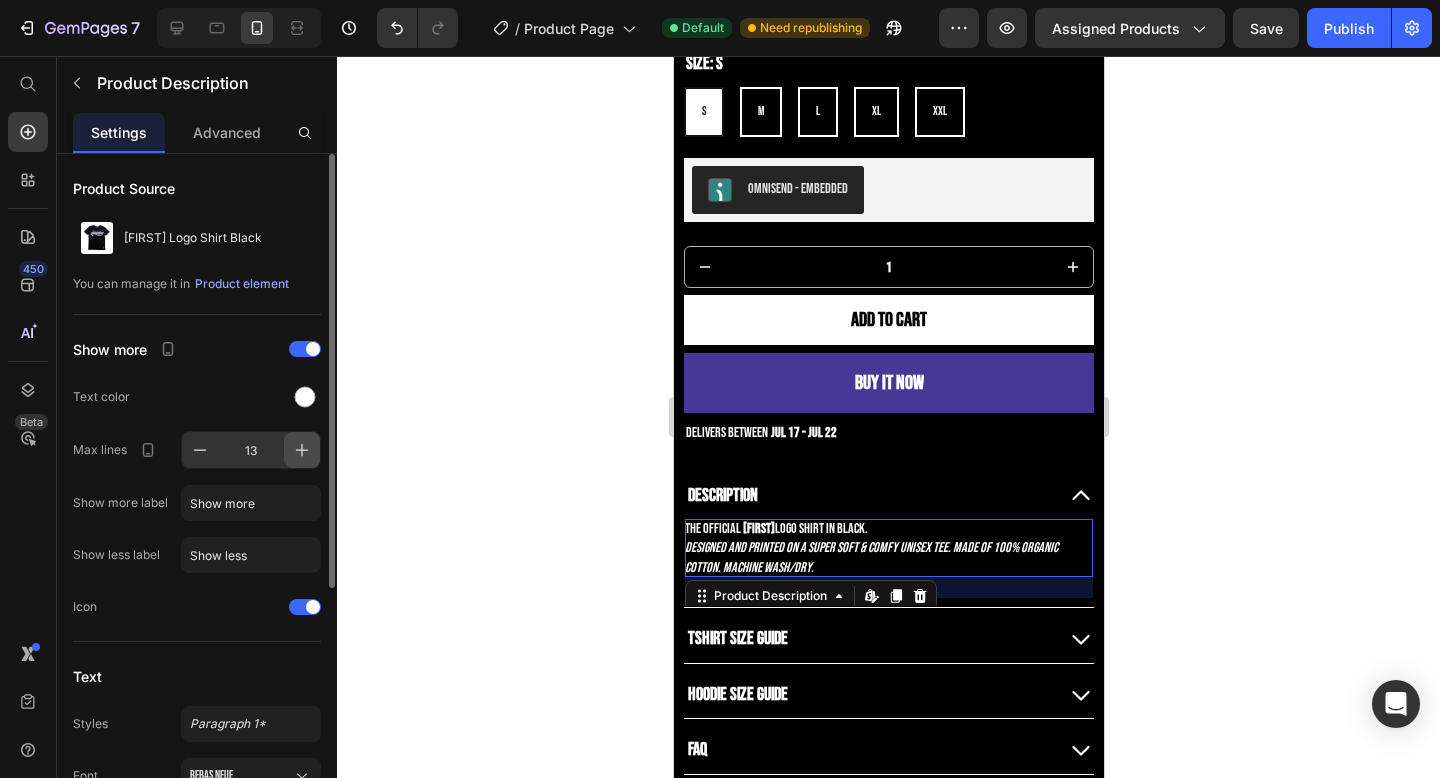 click 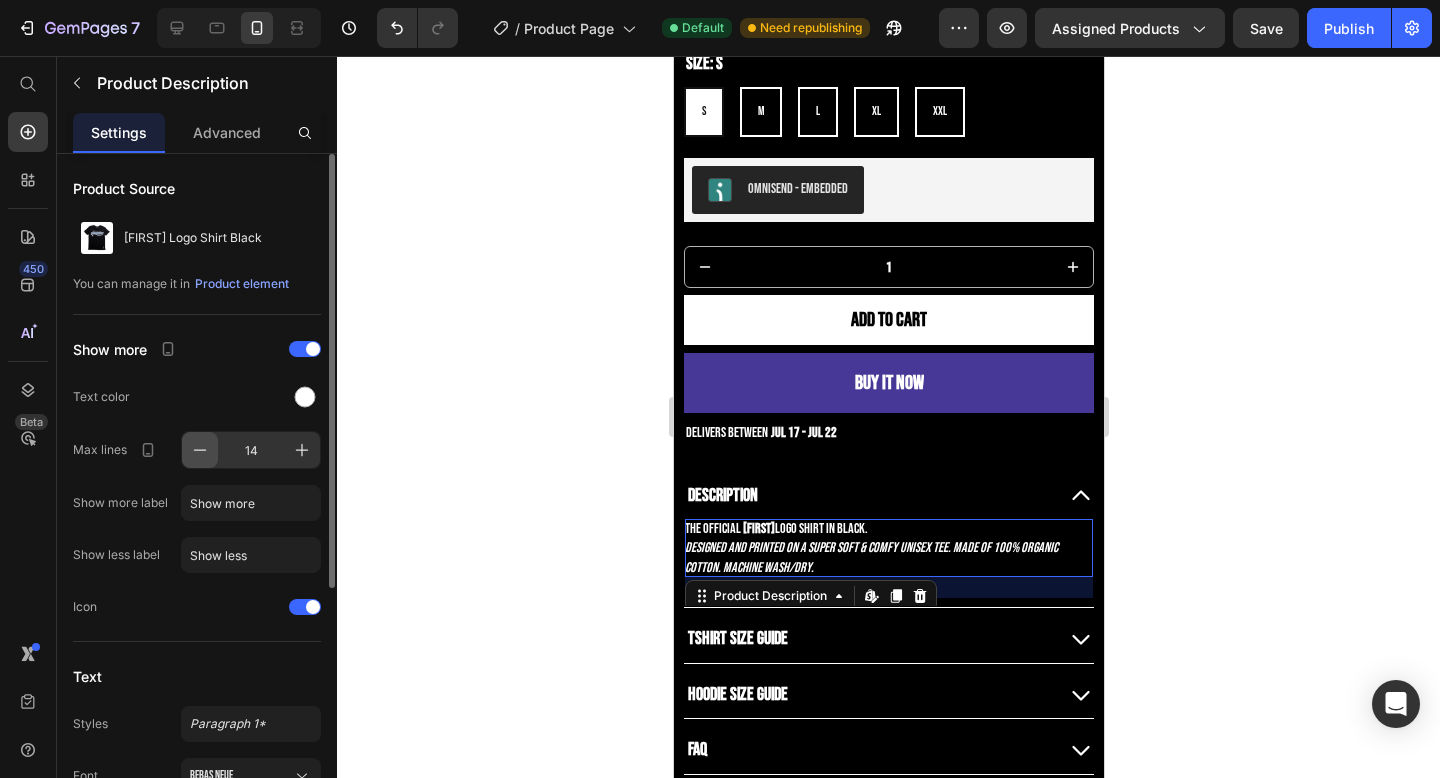 click 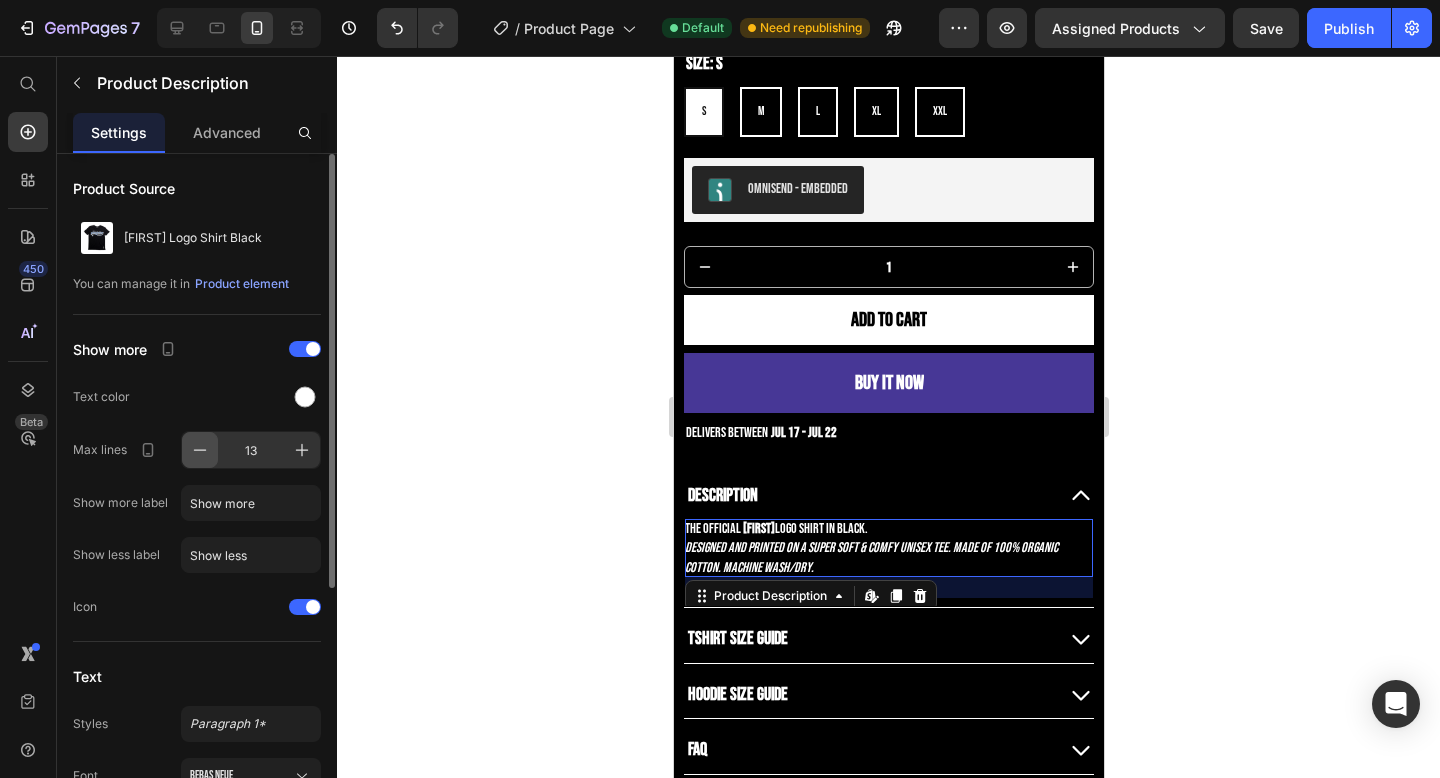 click 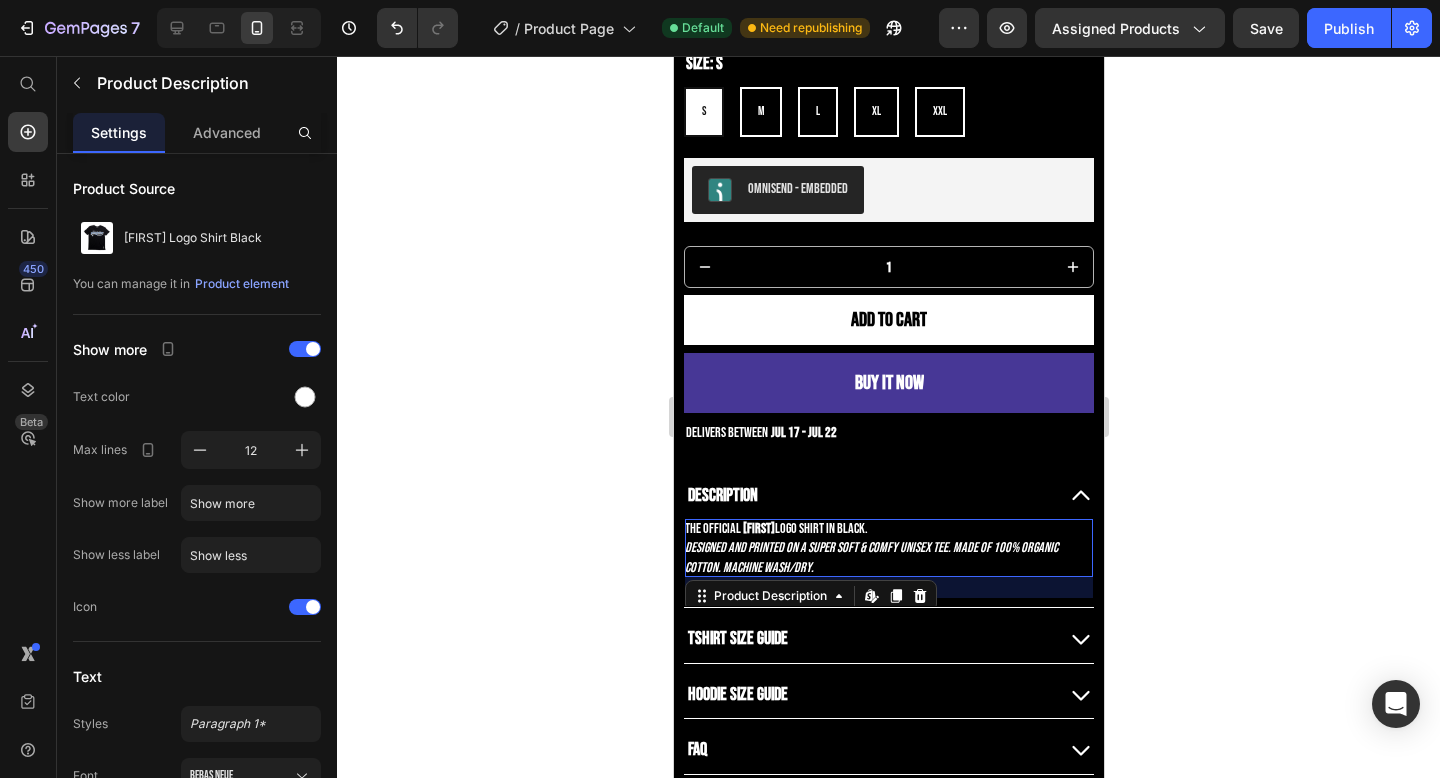 click on "The Official &nbsp; [FIRST] &nbsp; Logo Shirt in Black." at bounding box center [775, 528] 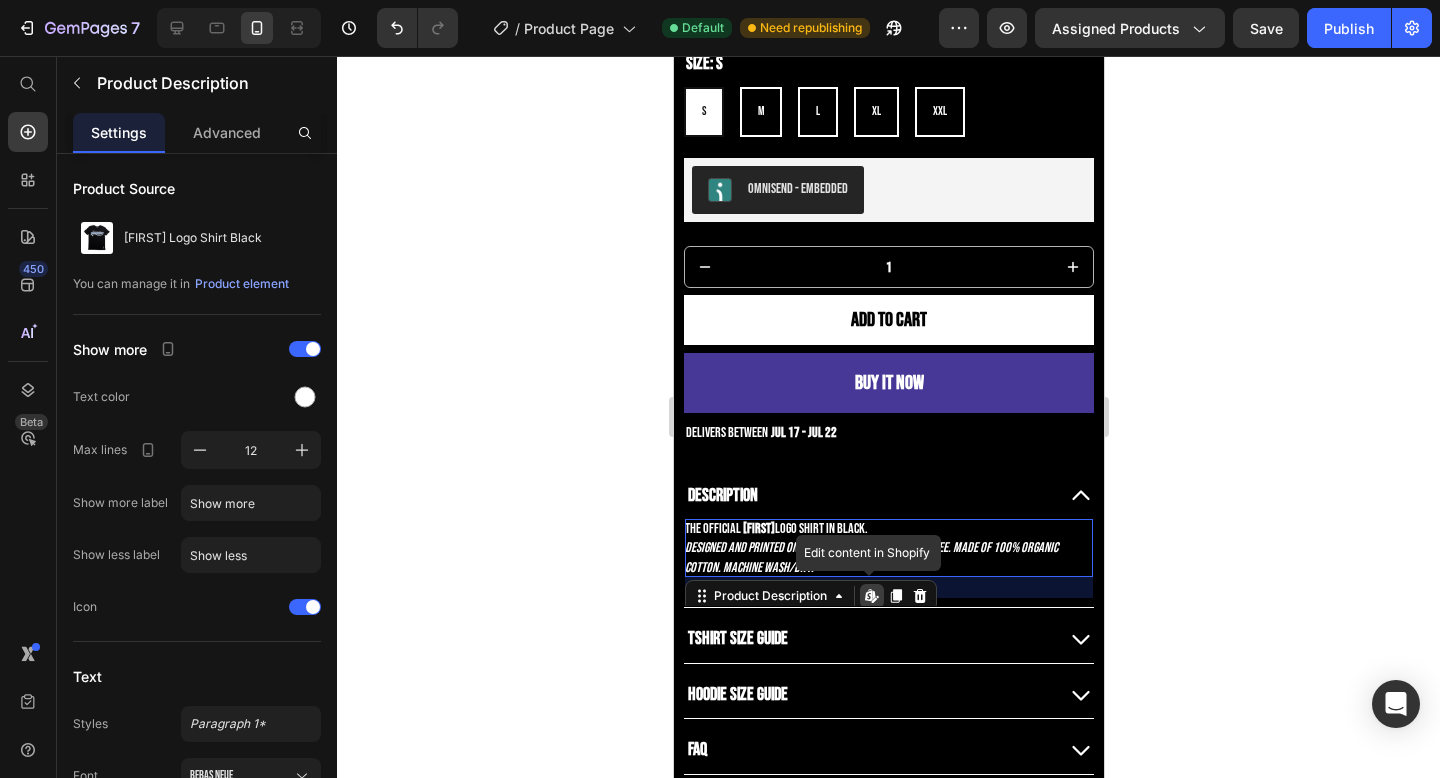 click on "The Official &nbsp; [FIRST] &nbsp; Logo Shirt in Black." at bounding box center (775, 528) 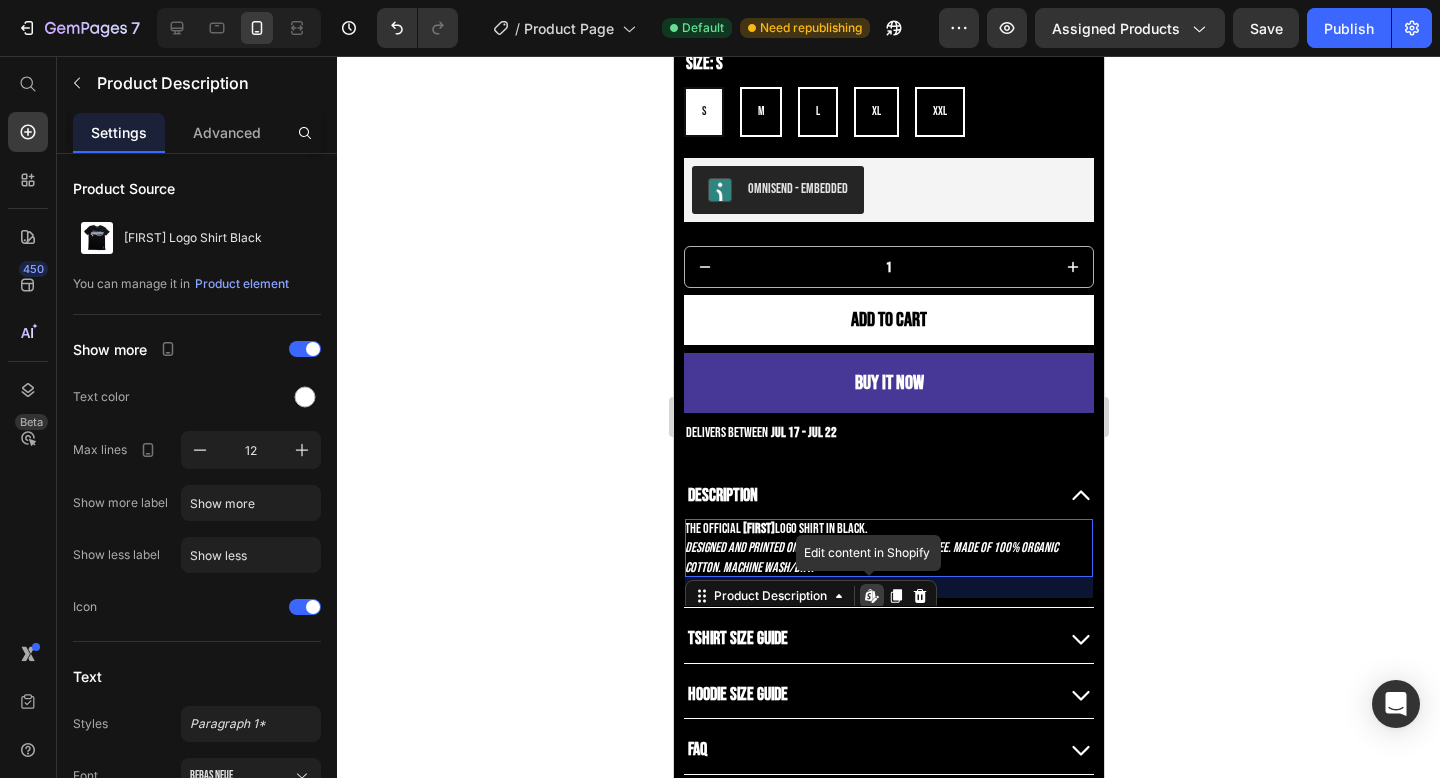 click on "Designed and printed on a super soft & comfy unisex tee. Made of 100% organic cotton. Machine wash/dry." at bounding box center (870, 557) 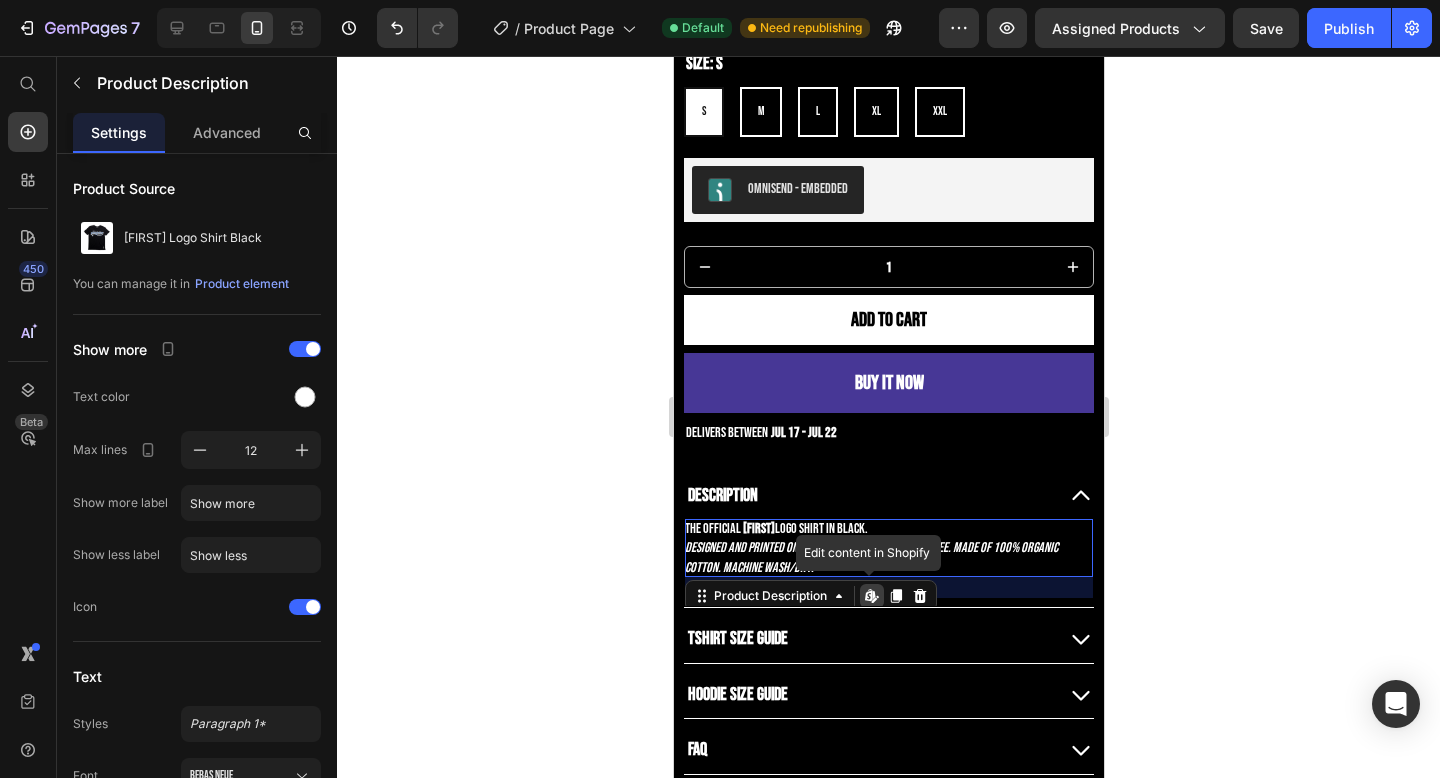 click on "Designed and printed on a super soft & comfy unisex tee. Made of 100% organic cotton. Machine wash/dry." at bounding box center (870, 557) 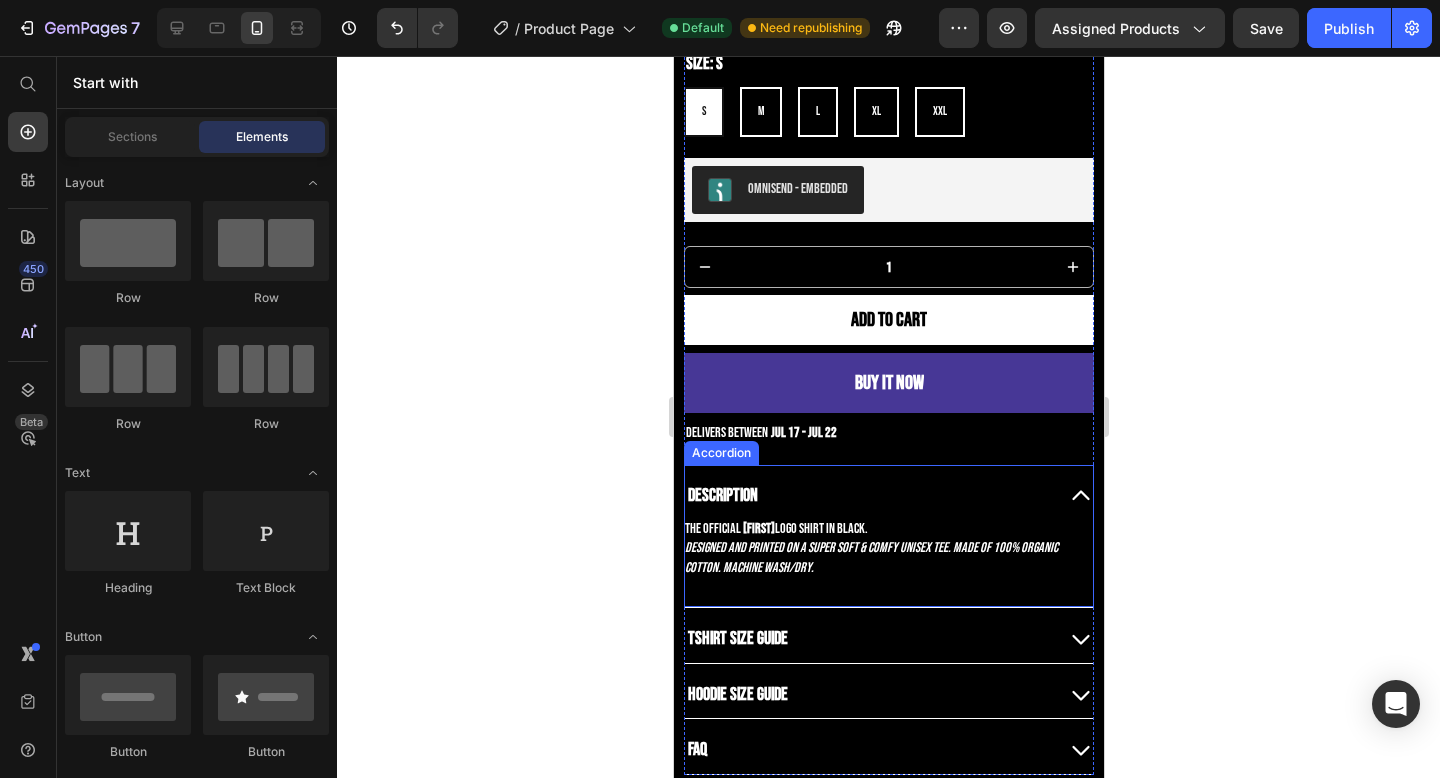 click on "Description" at bounding box center (868, 495) 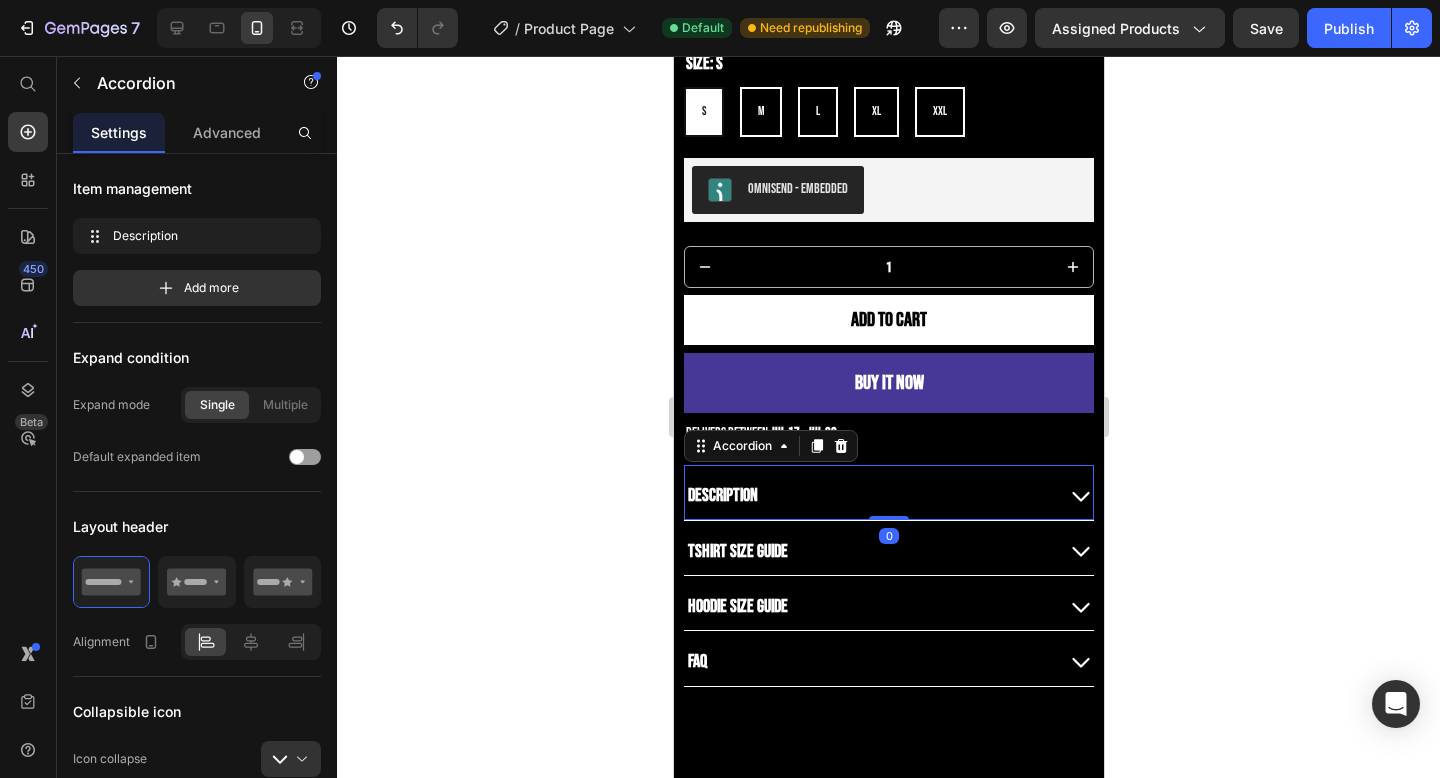 click on "Description" at bounding box center (868, 495) 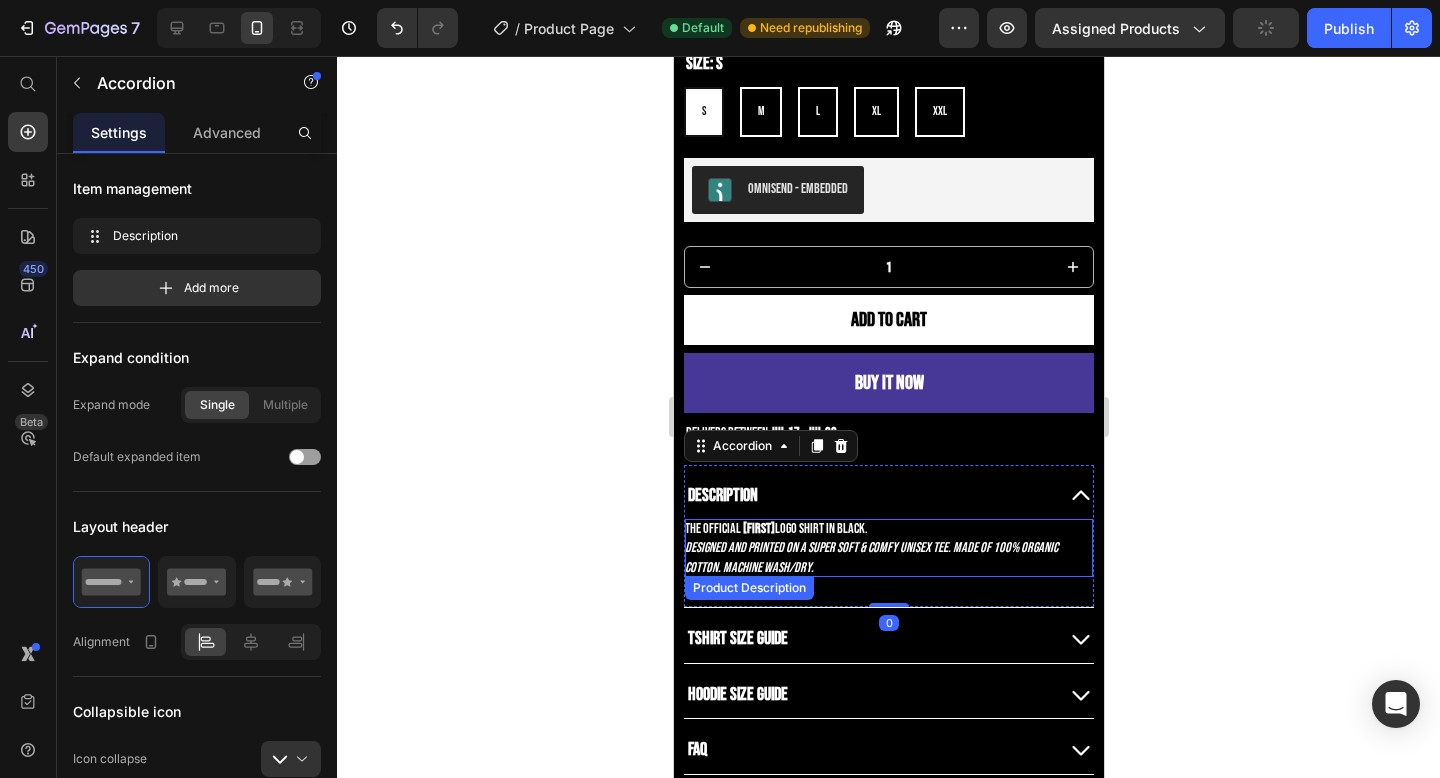 click on "Designed and printed on a super soft & comfy unisex tee. Made of 100% organic cotton. Machine wash/dry." at bounding box center [870, 557] 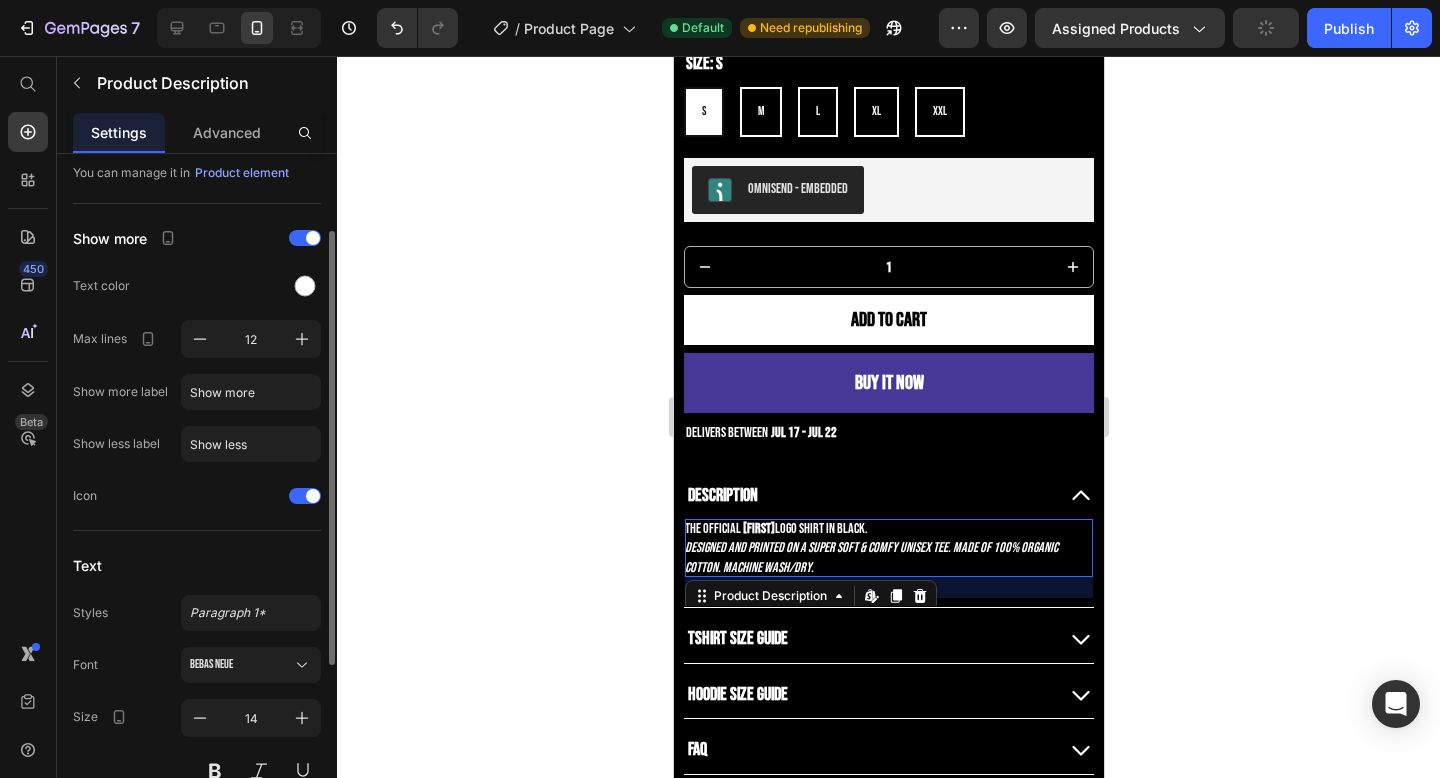 scroll, scrollTop: 115, scrollLeft: 0, axis: vertical 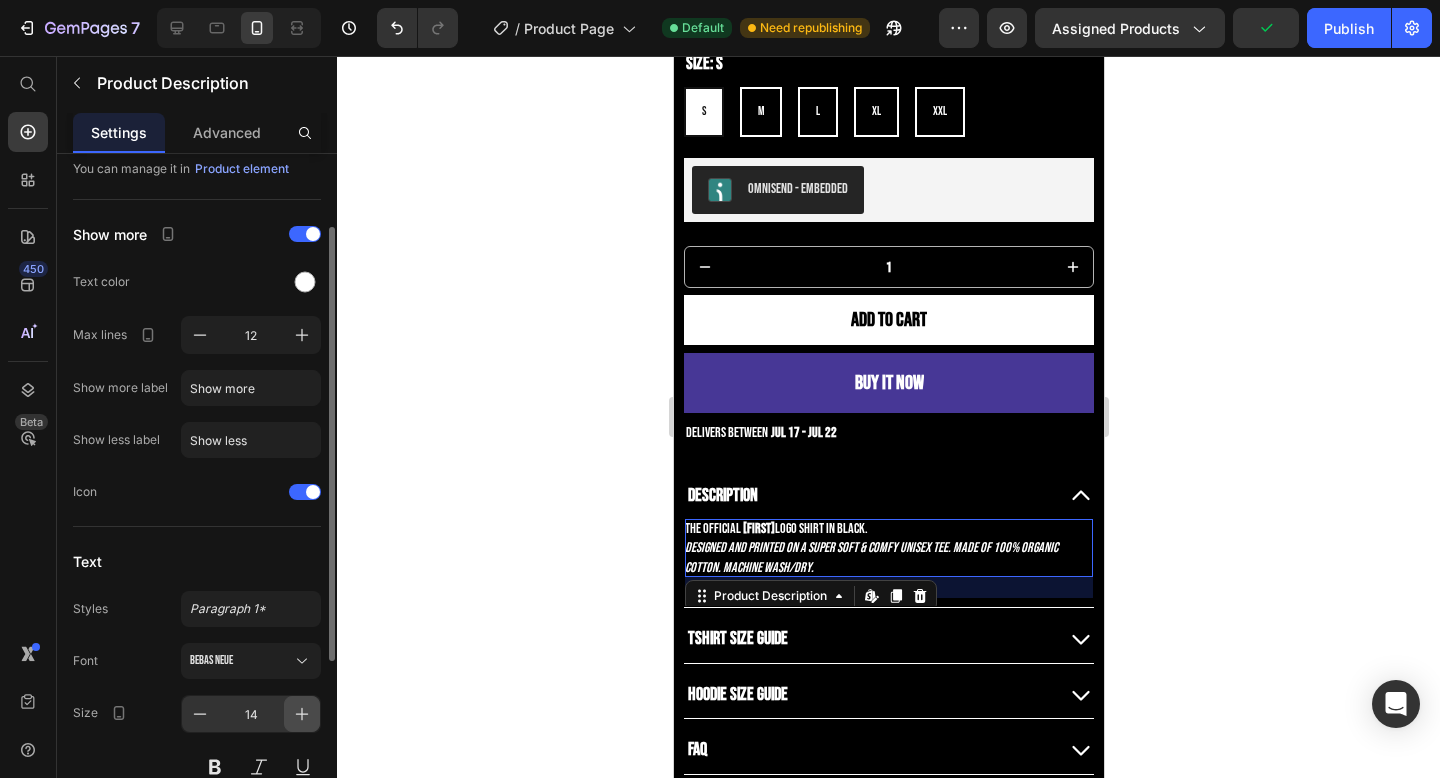 click 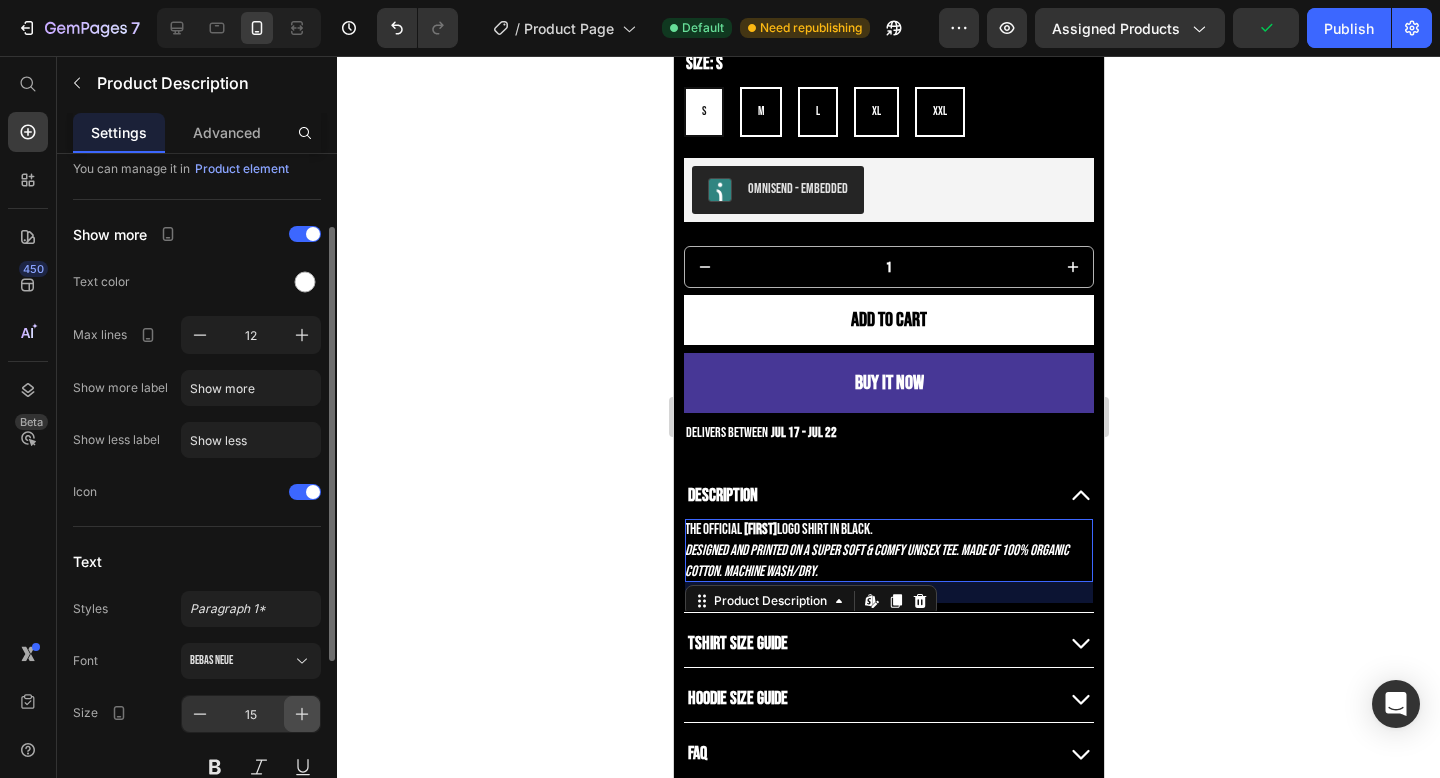click 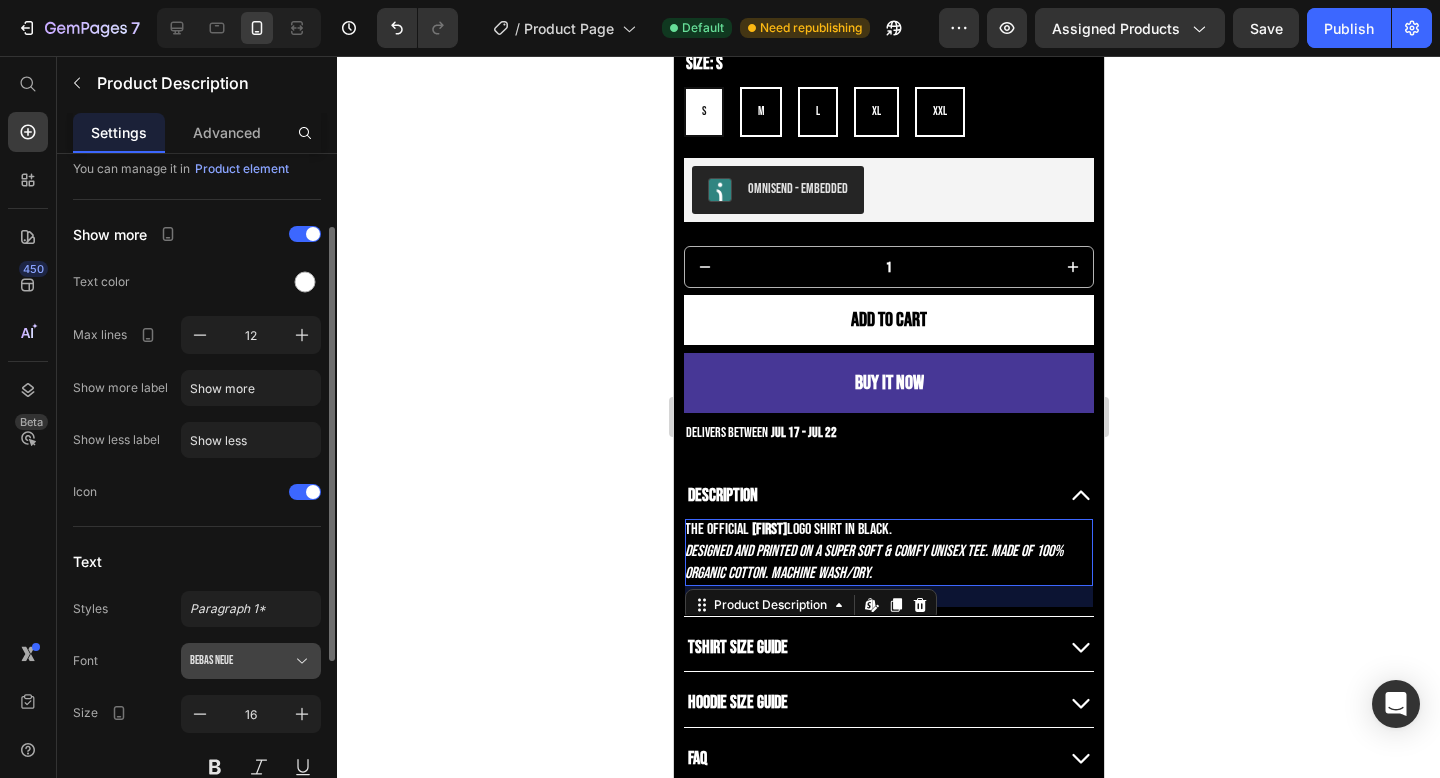 click 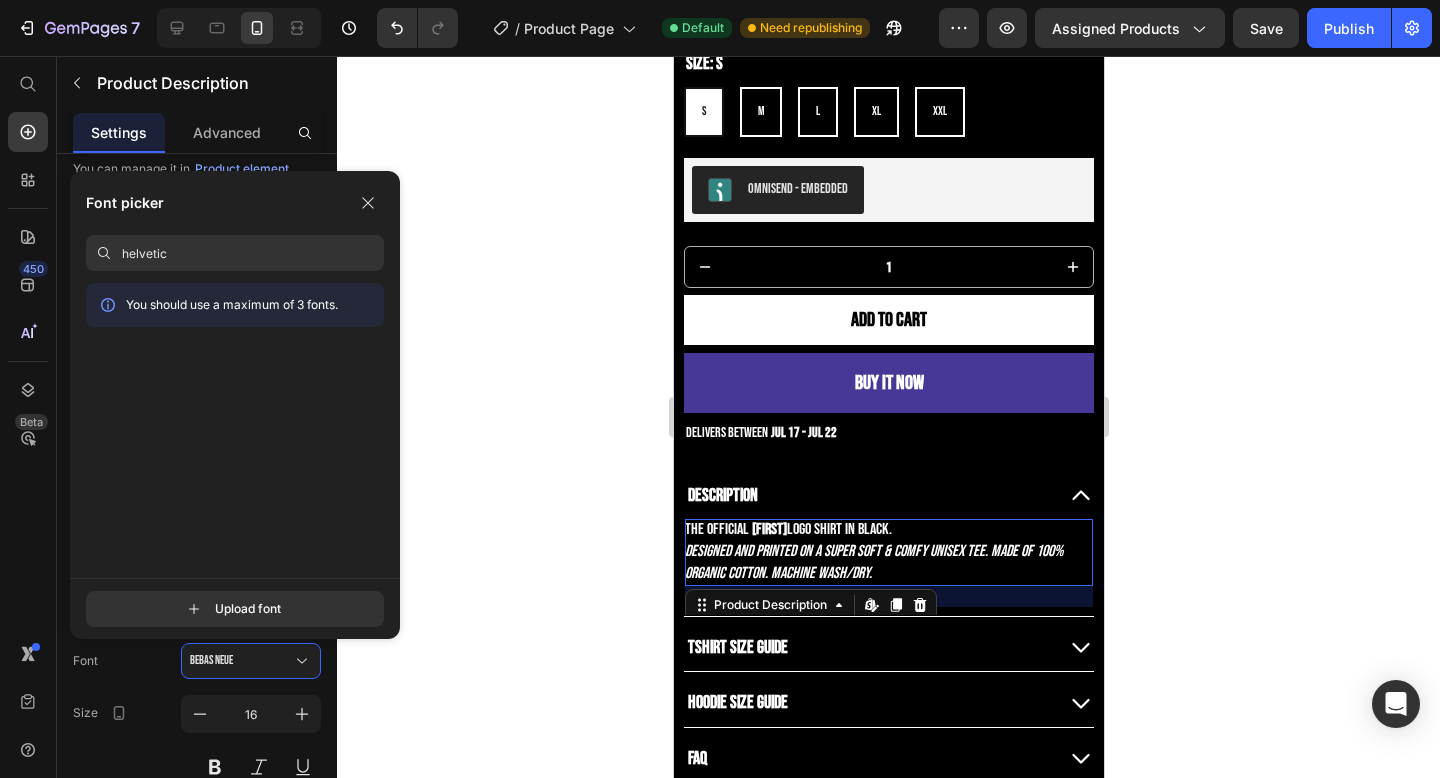 type on "helvetica" 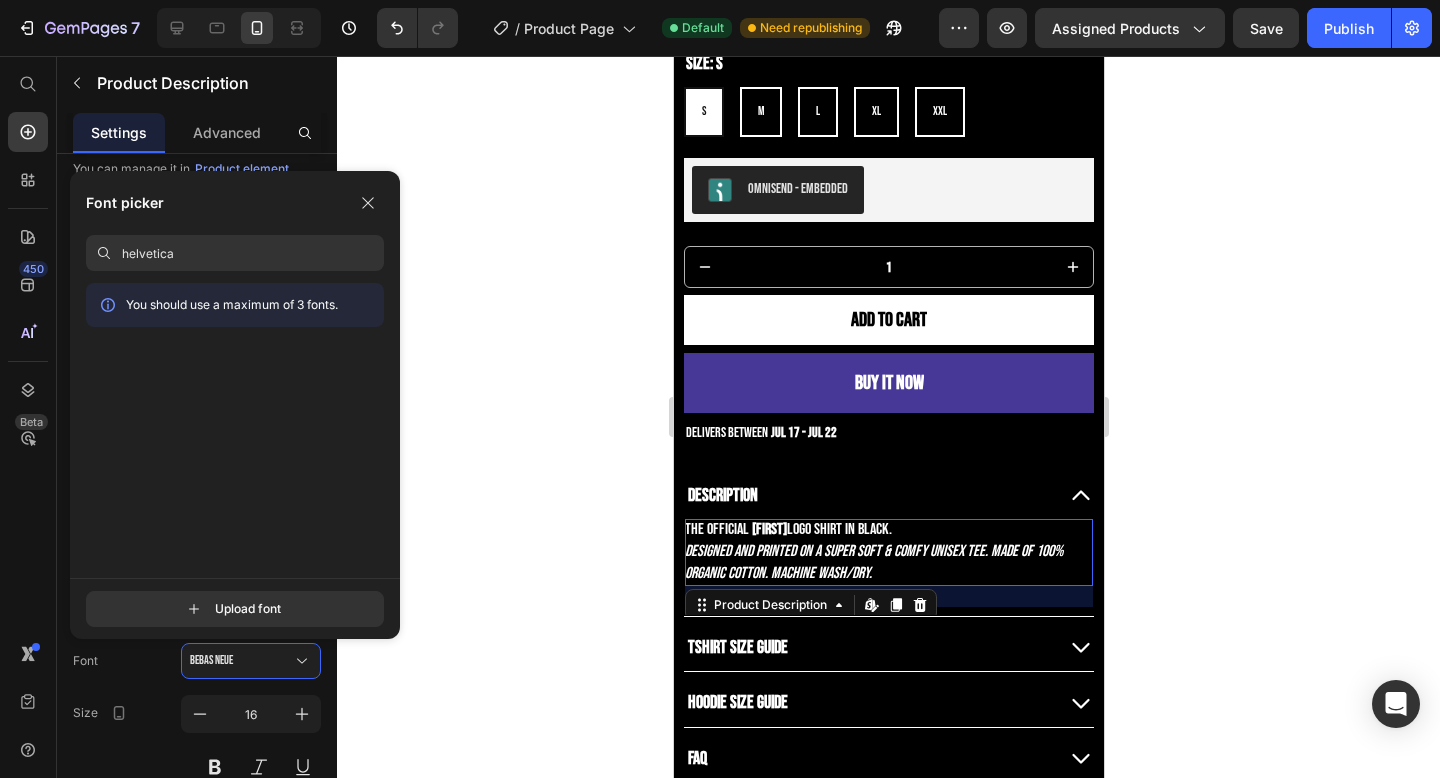 type 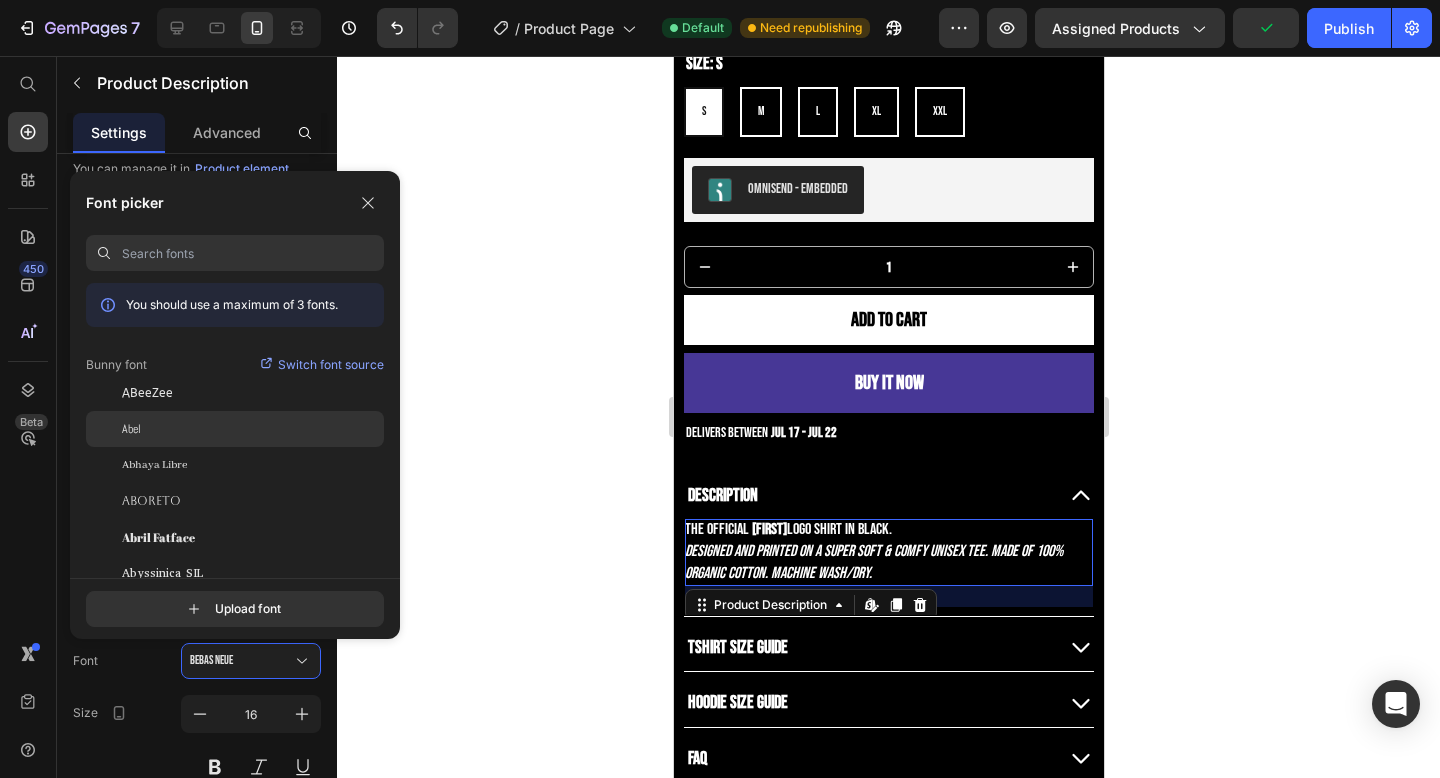 click on "Abel" 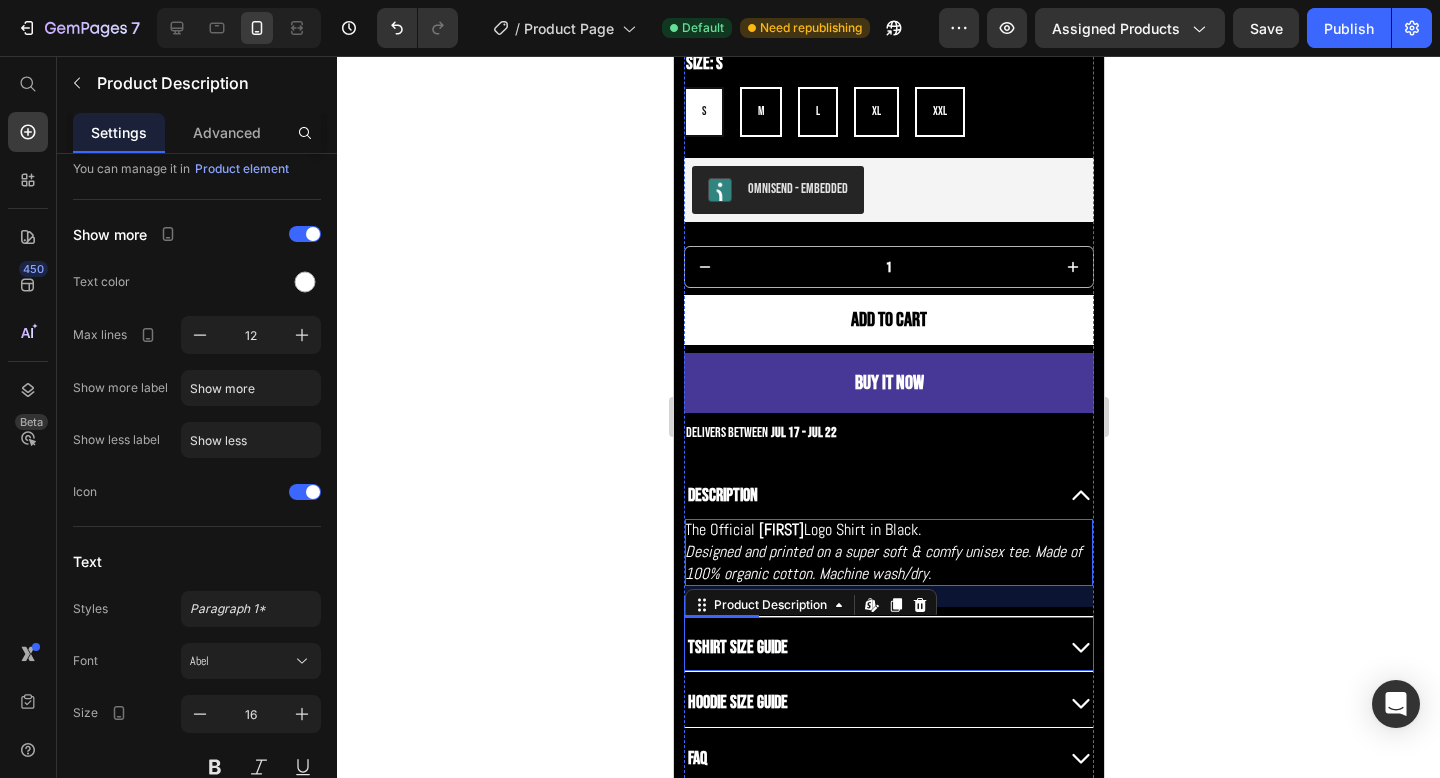 click on "TSHIRT Size Guide" at bounding box center [868, 647] 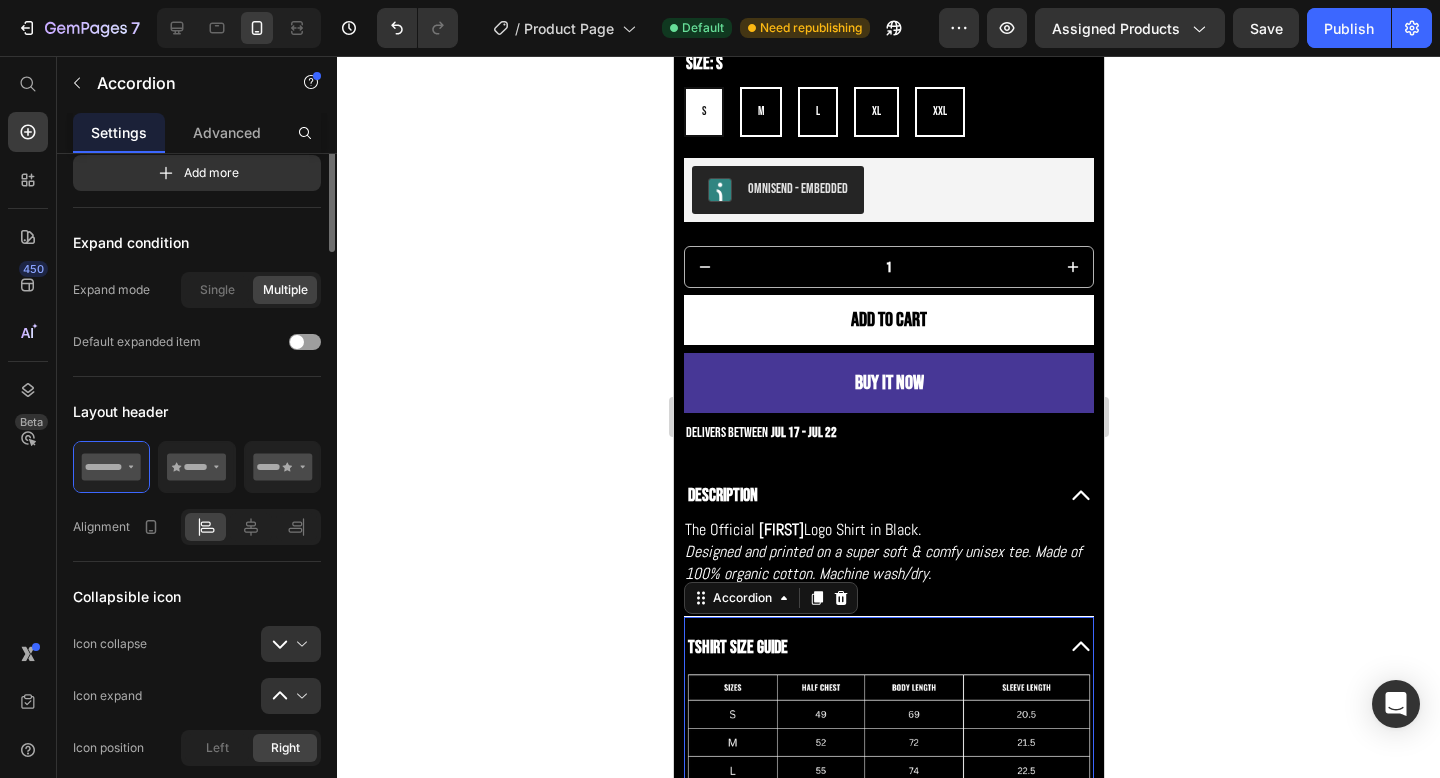 scroll, scrollTop: 0, scrollLeft: 0, axis: both 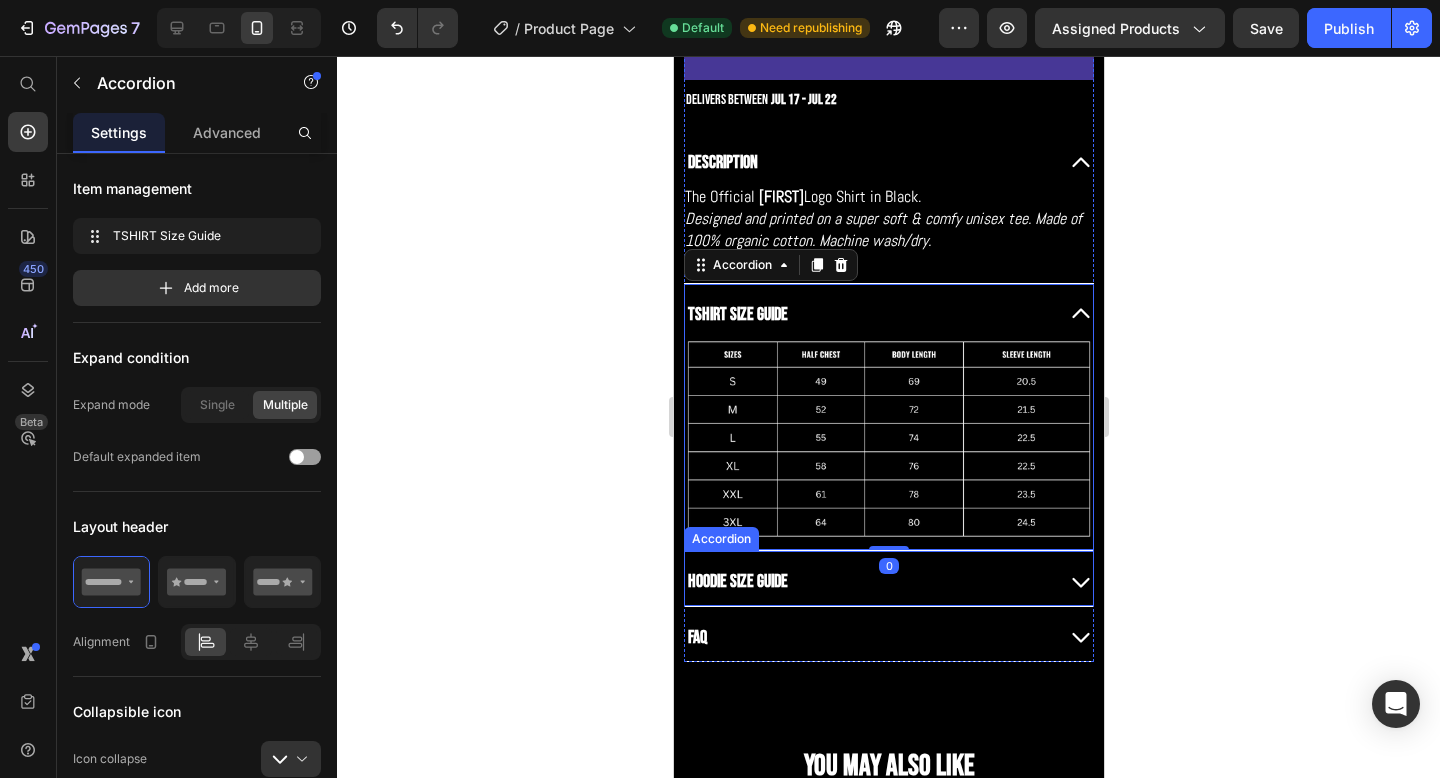 click on "HOODIE Size Guide" at bounding box center (868, 581) 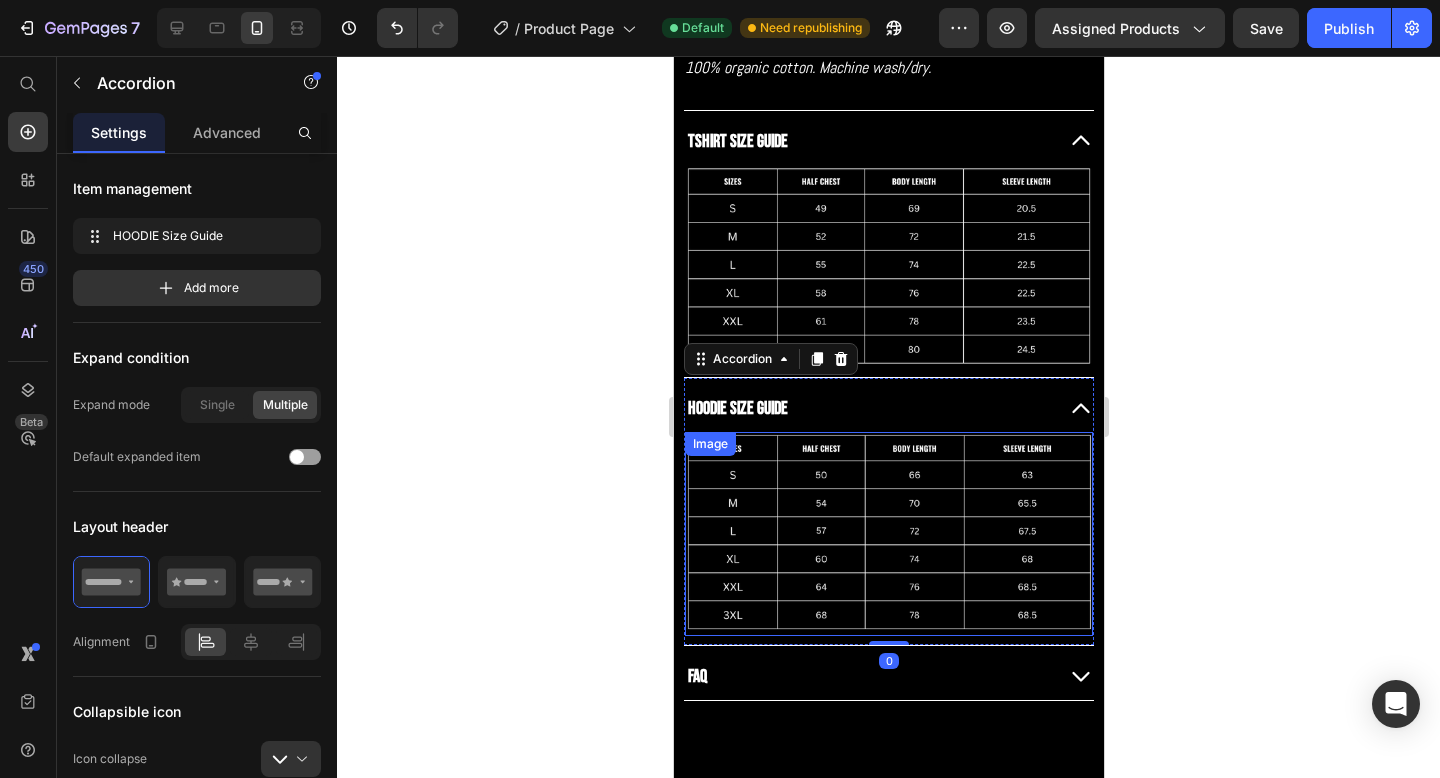 scroll, scrollTop: 1717, scrollLeft: 0, axis: vertical 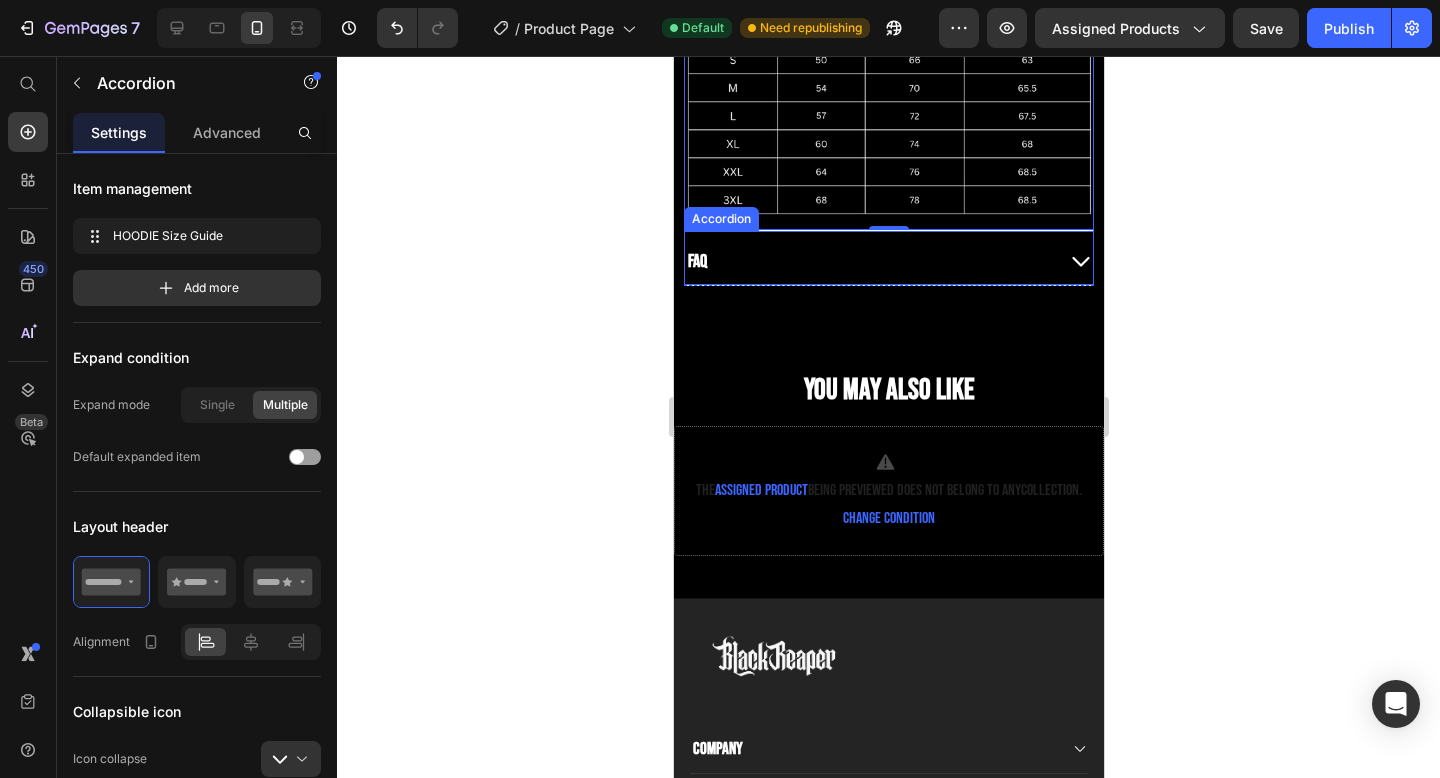 click on "FAQ" at bounding box center (868, 261) 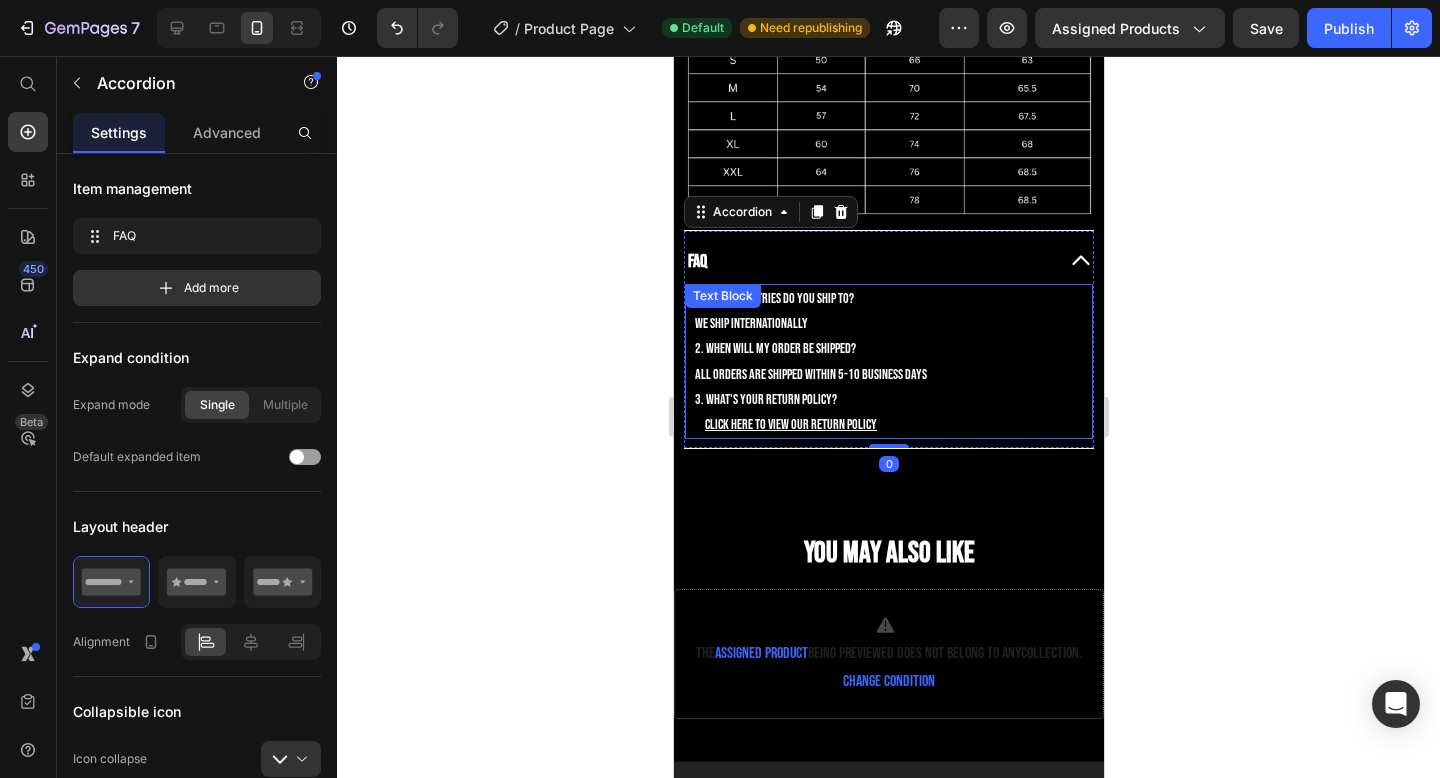 click on "2. when will my order be shipped?" at bounding box center [888, 348] 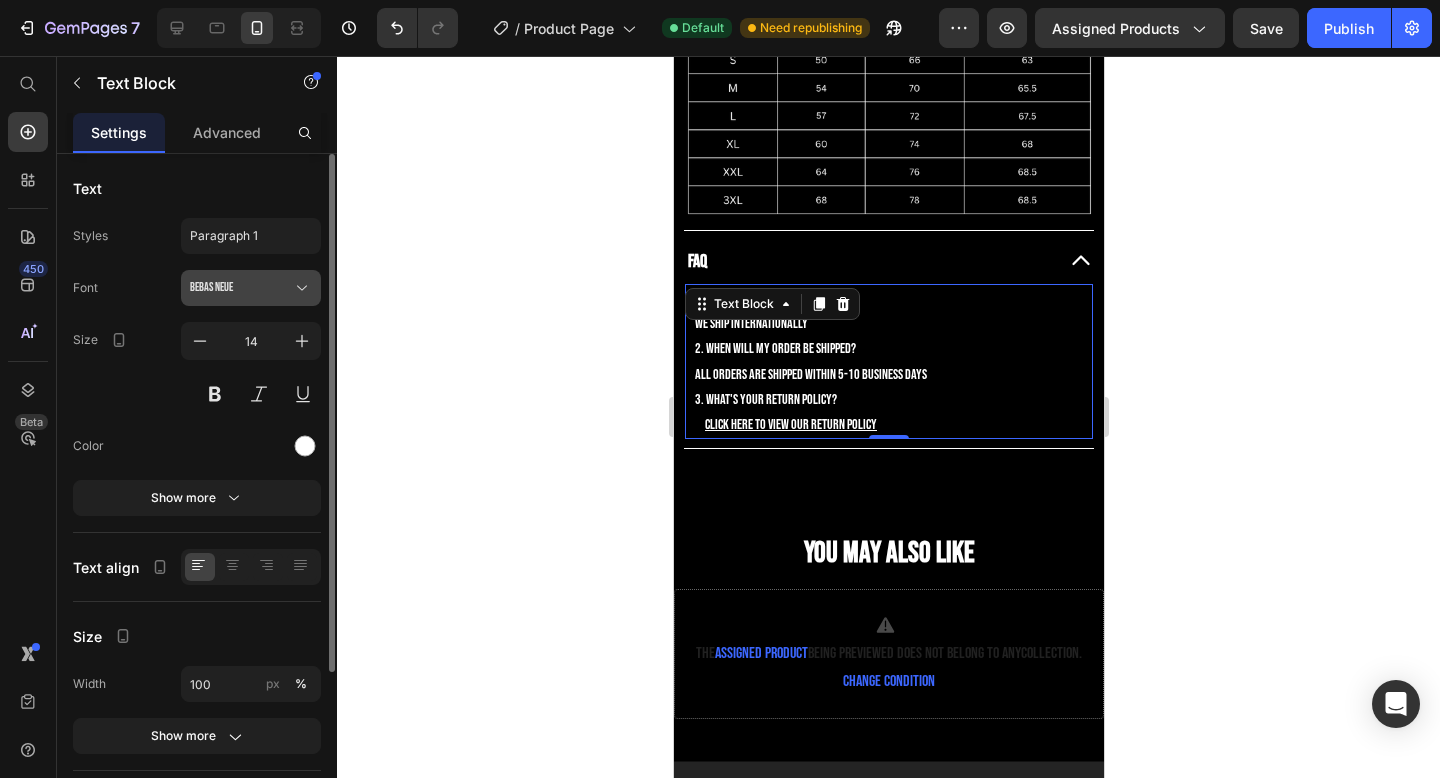 click on "Bebas Neue" at bounding box center (241, 288) 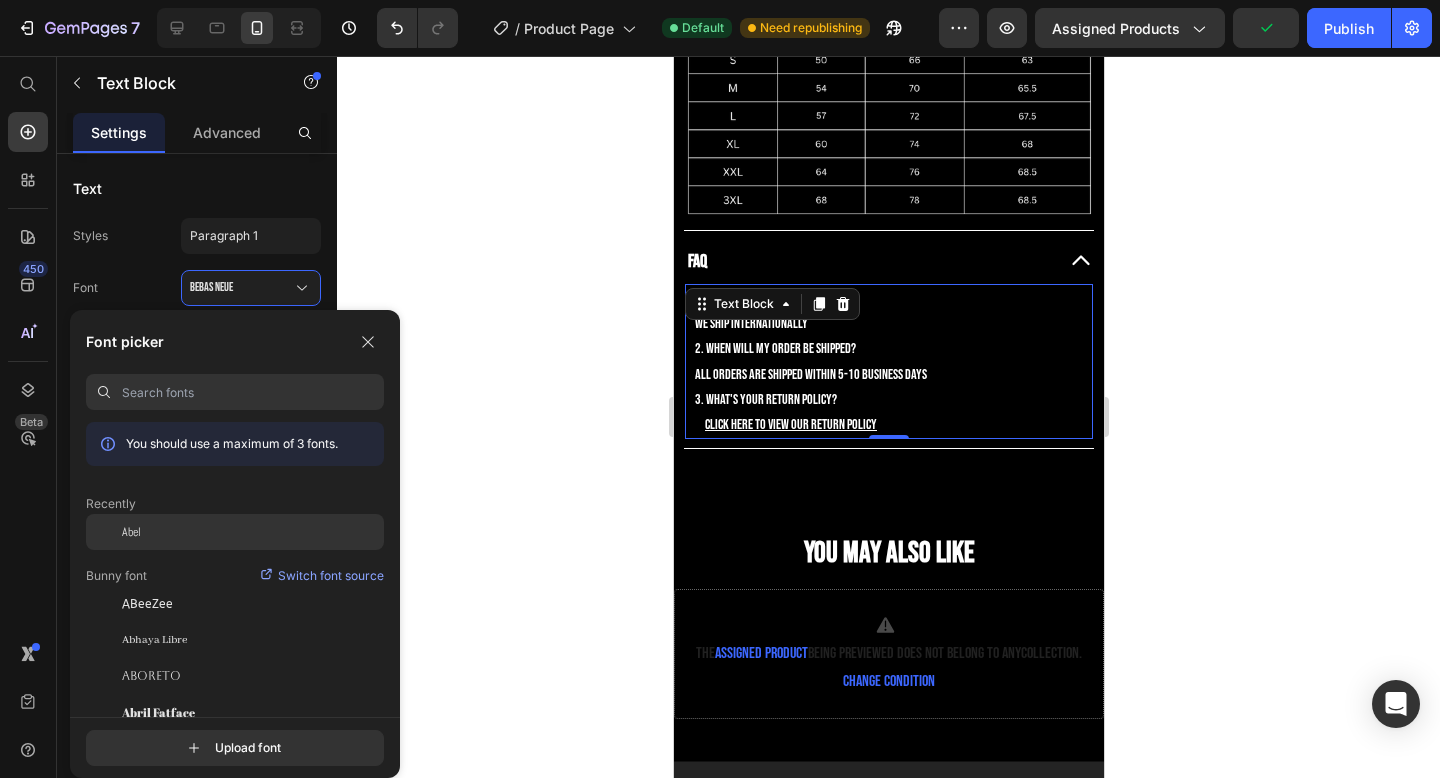 click on "Abel" 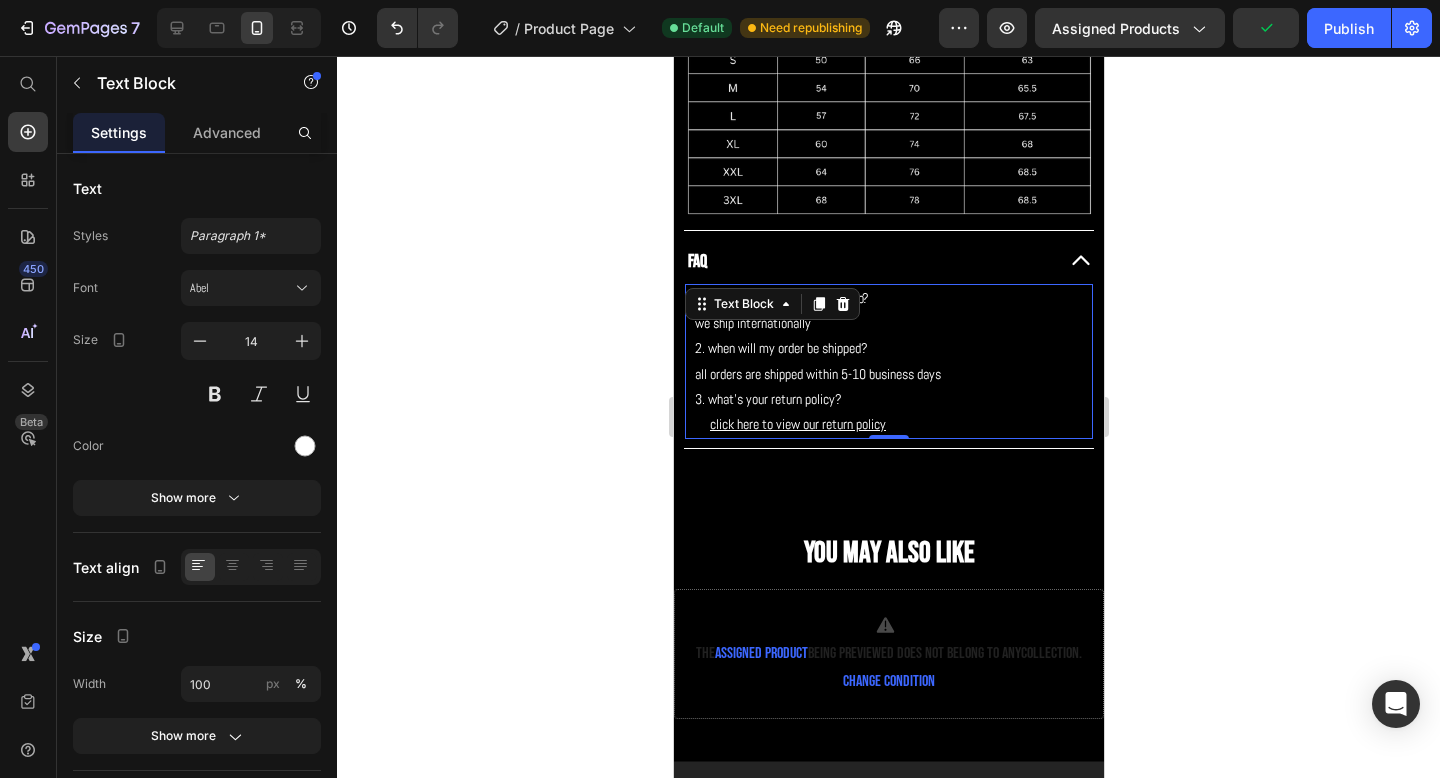 click on "3. what's your return policy?" at bounding box center [888, 399] 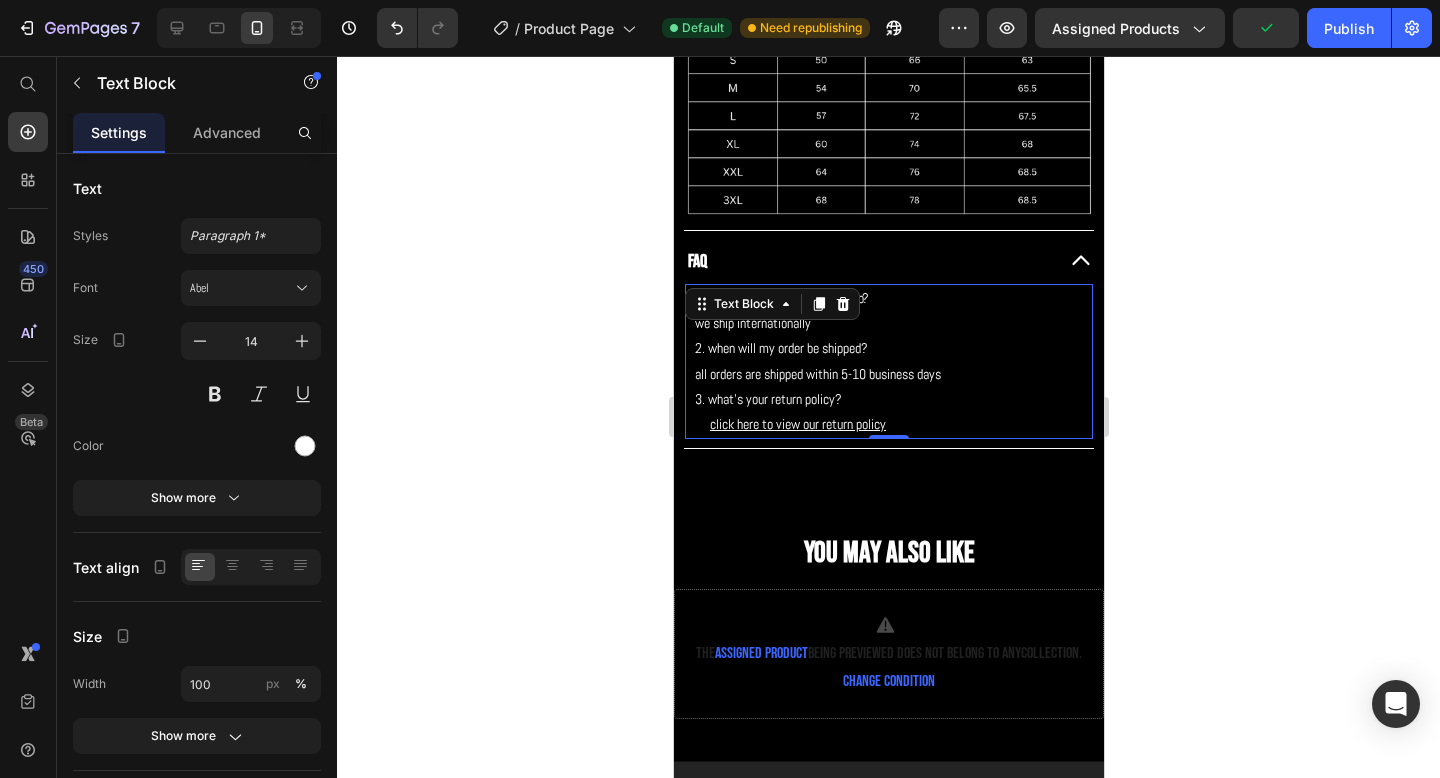 click on "3. what's your return policy?" at bounding box center [888, 399] 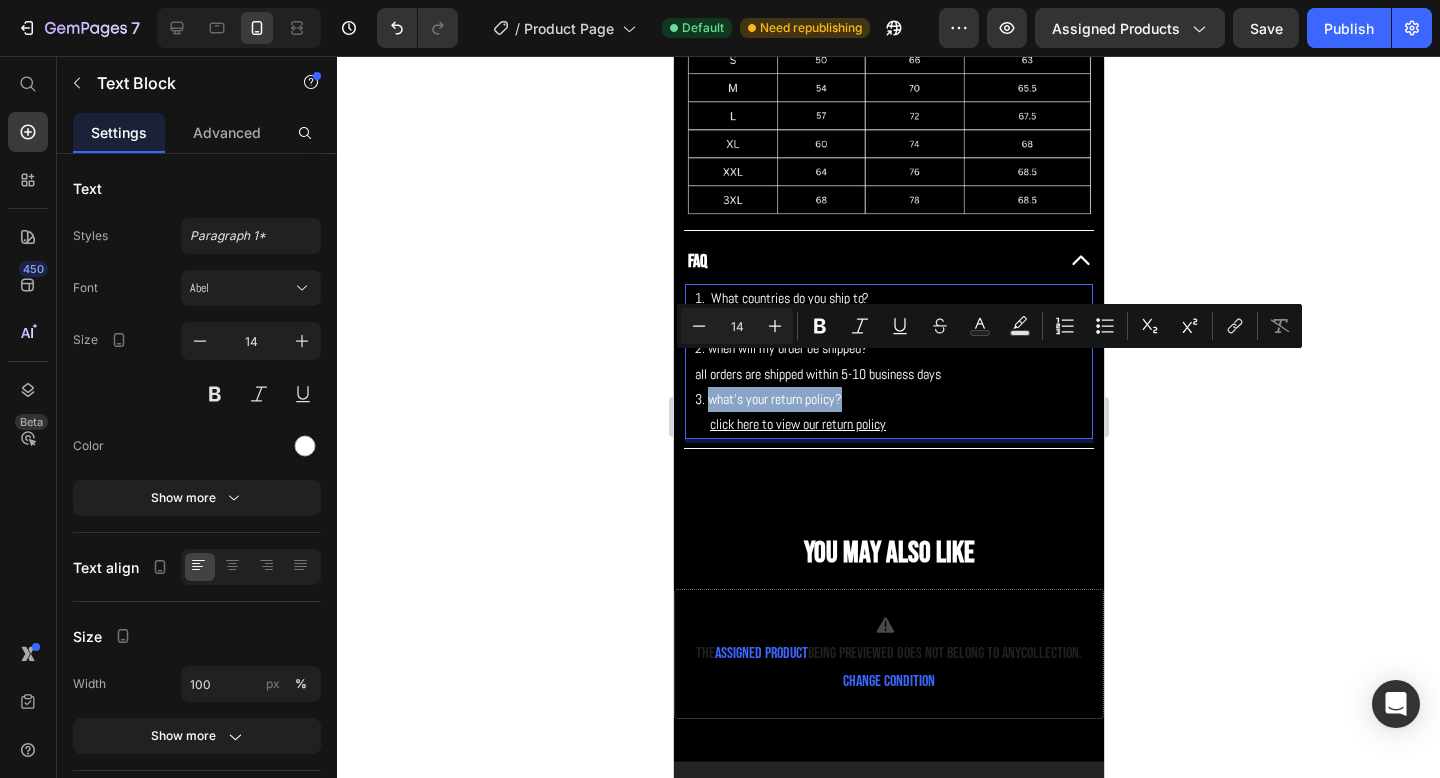 drag, startPoint x: 862, startPoint y: 362, endPoint x: 709, endPoint y: 365, distance: 153.0294 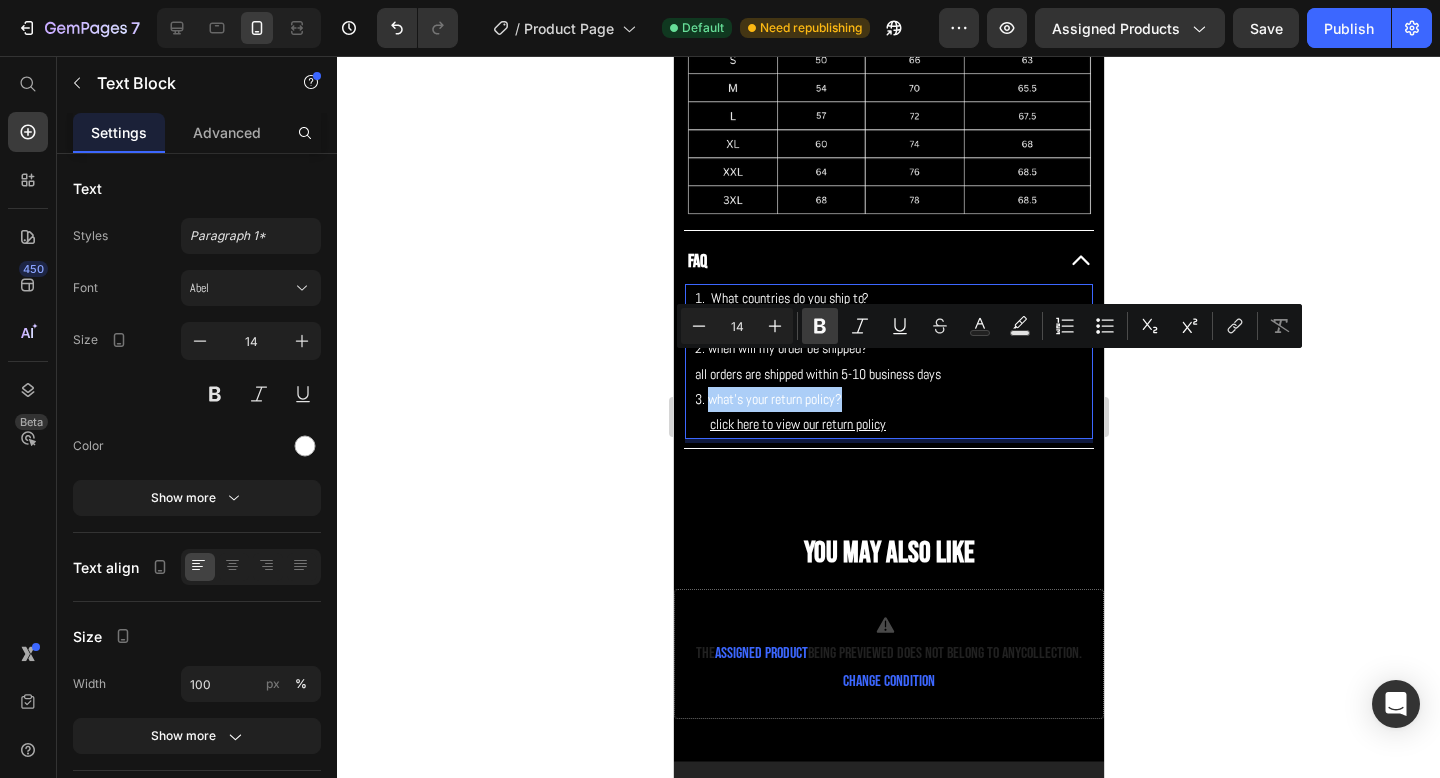 click 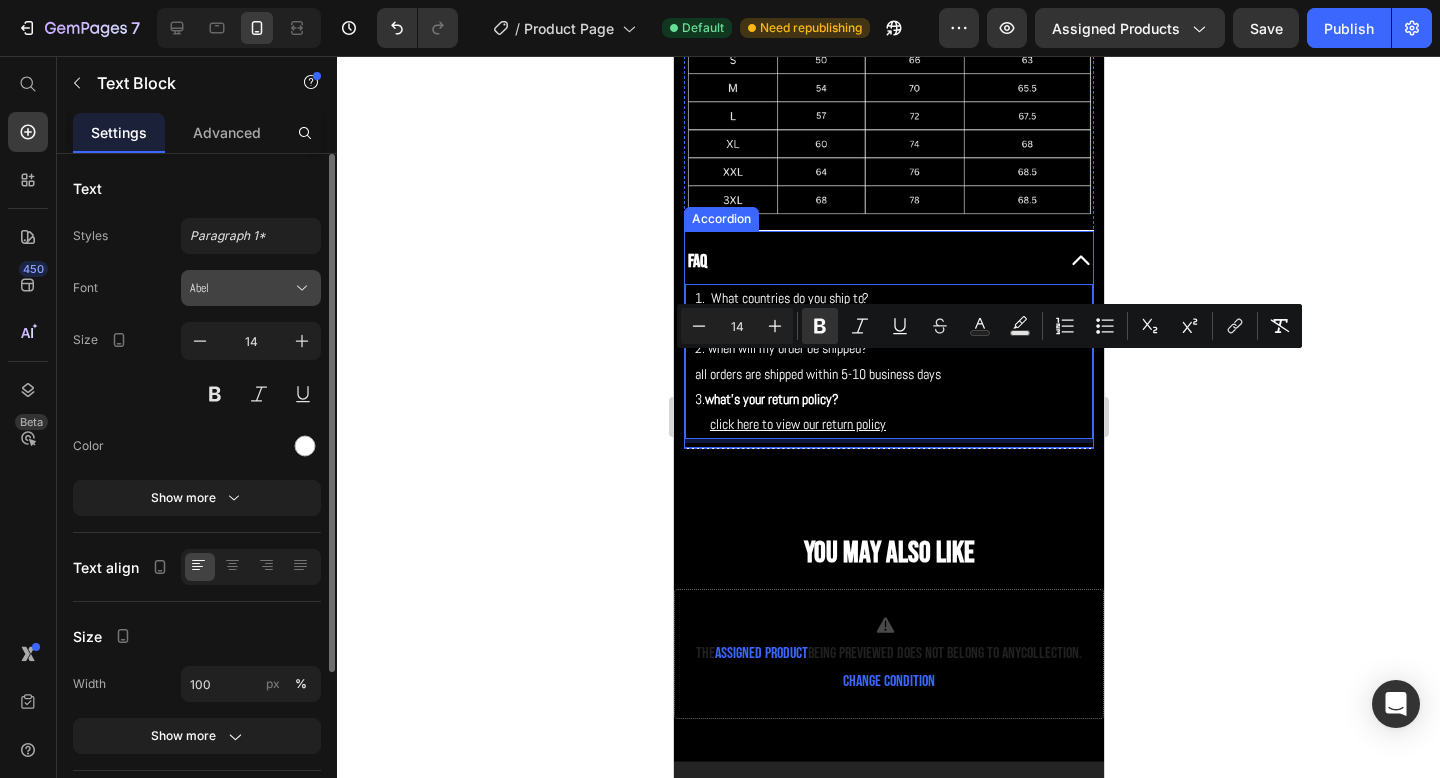 click on "Abel" at bounding box center (251, 288) 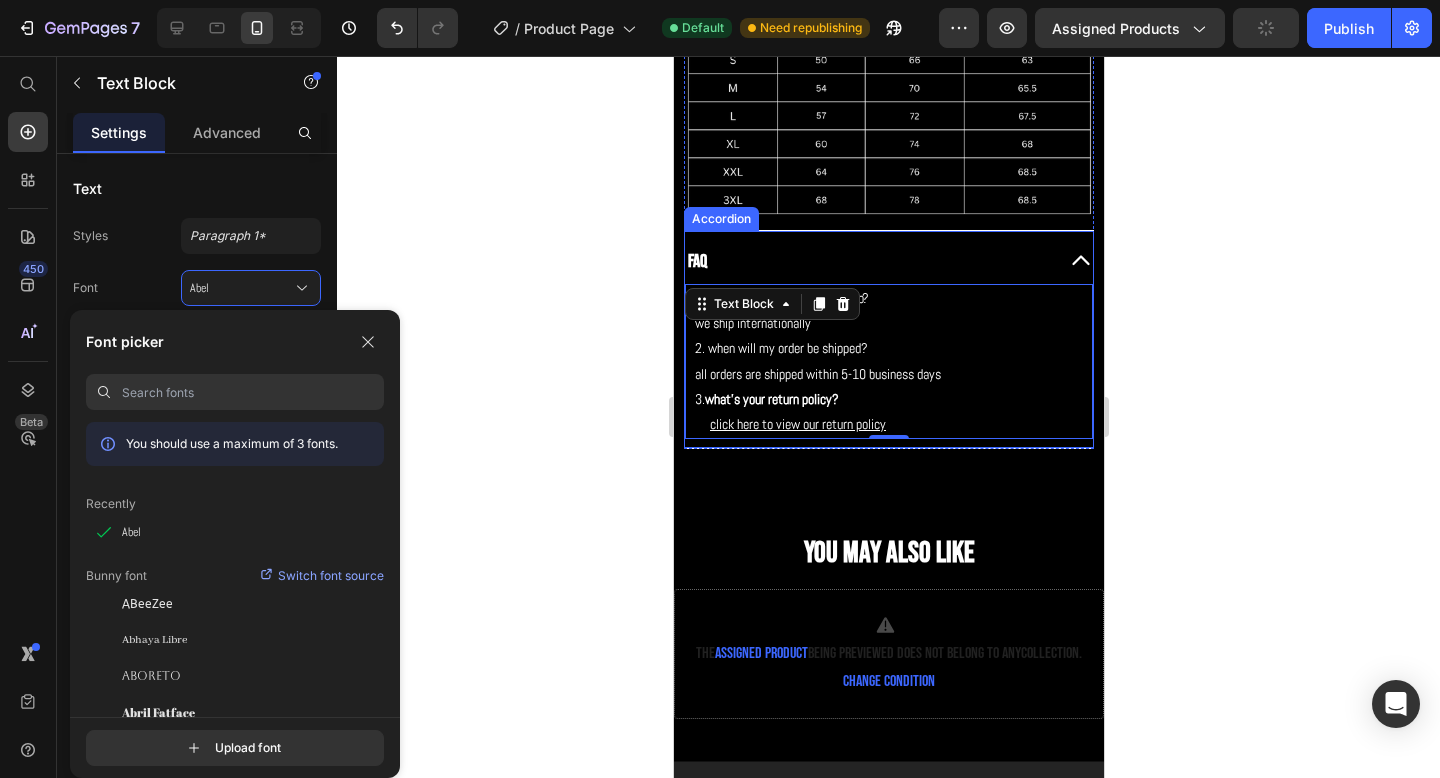 click at bounding box center (253, 392) 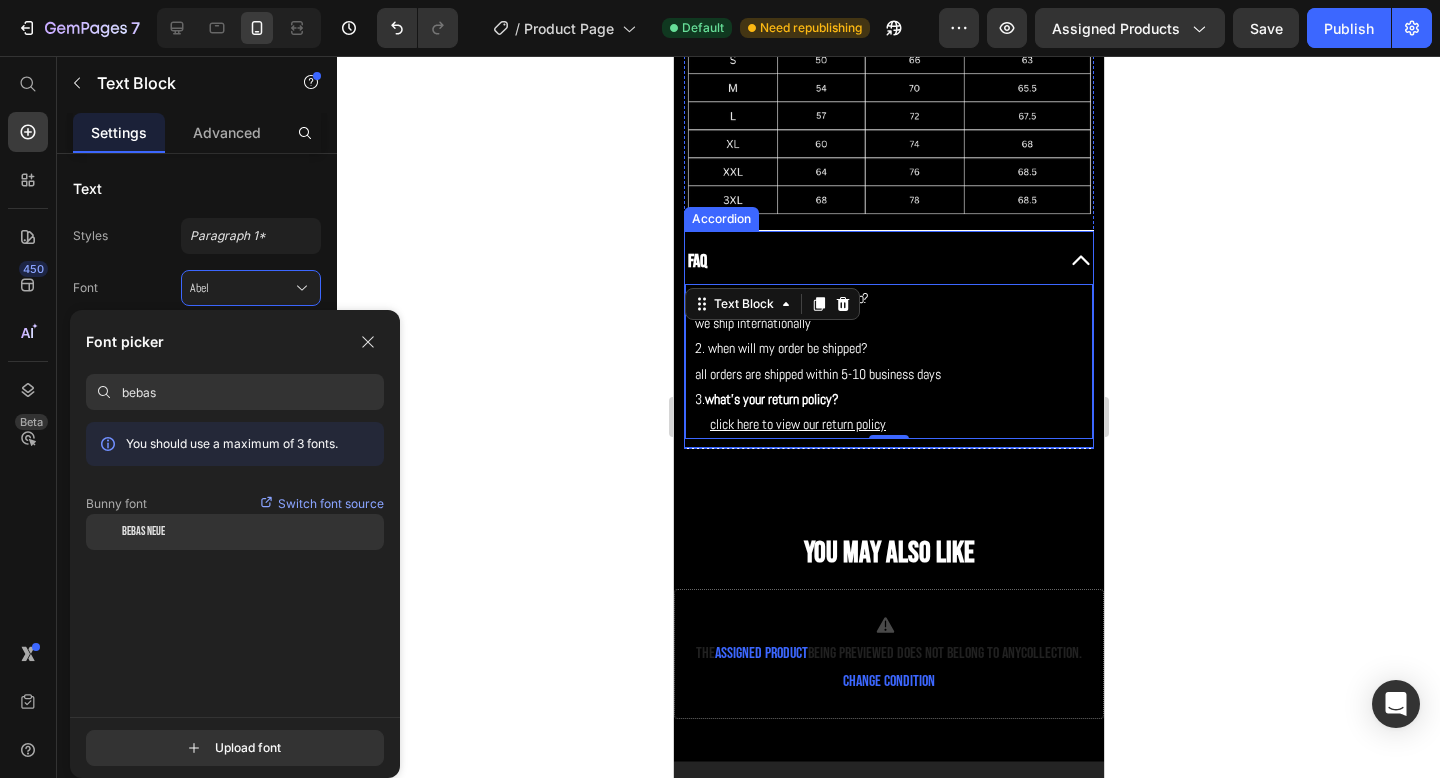type on "bebas" 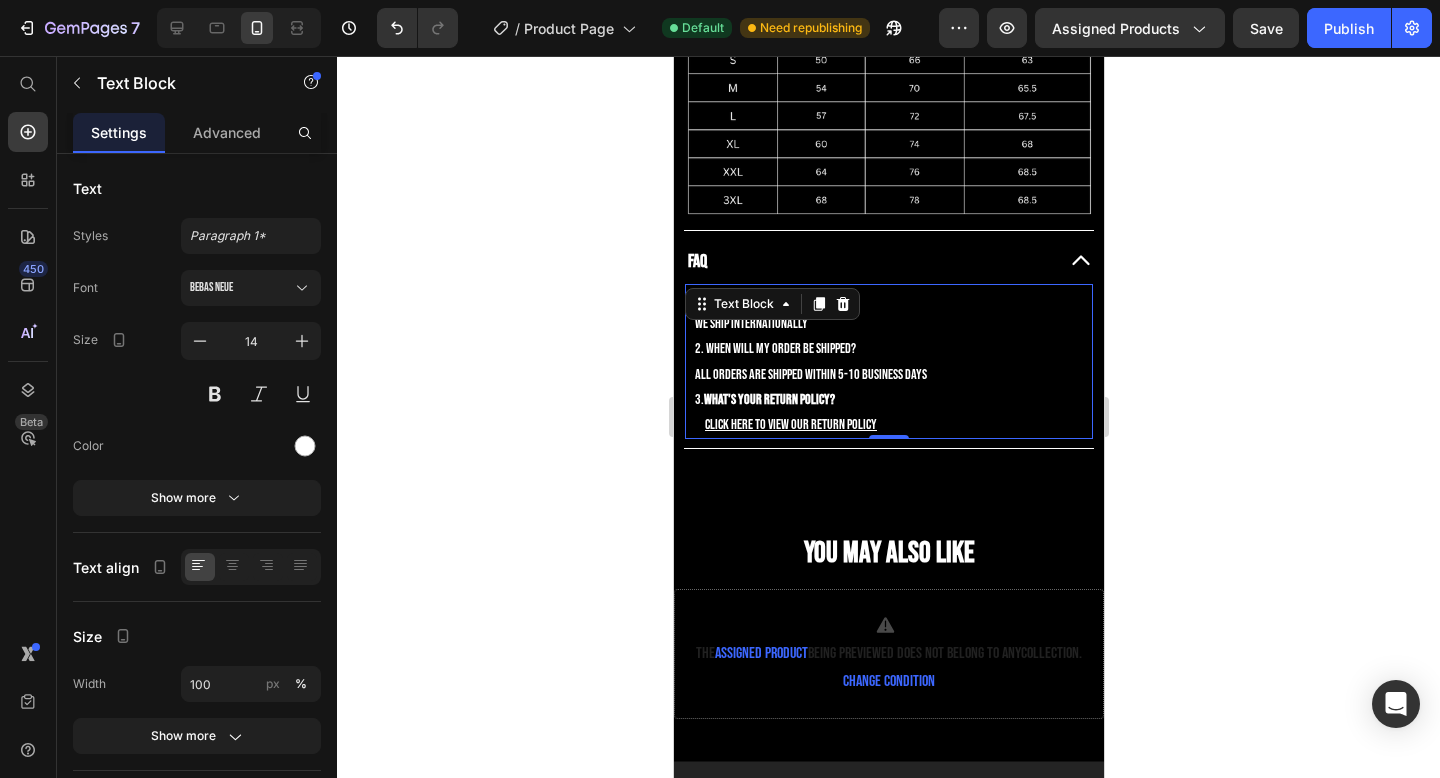 click 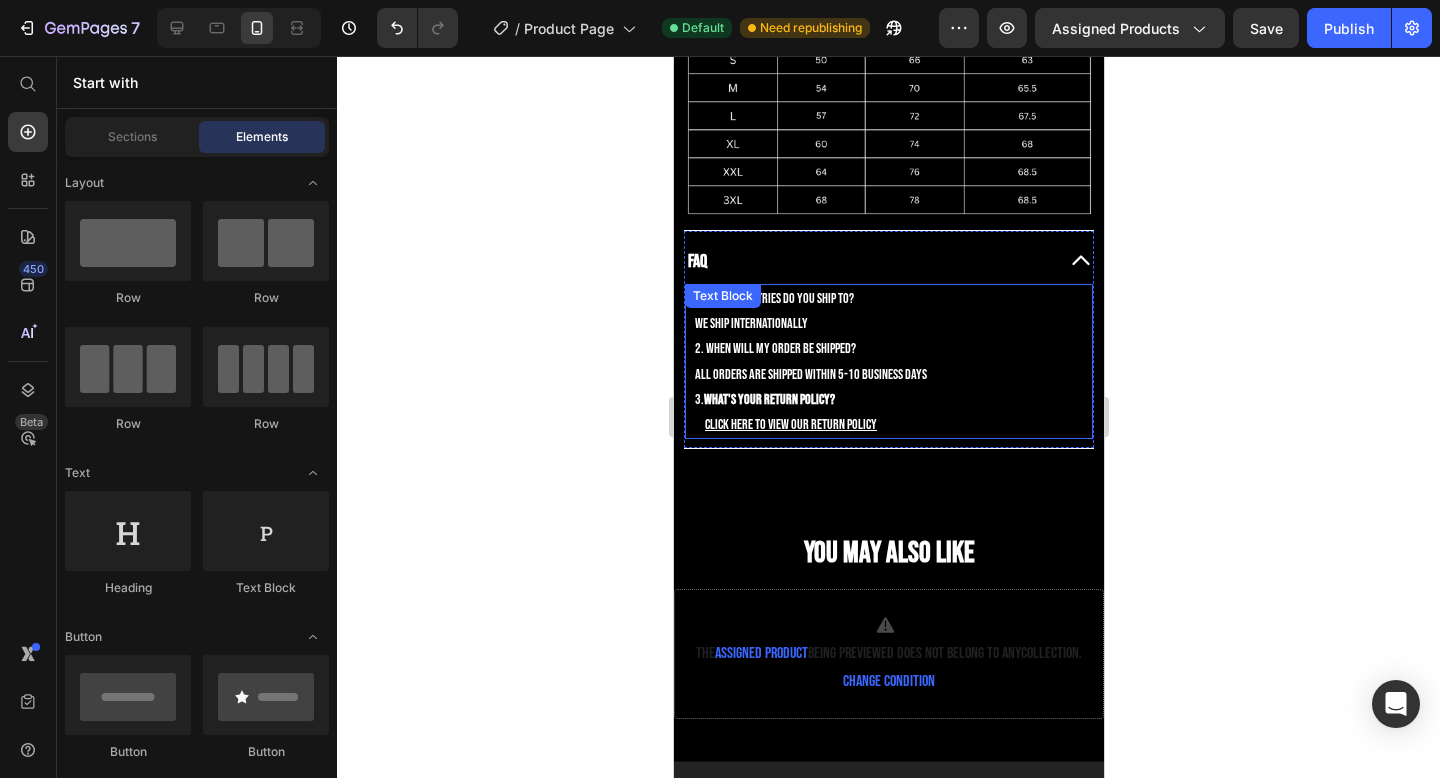 scroll, scrollTop: 1713, scrollLeft: 0, axis: vertical 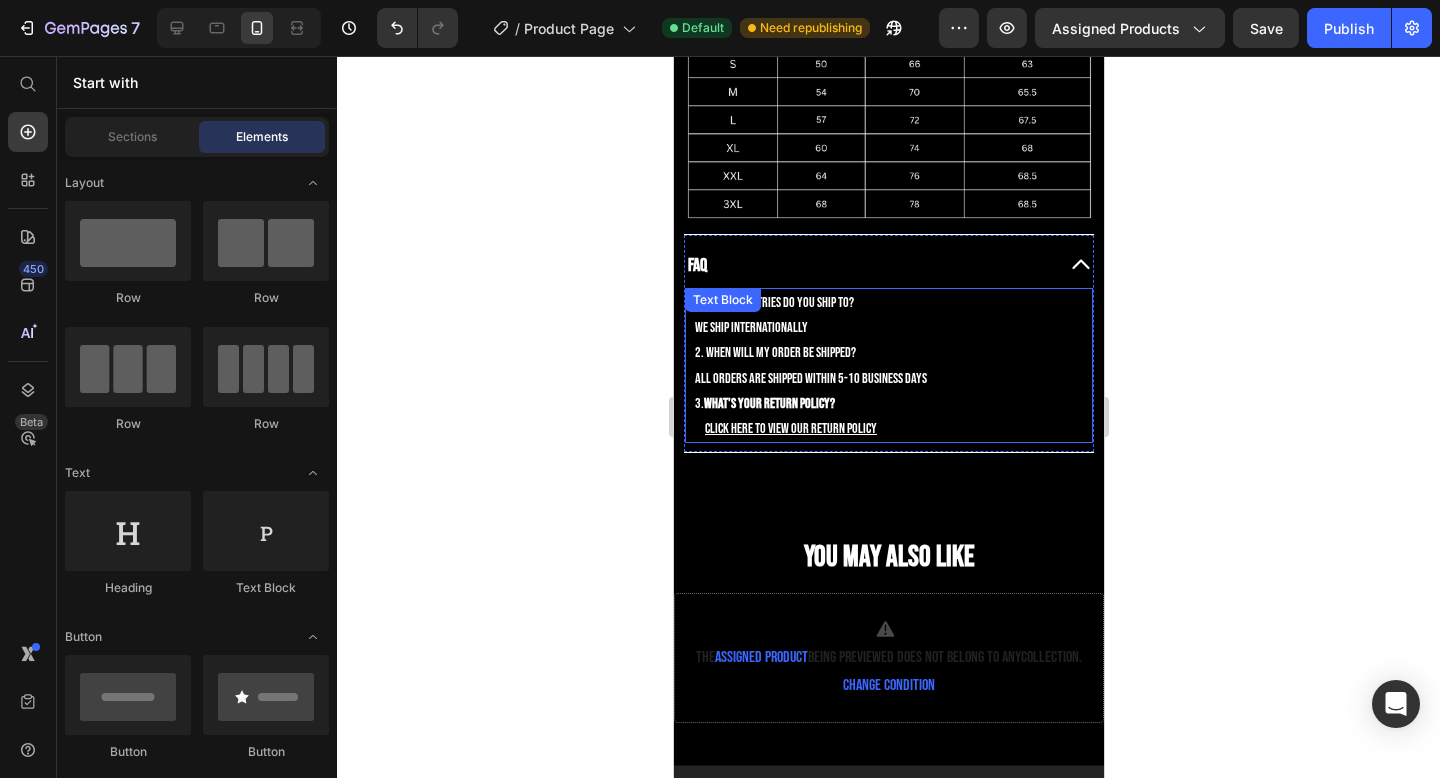 click on "2. when will my order be shipped?" at bounding box center [888, 352] 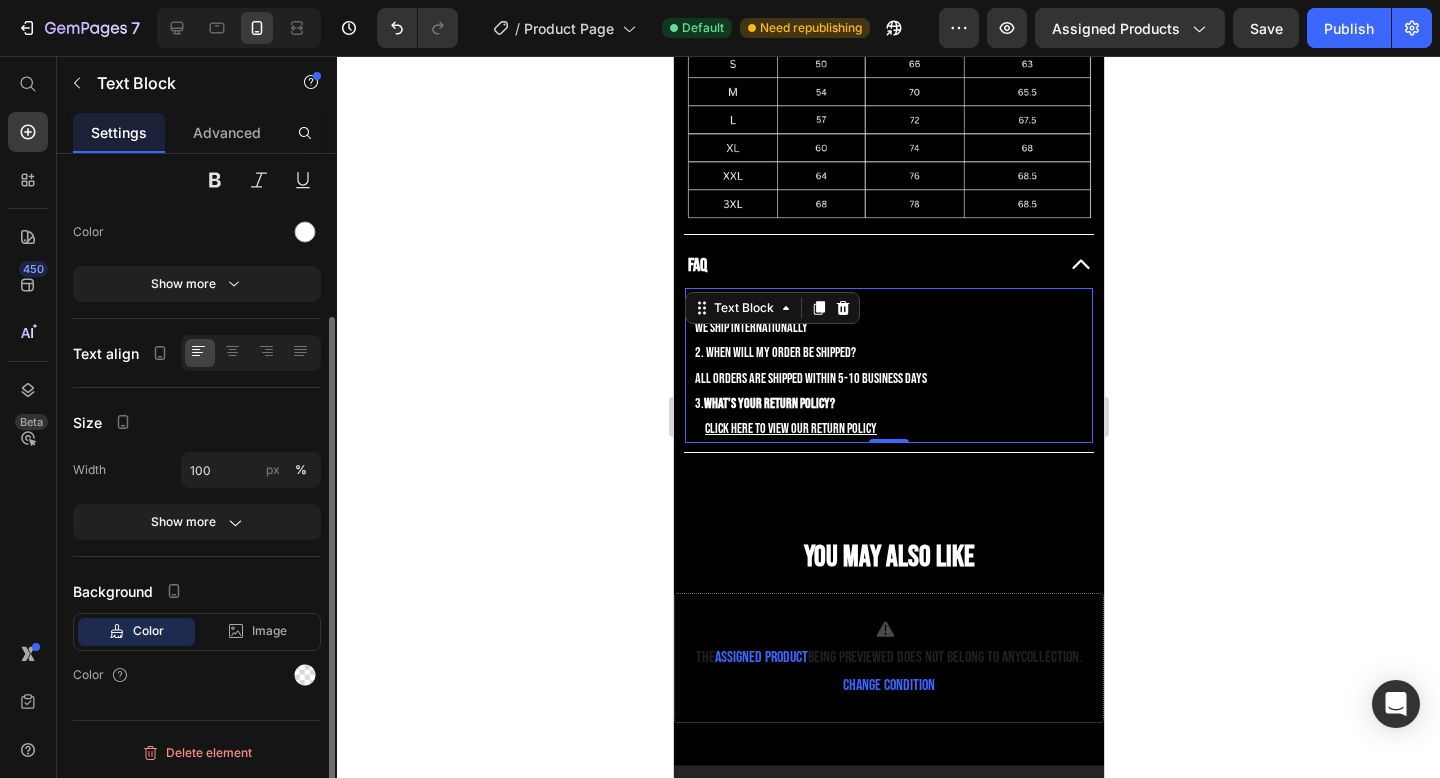 scroll, scrollTop: 0, scrollLeft: 0, axis: both 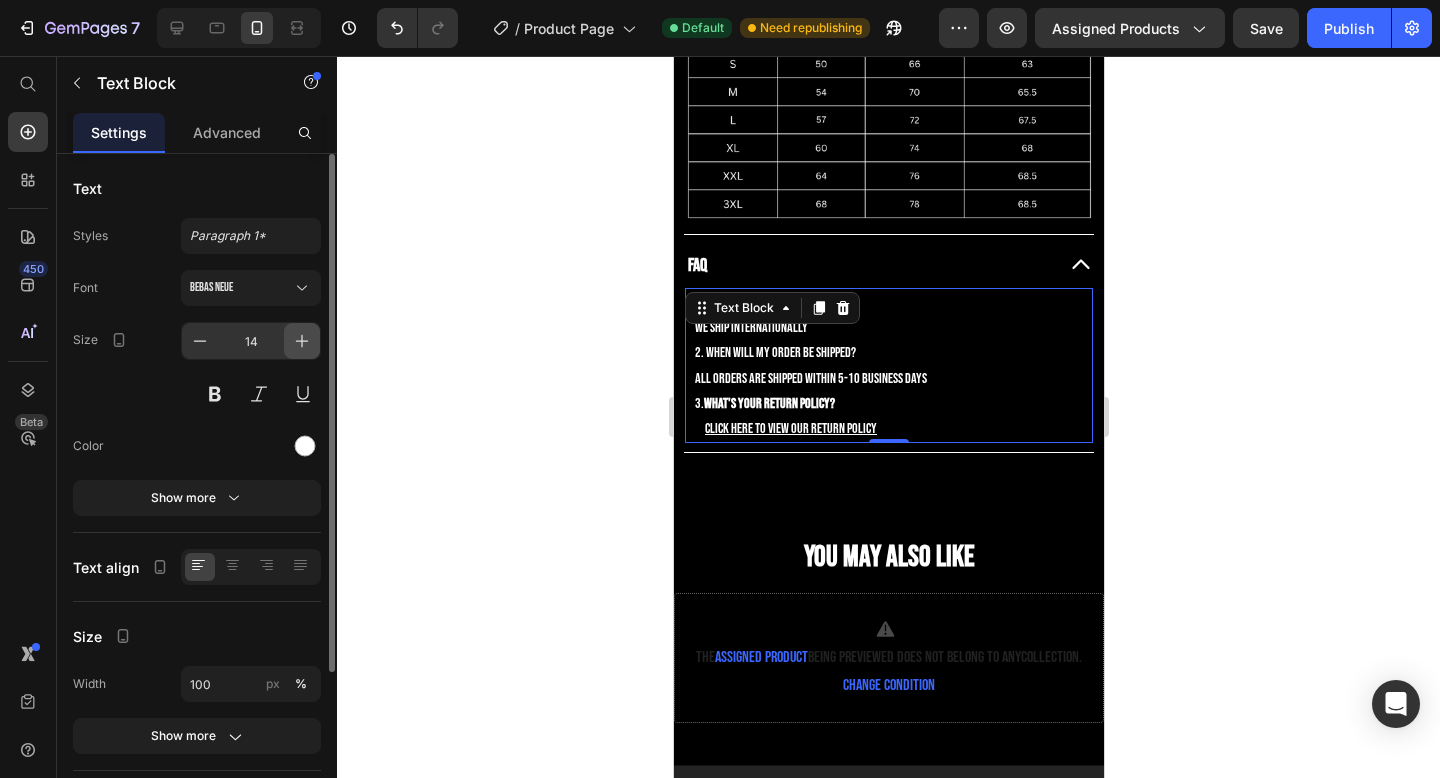click 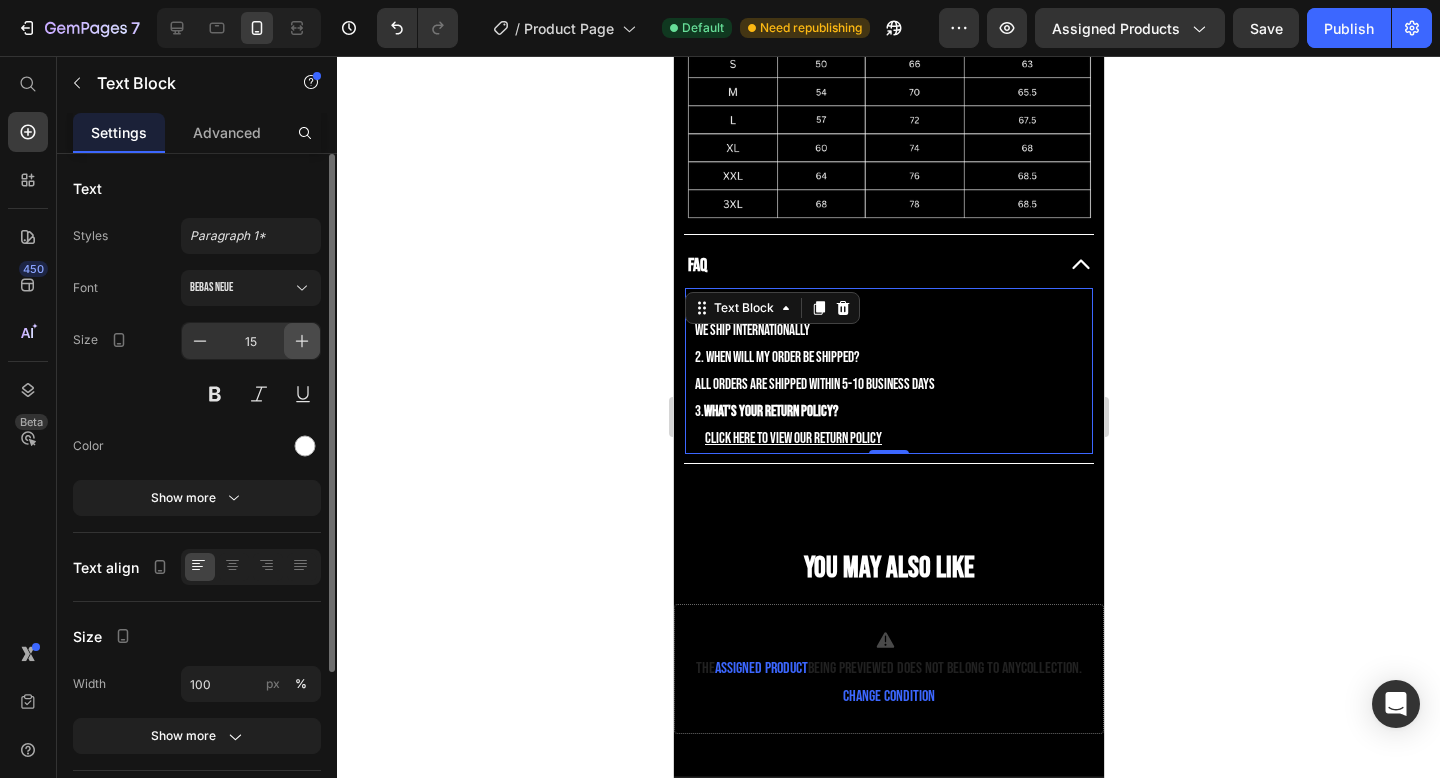 click 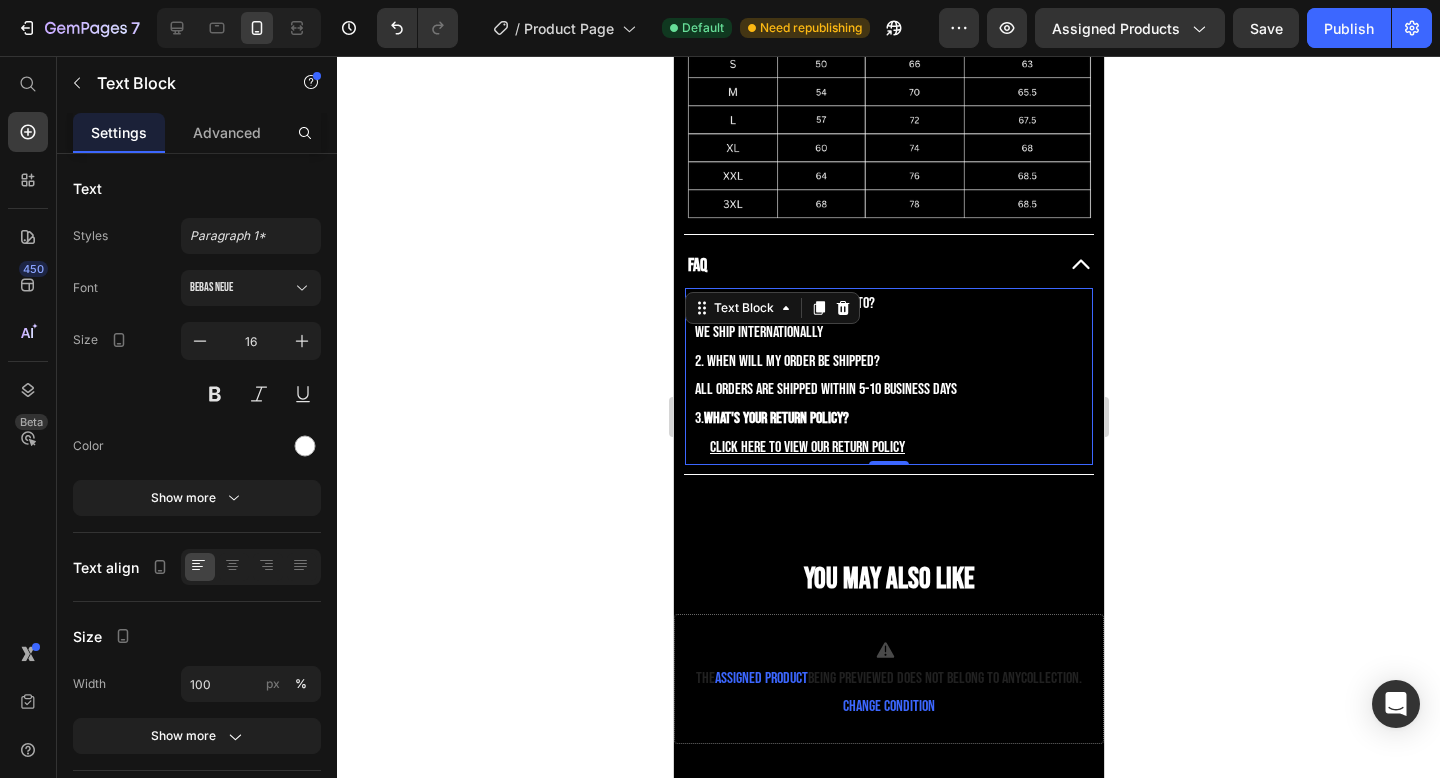 click 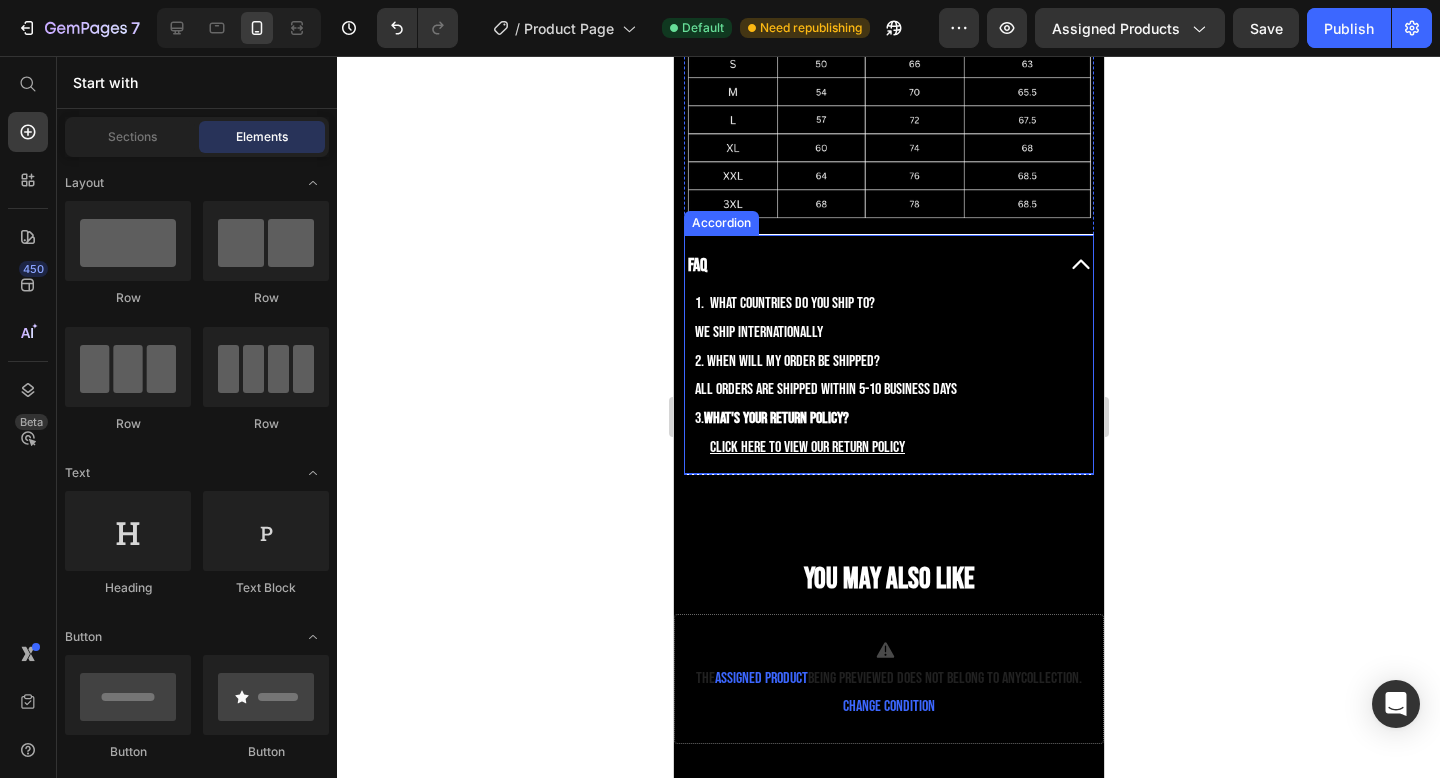click 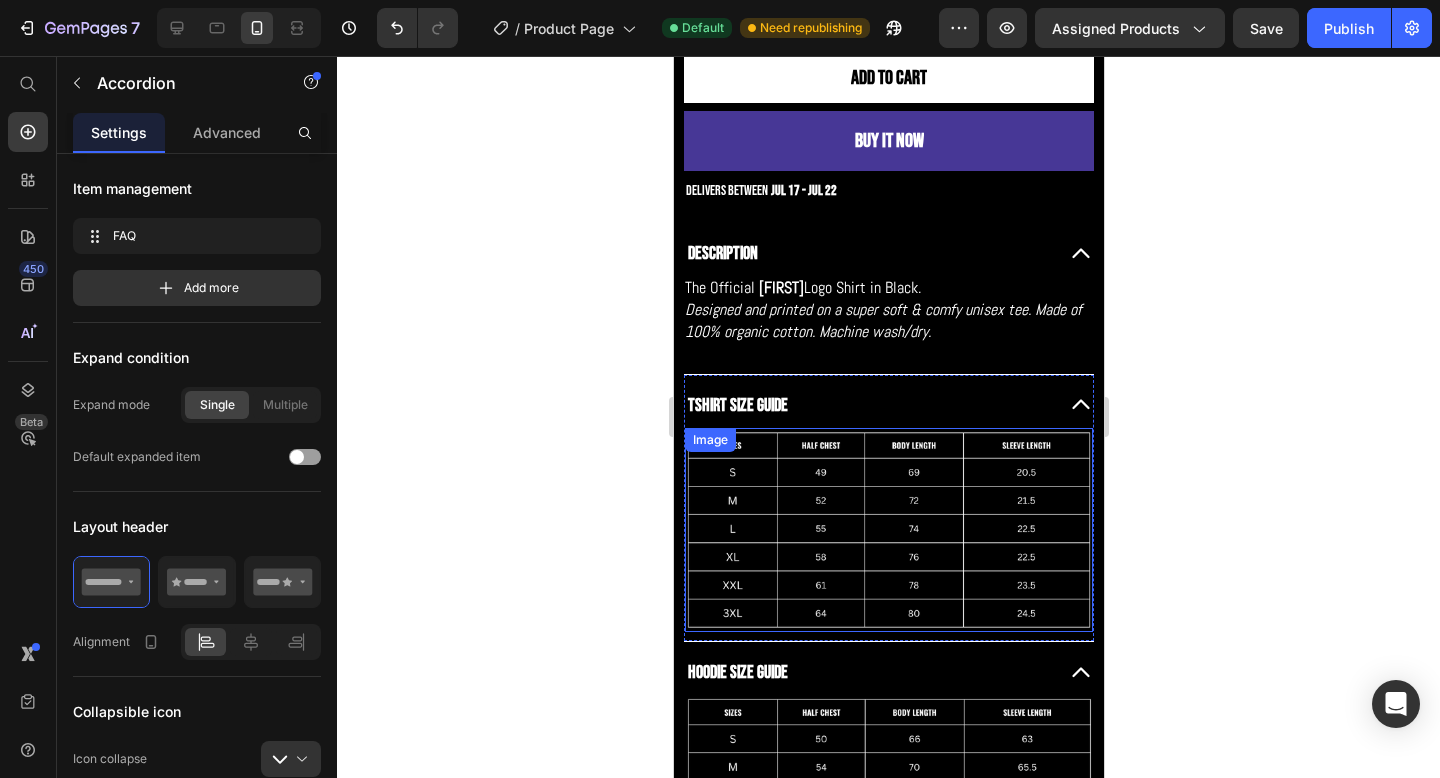 scroll, scrollTop: 928, scrollLeft: 0, axis: vertical 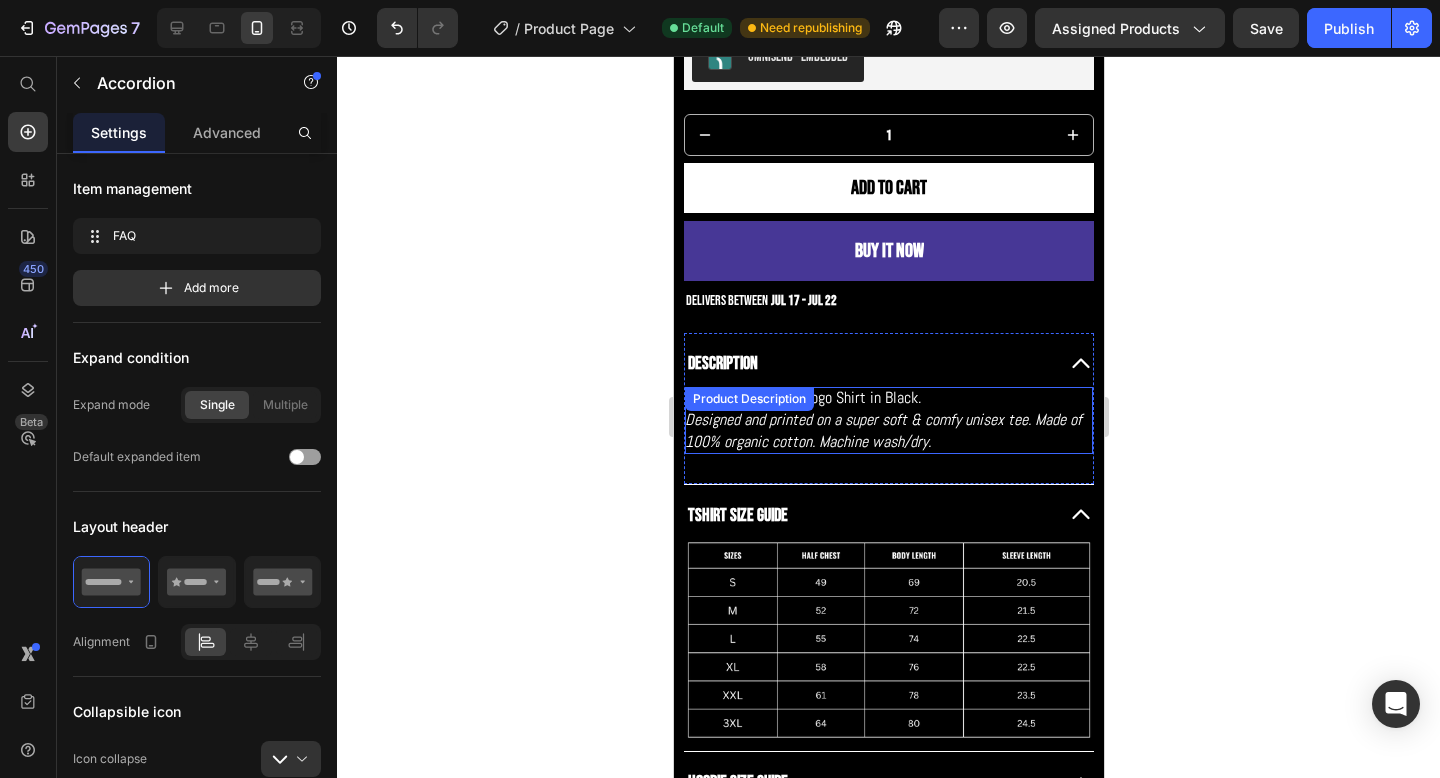 click on "The Official &nbsp; [FIRST] &nbsp; Logo Shirt in Black.
Designed and printed on a super soft & comfy unisex tee. Made of 100% organic cotton. Machine wash/dry." at bounding box center [888, 420] 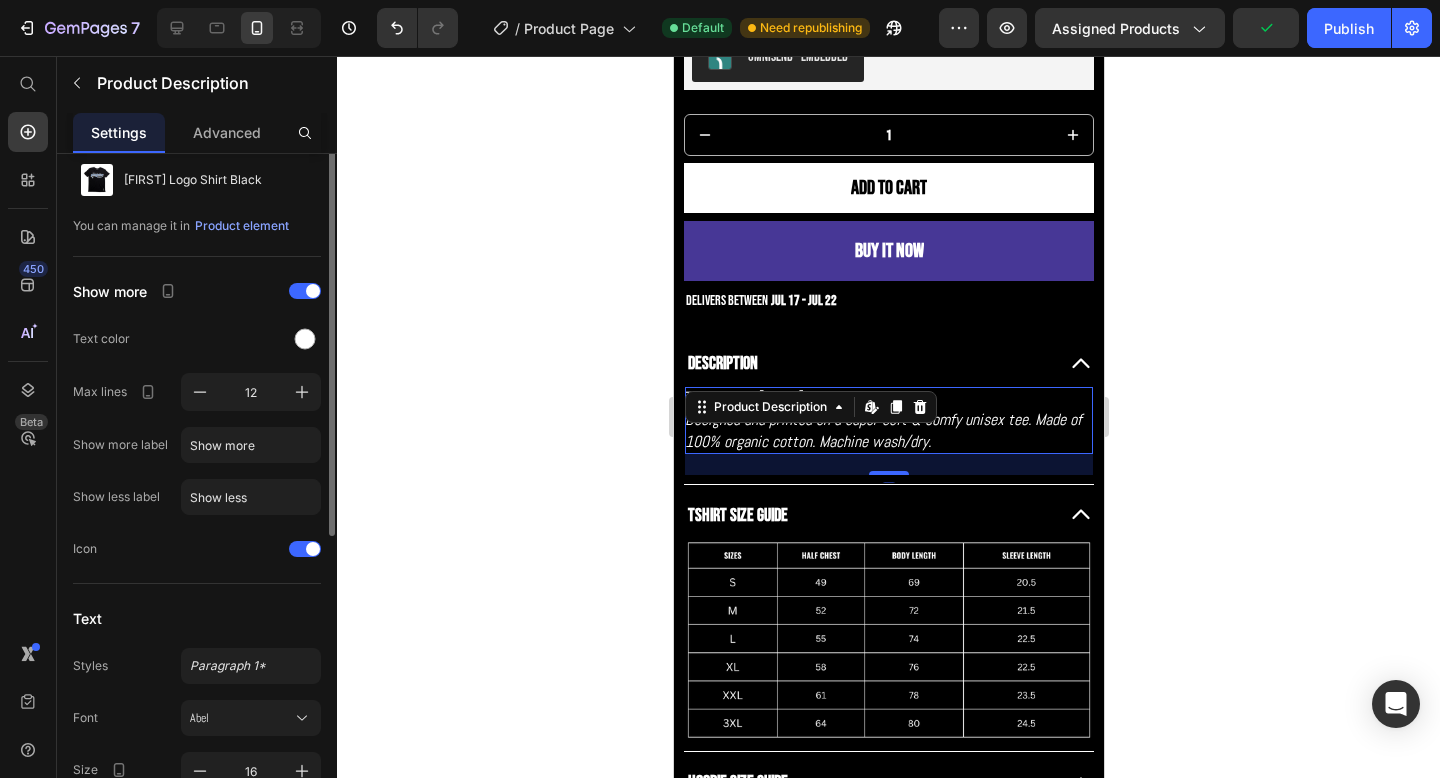 scroll, scrollTop: 271, scrollLeft: 0, axis: vertical 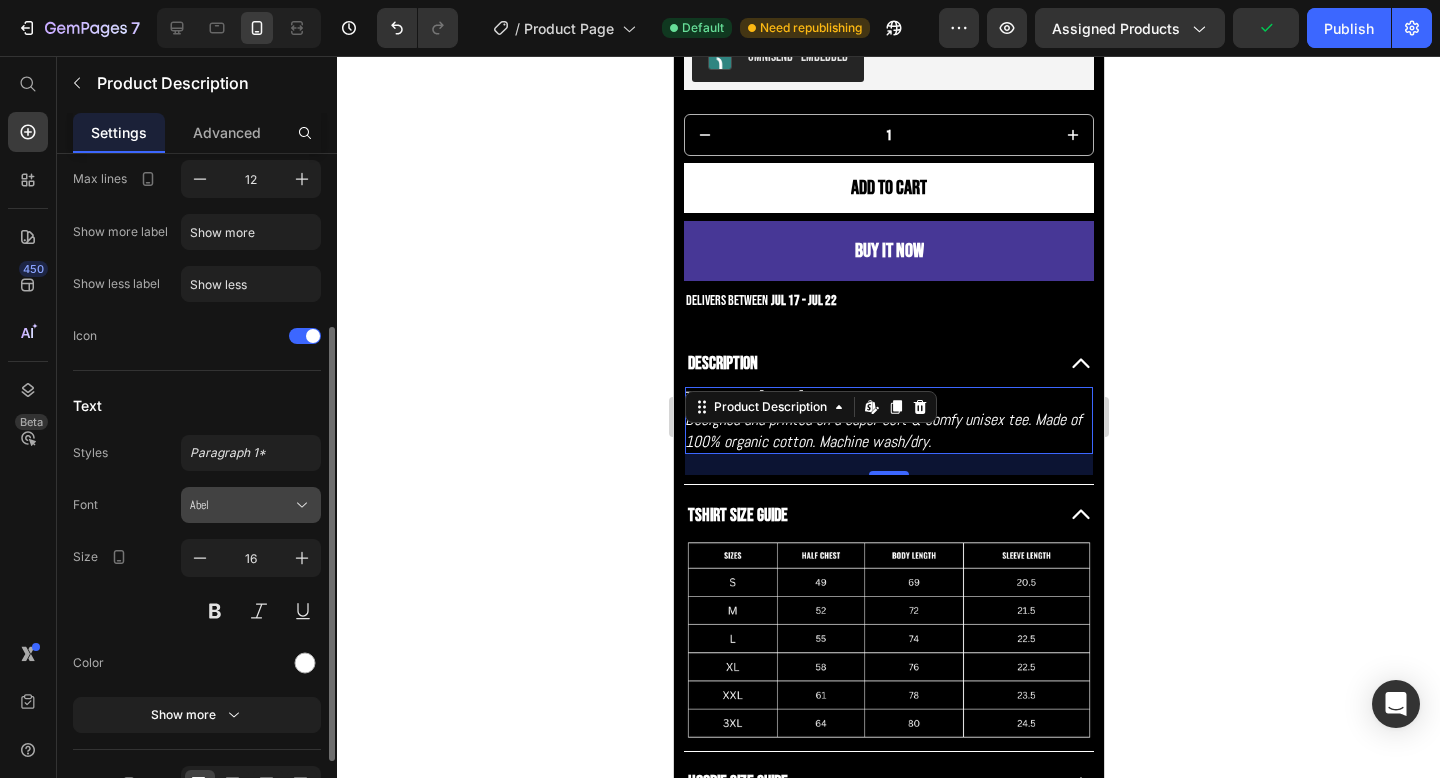 click 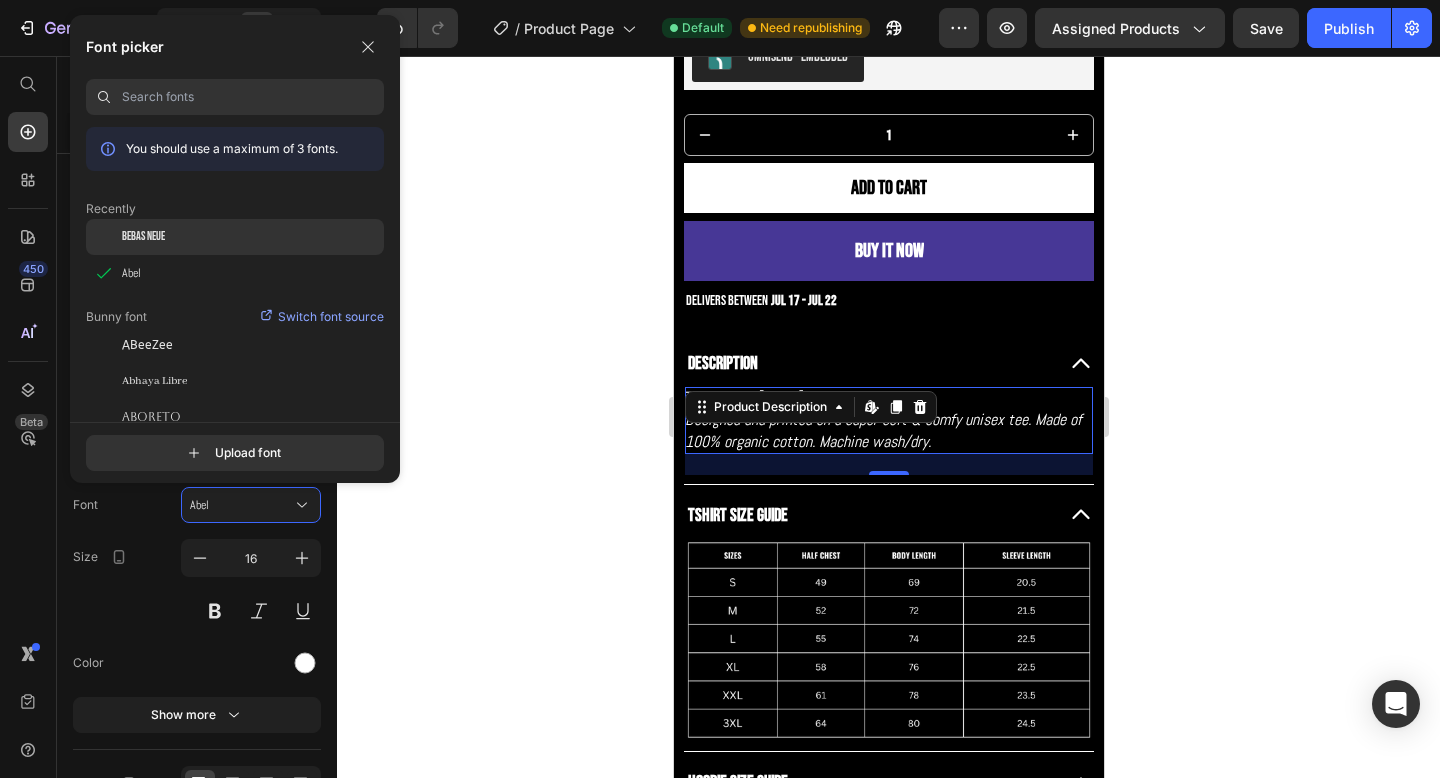 click on "Bebas Neue" 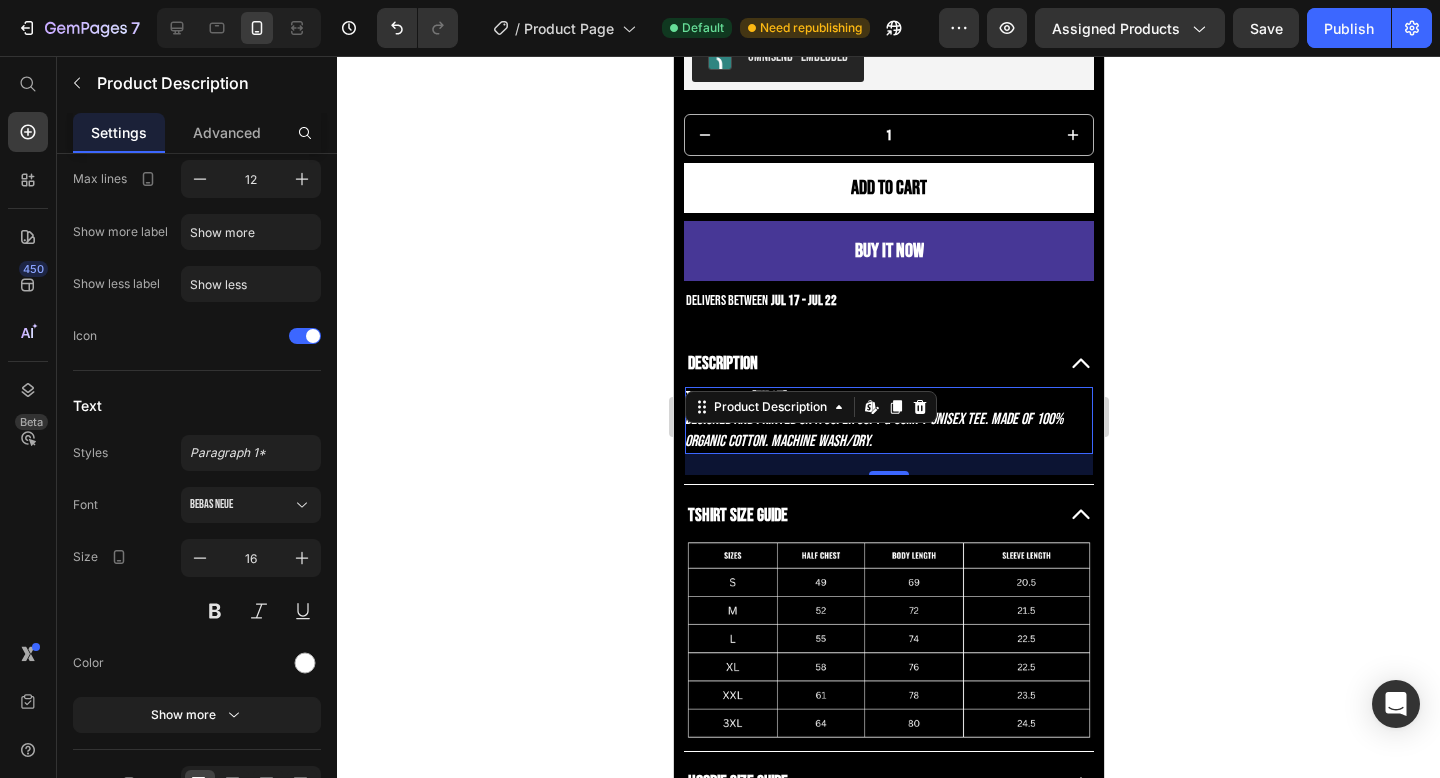 click 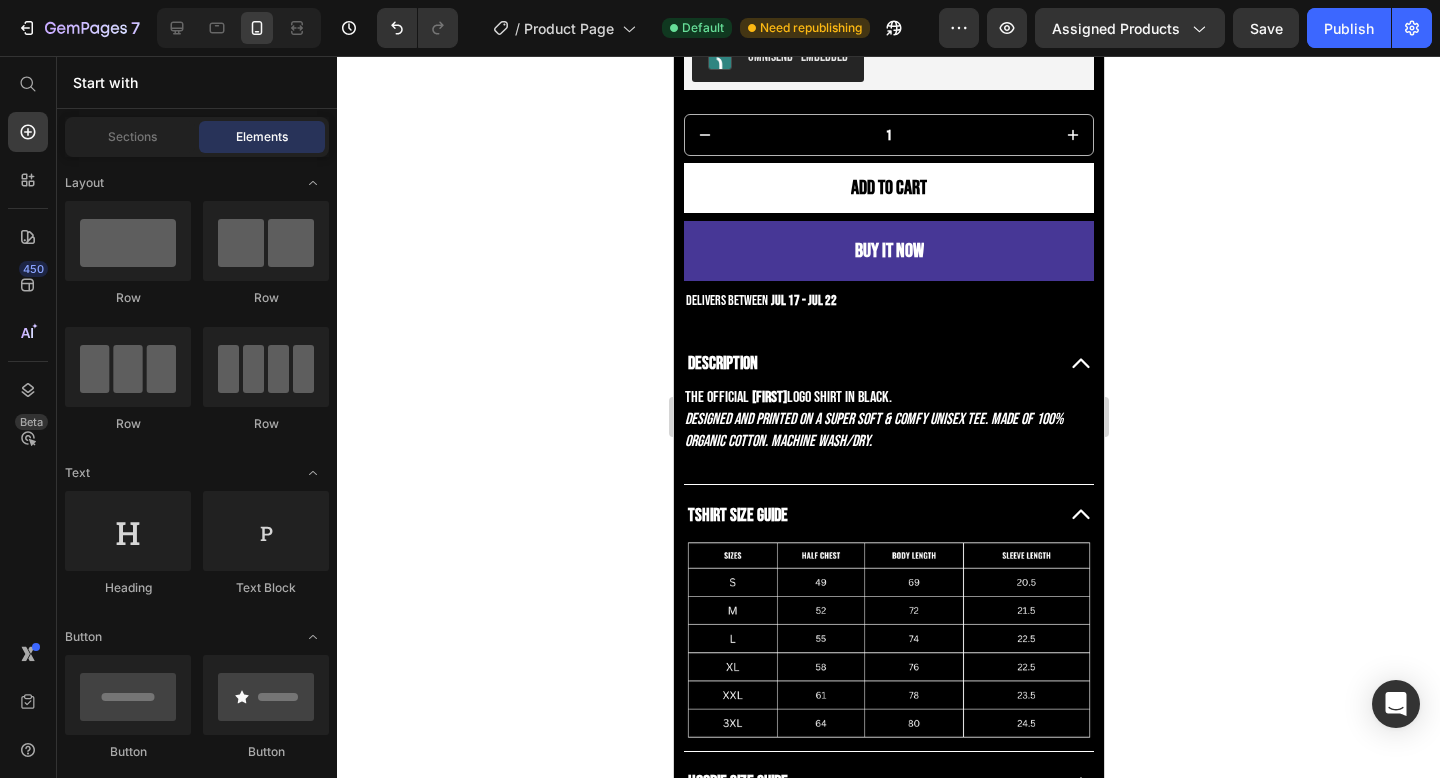 click 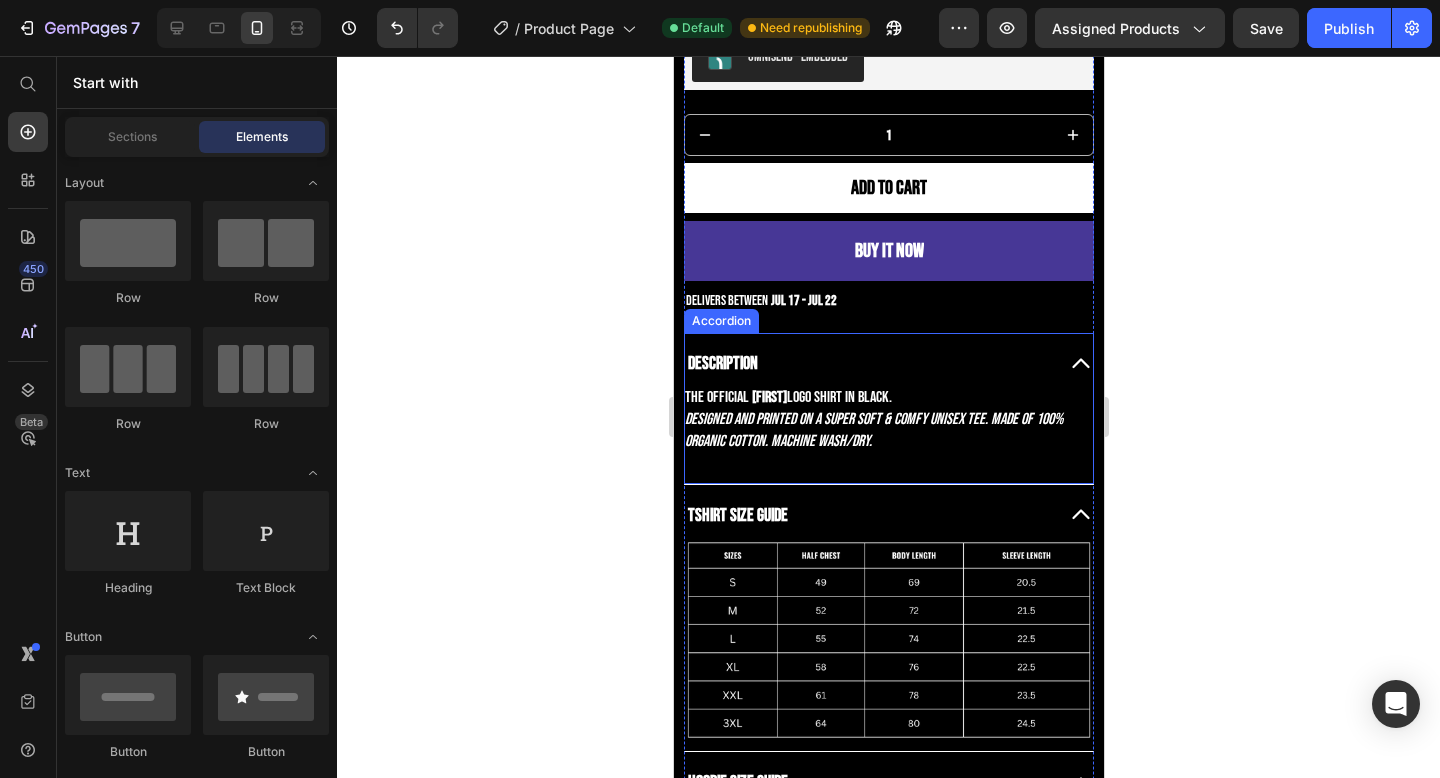 click on "Description" at bounding box center [888, 367] 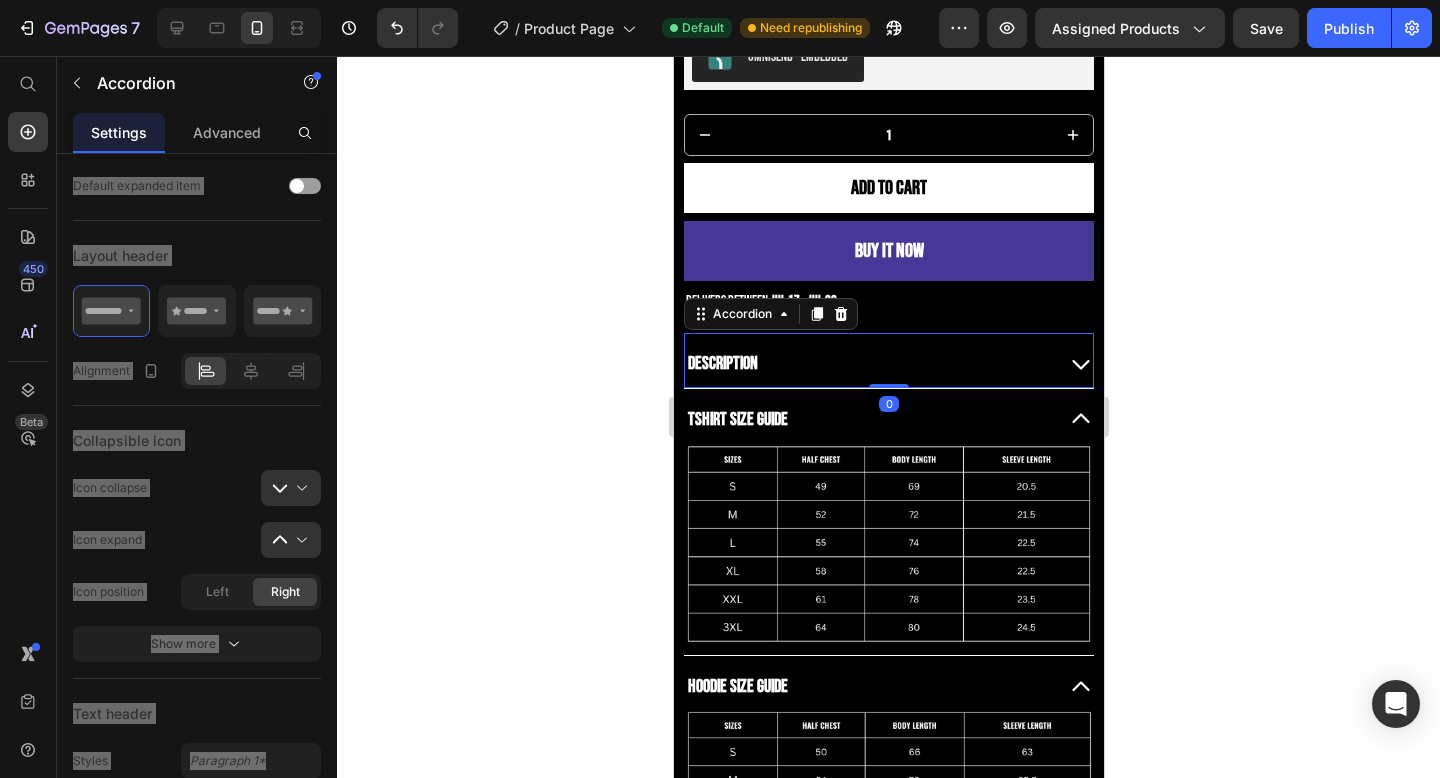 scroll, scrollTop: 0, scrollLeft: 0, axis: both 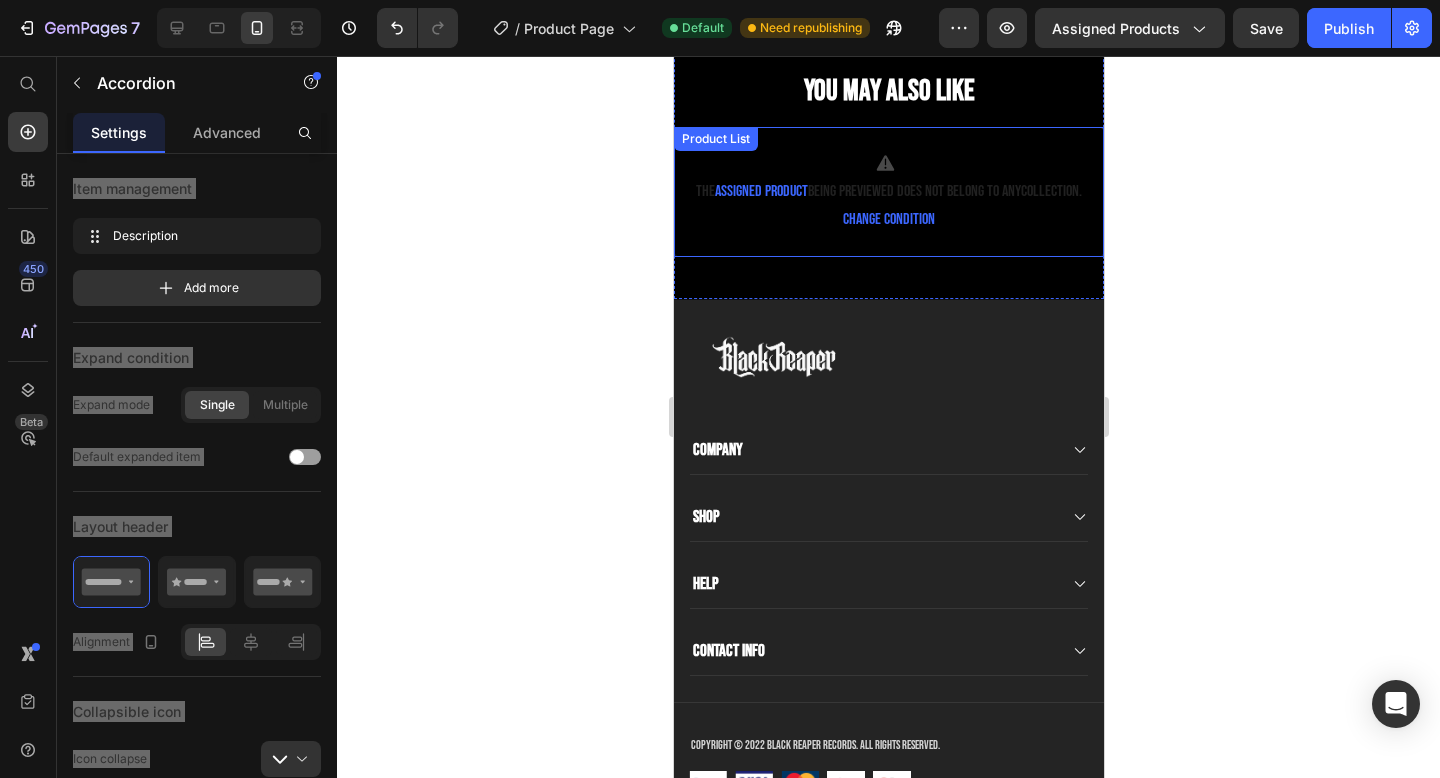 click on "The  assigned product  being previewed does not belong to any  collection . Change condition" at bounding box center [888, 206] 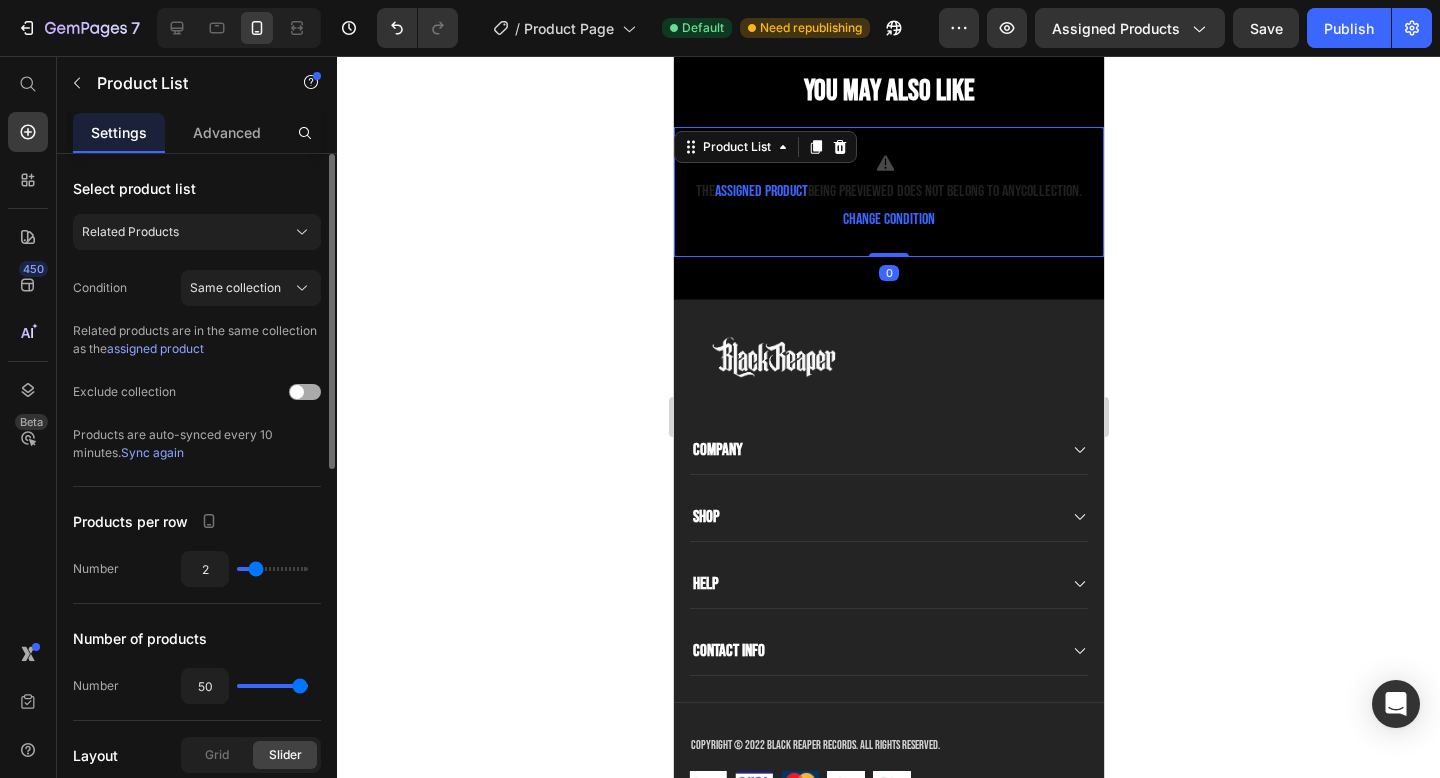 click on "Select product list Related Products Condition Same collection Related products are in the same collection as the  assigned product Exclude collection  Products are auto-synced every 10 minutes.  Sync again" 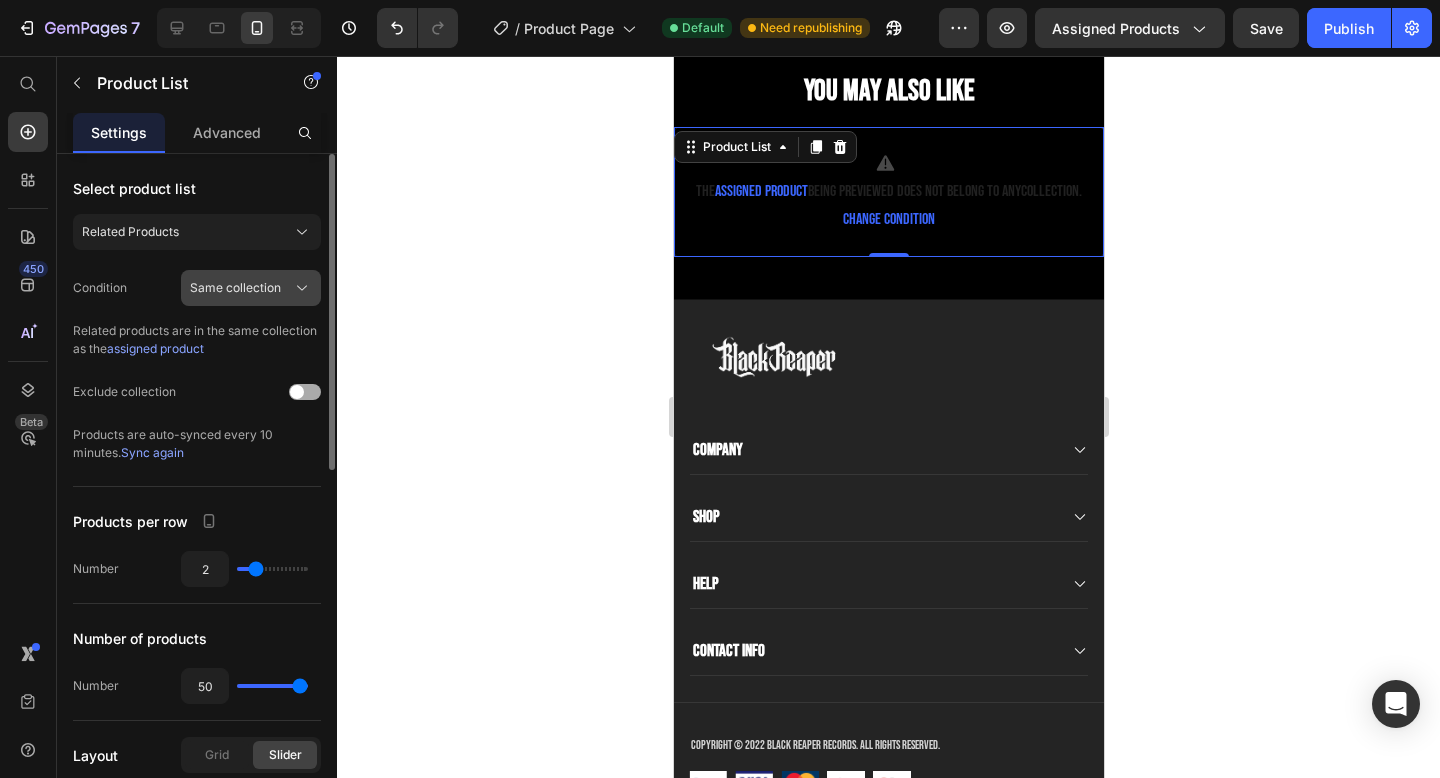 click on "Same collection" at bounding box center (235, 288) 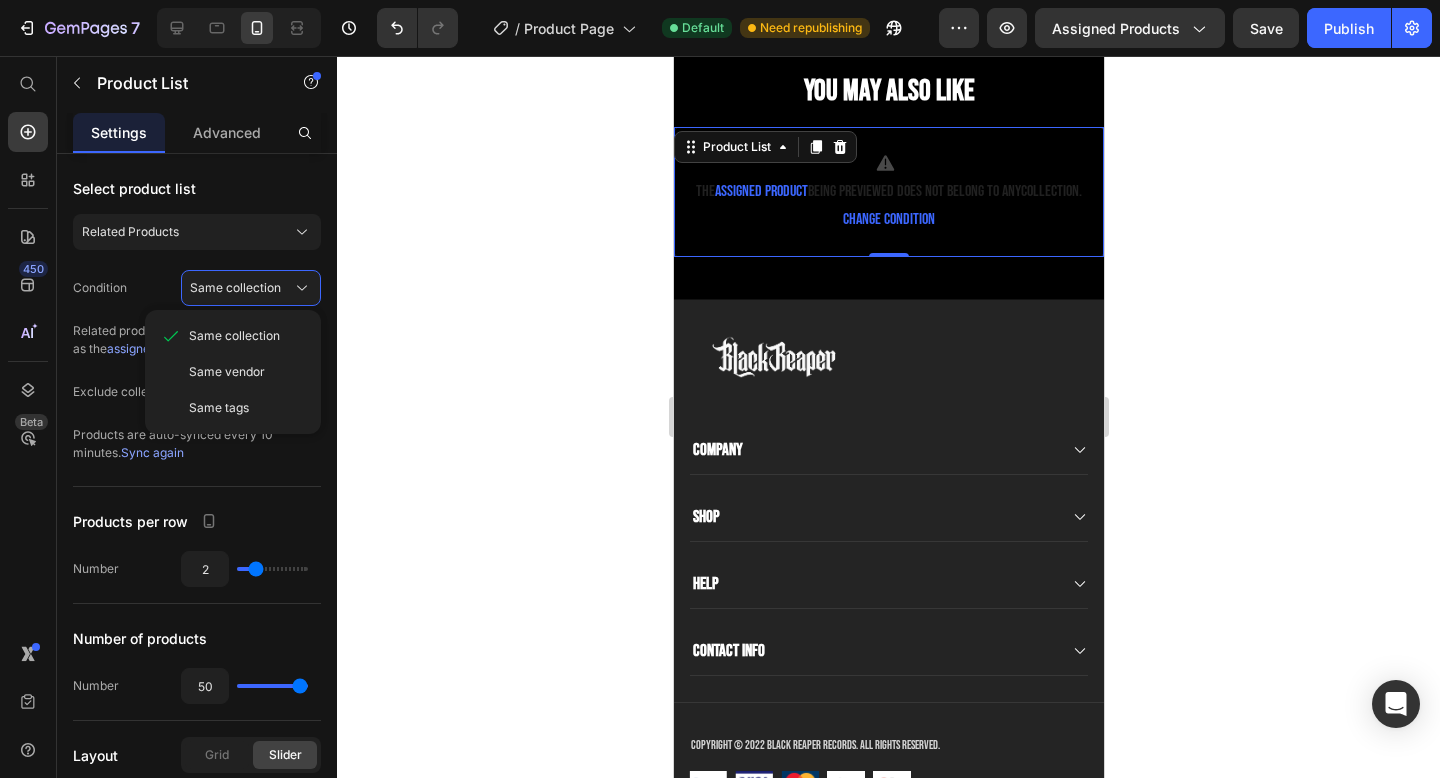 click 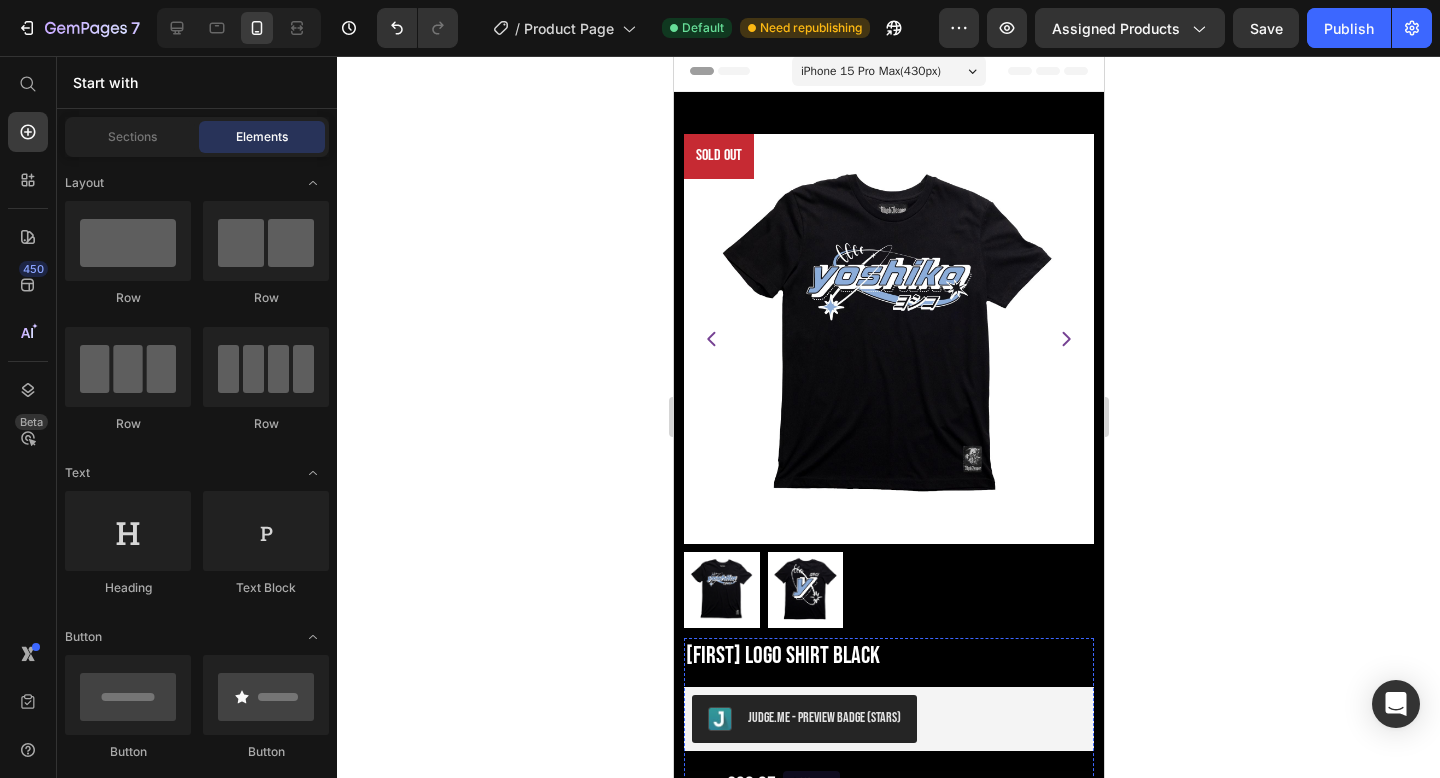 scroll, scrollTop: 0, scrollLeft: 0, axis: both 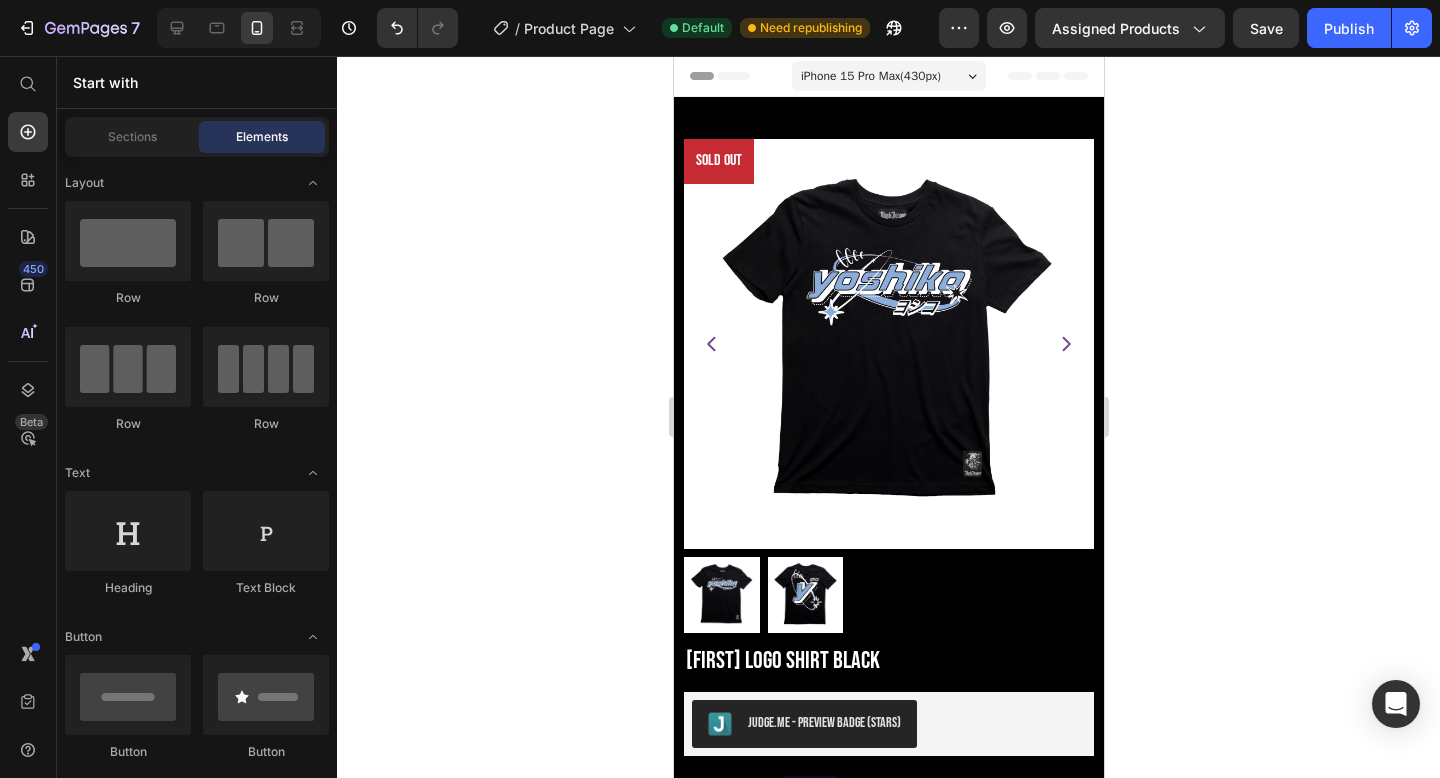click 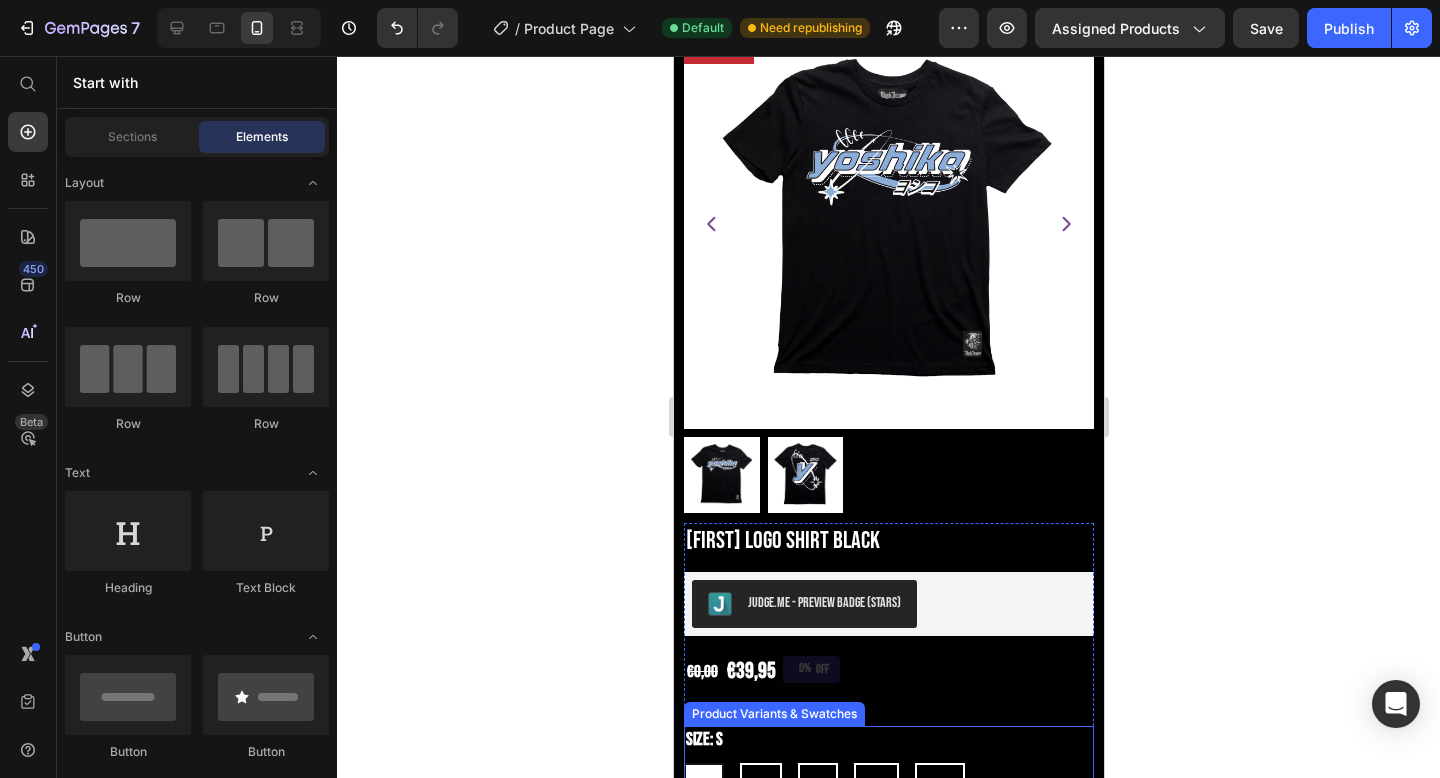 scroll, scrollTop: 122, scrollLeft: 0, axis: vertical 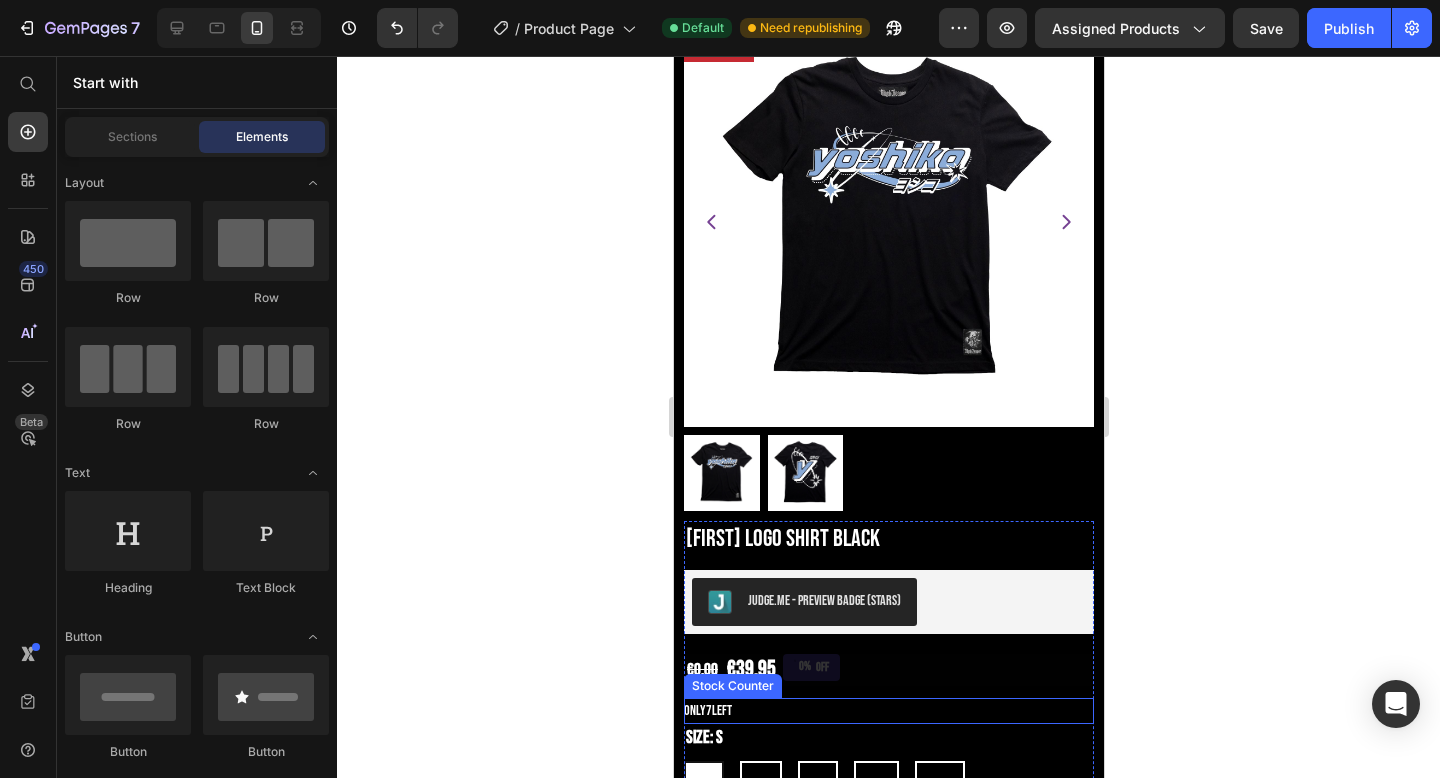 click on "ONLY  7  LEFT" at bounding box center (888, 710) 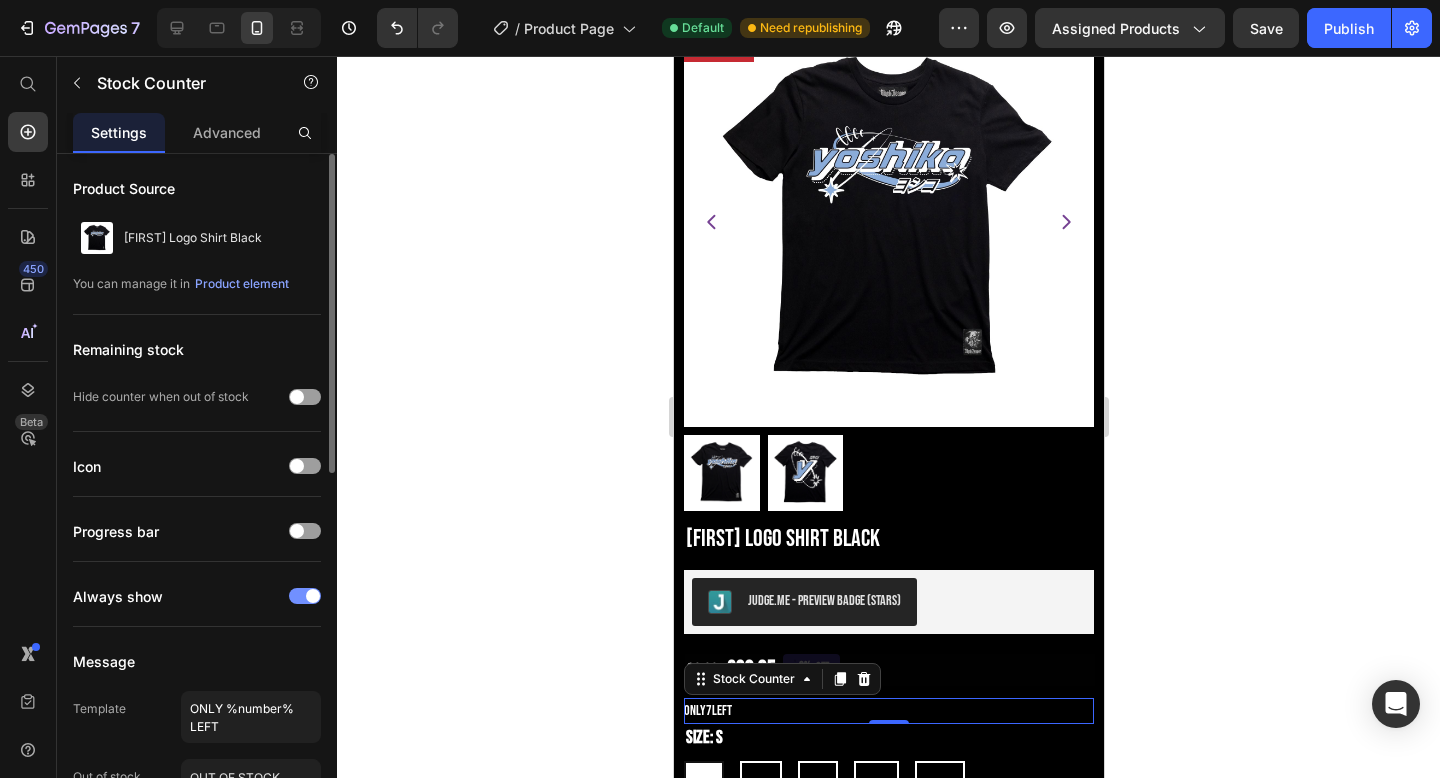 click at bounding box center (305, 596) 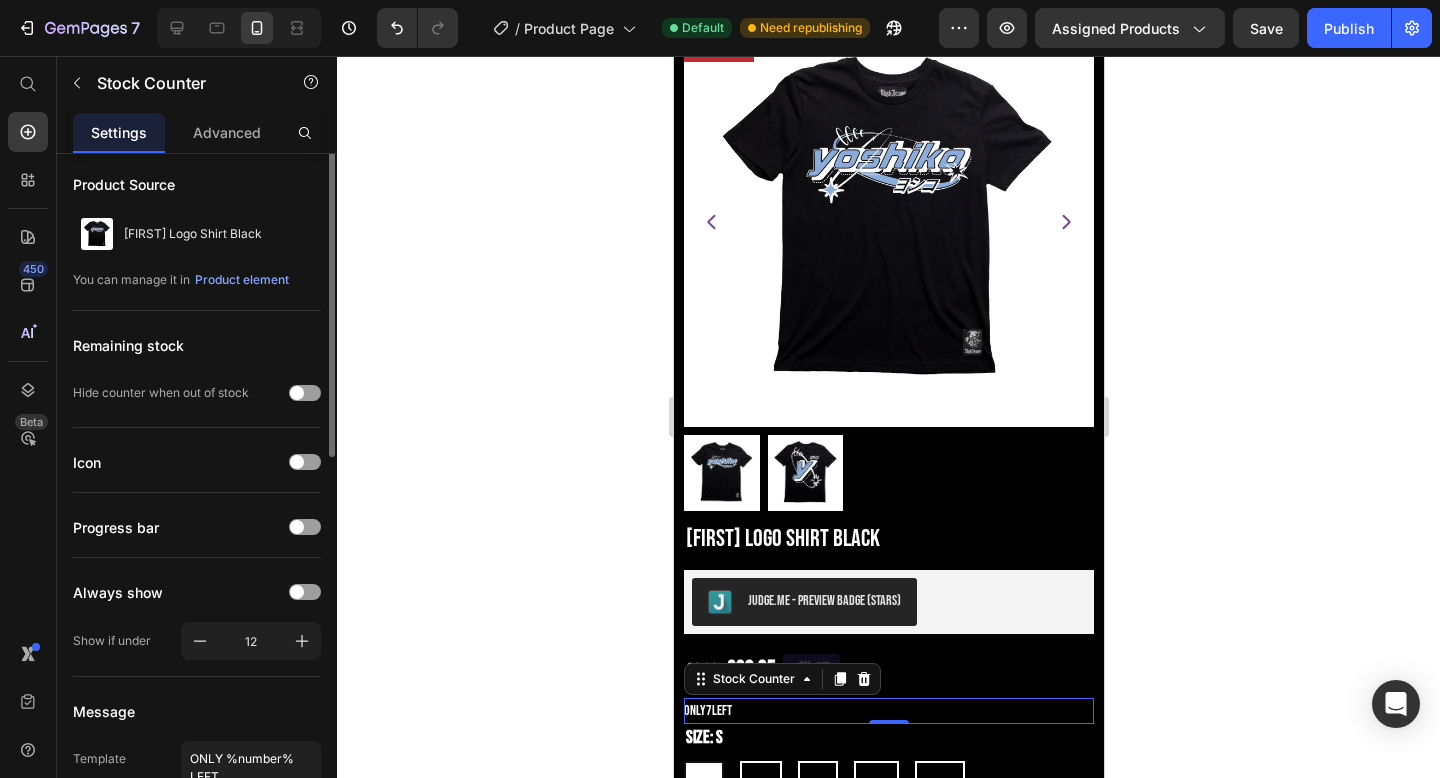 scroll, scrollTop: 82, scrollLeft: 0, axis: vertical 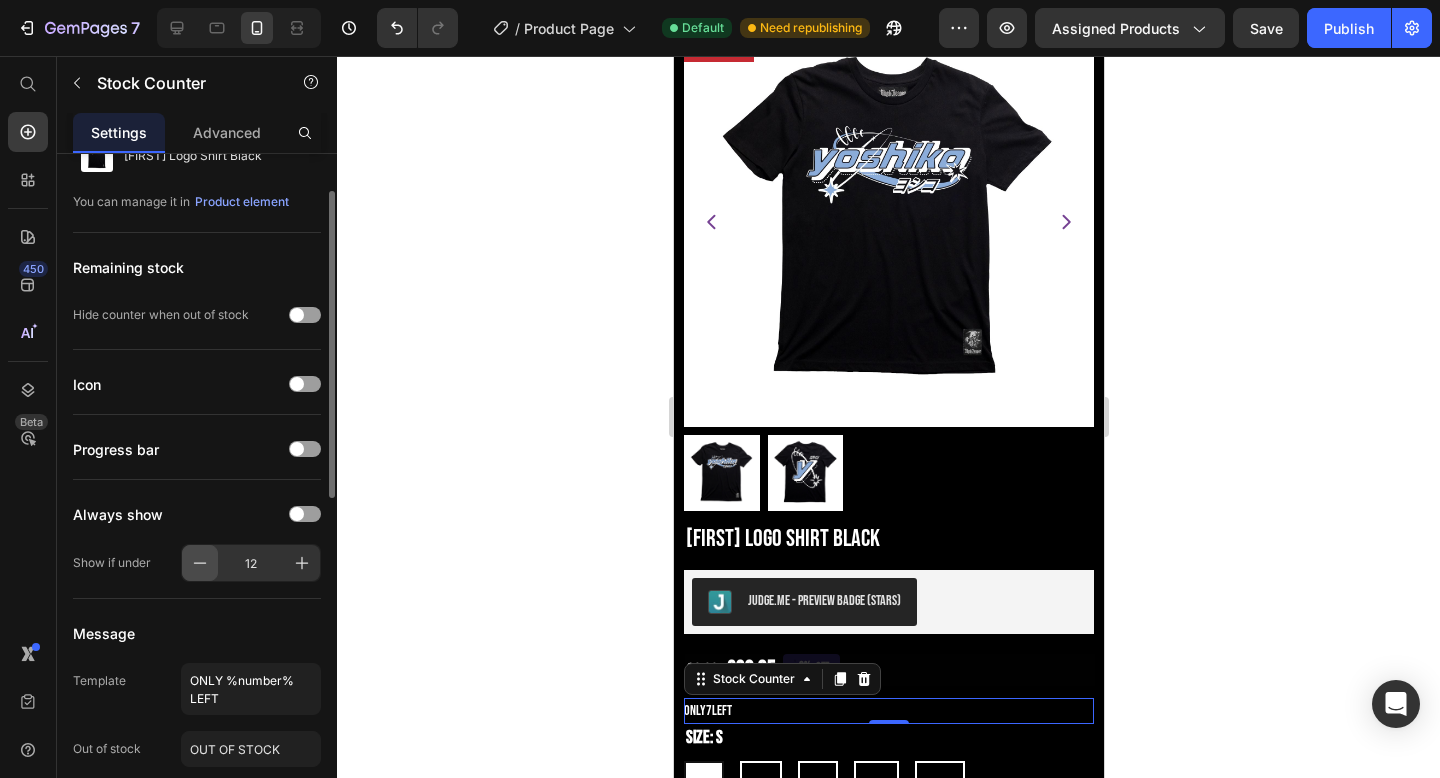 click 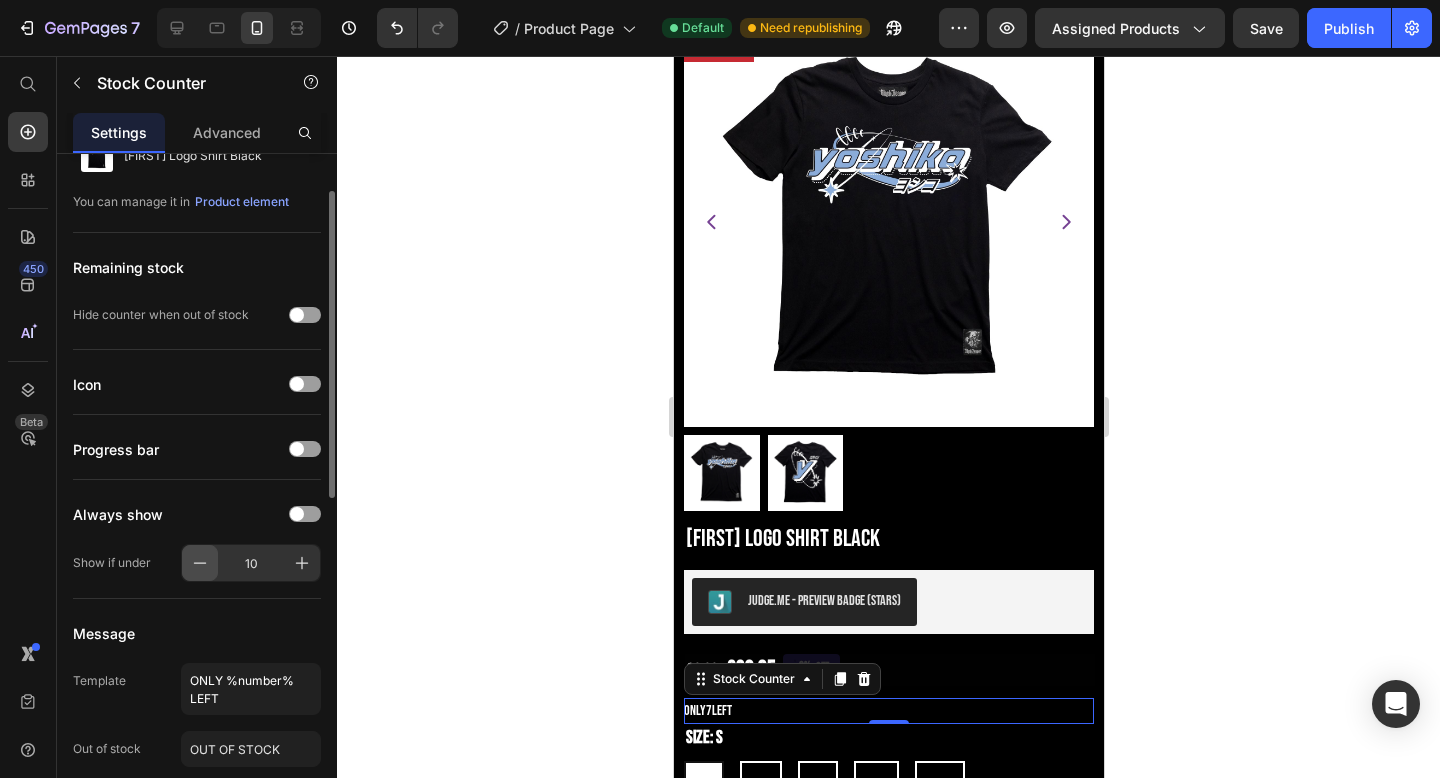 click 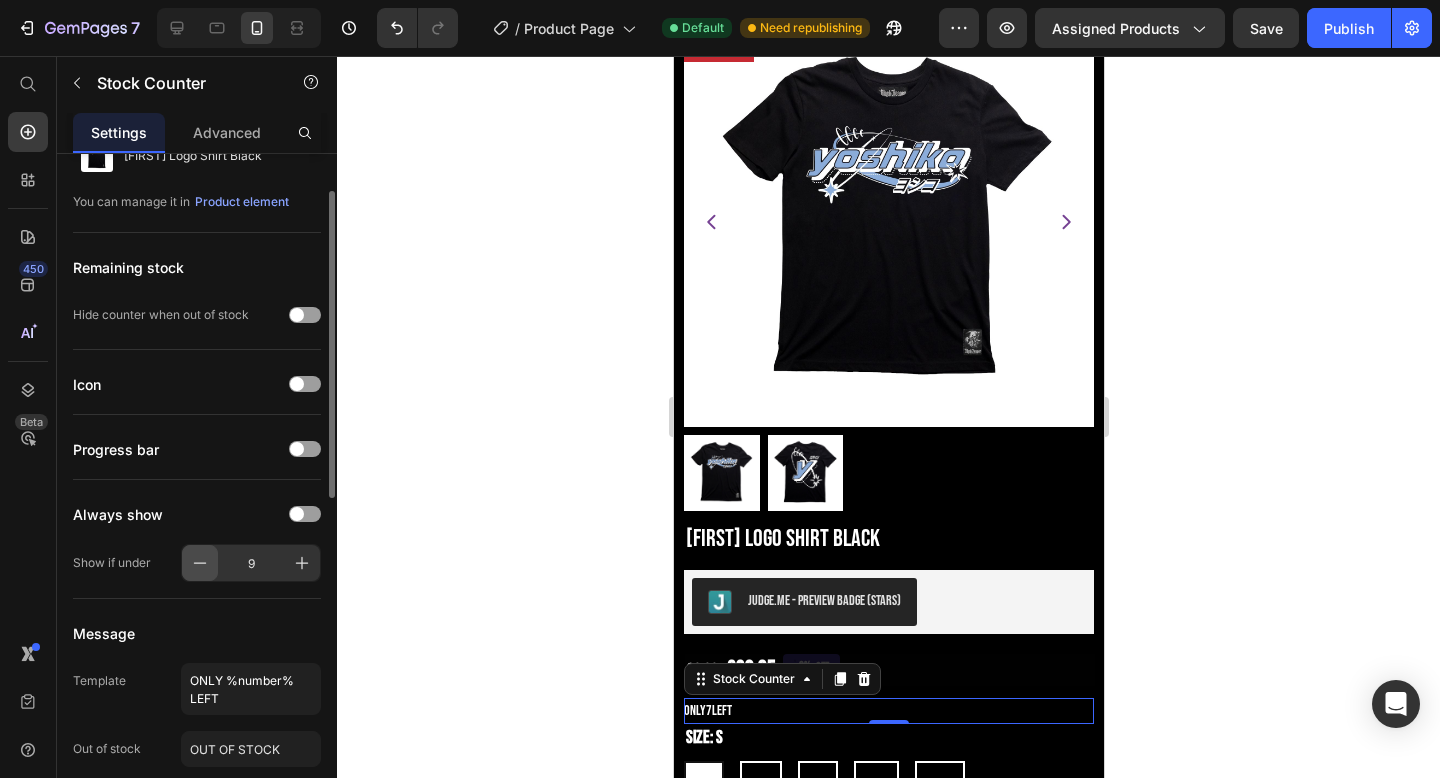 click 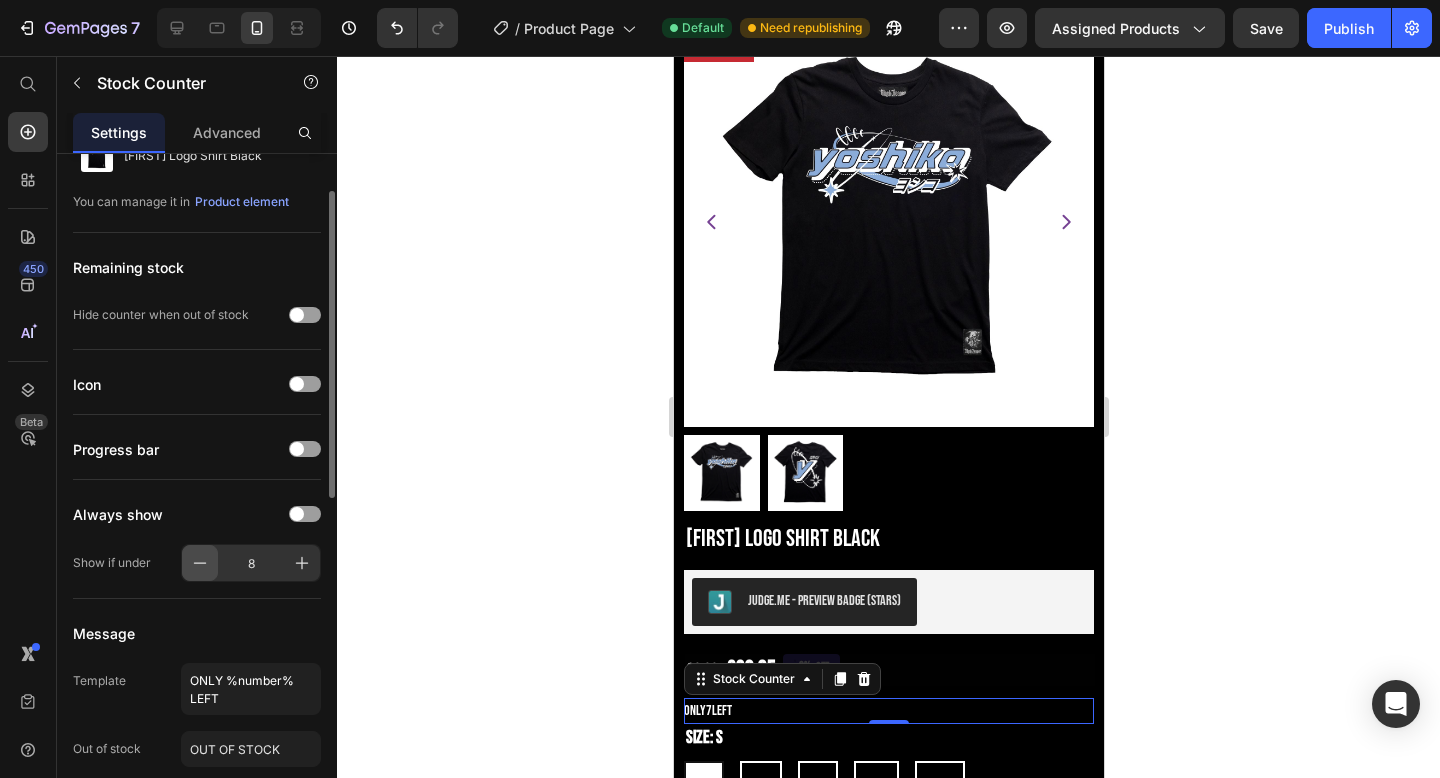 click 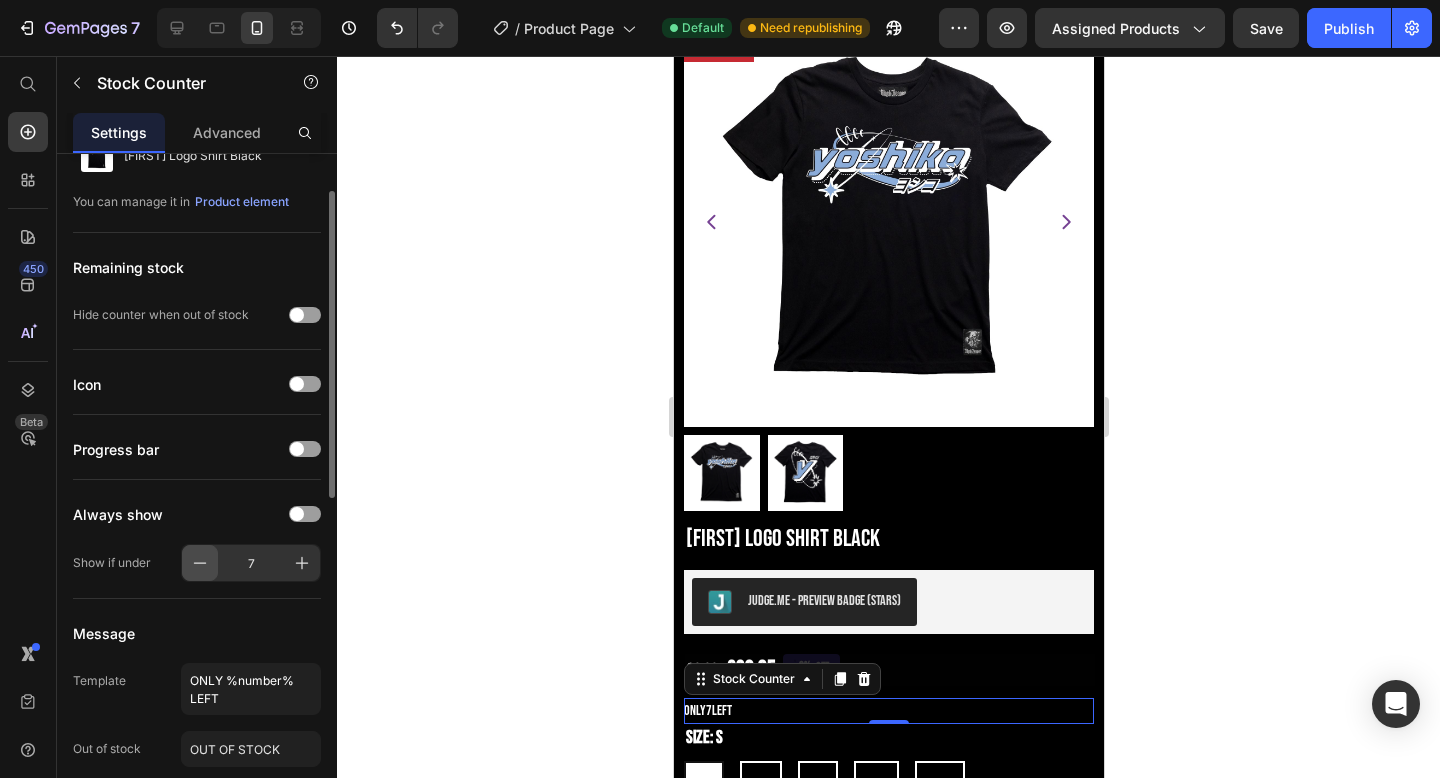 click 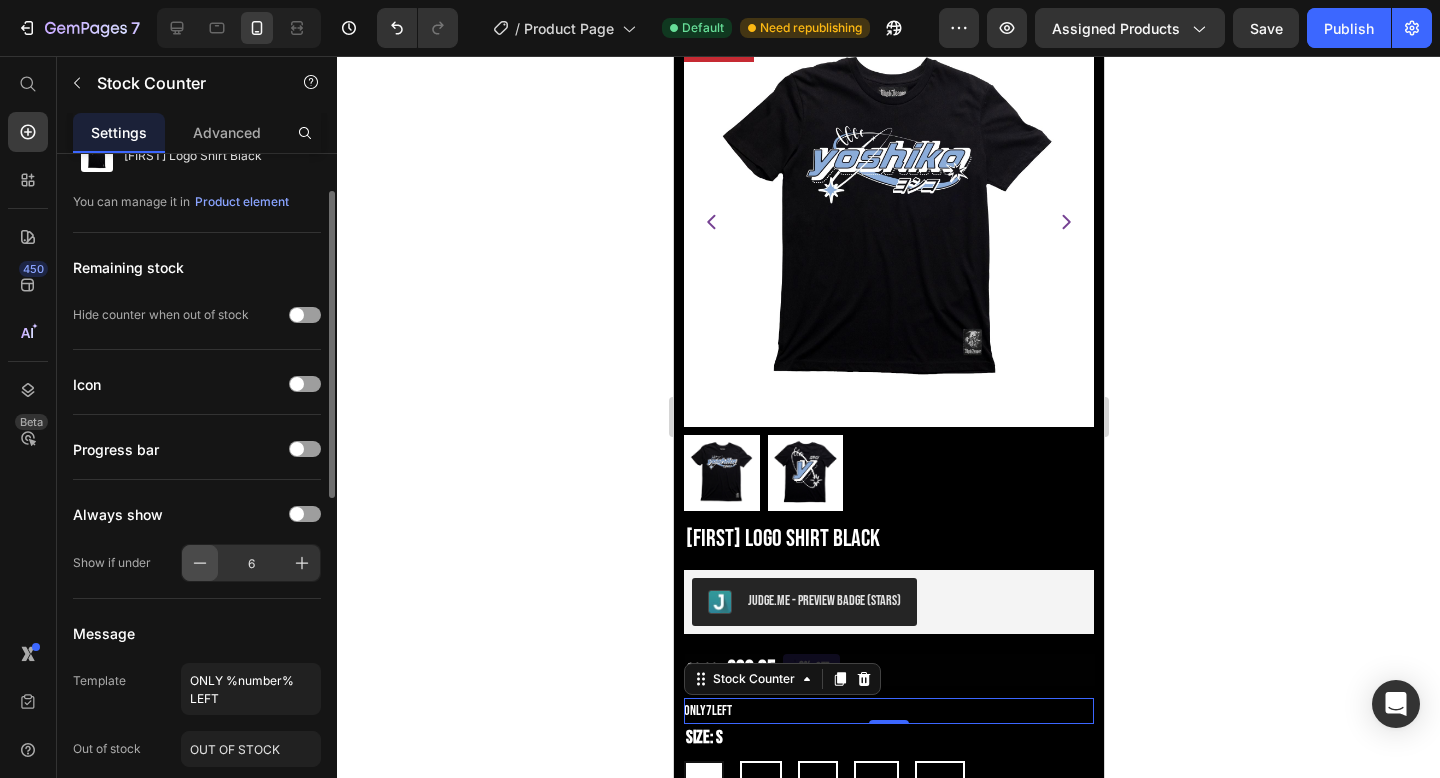click 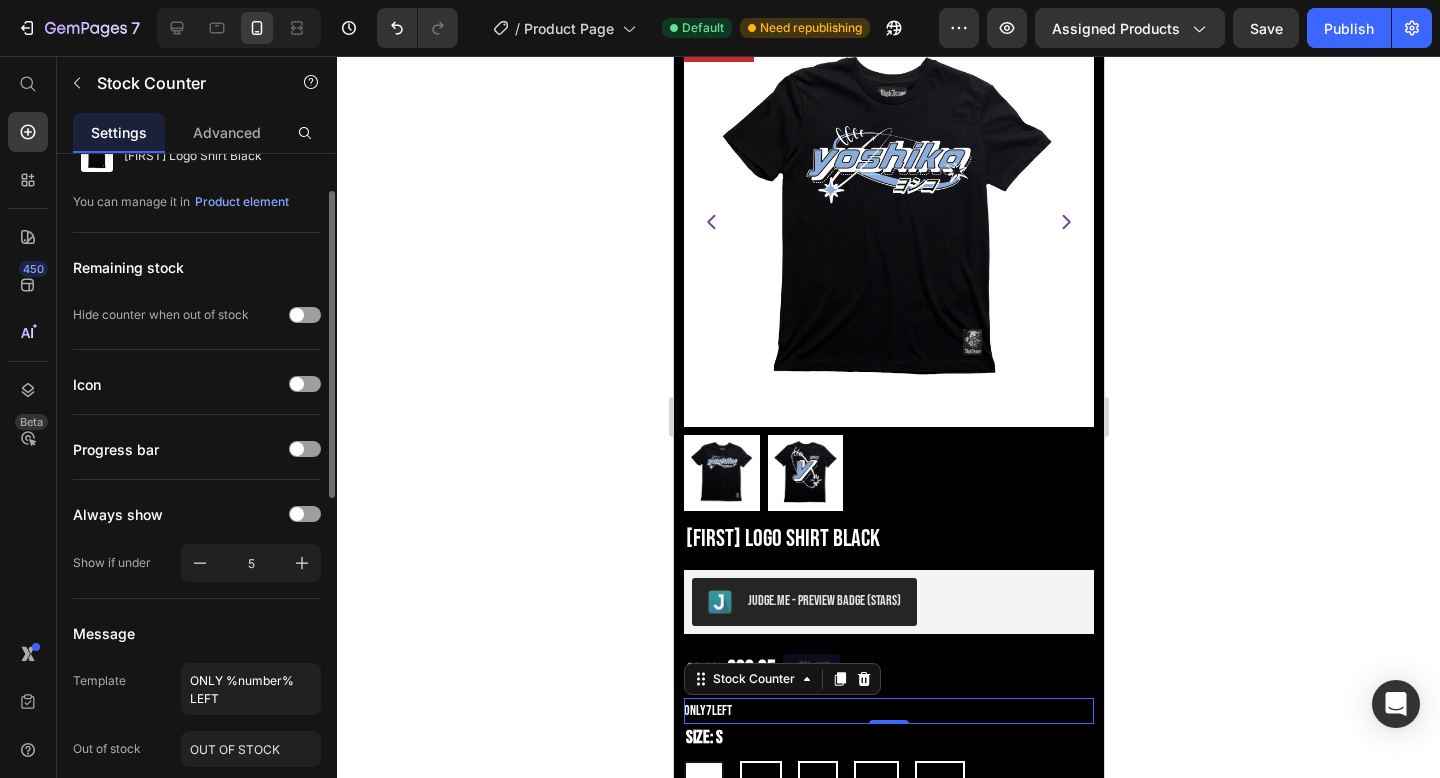 click on "[FIRST]" at bounding box center (197, 776) 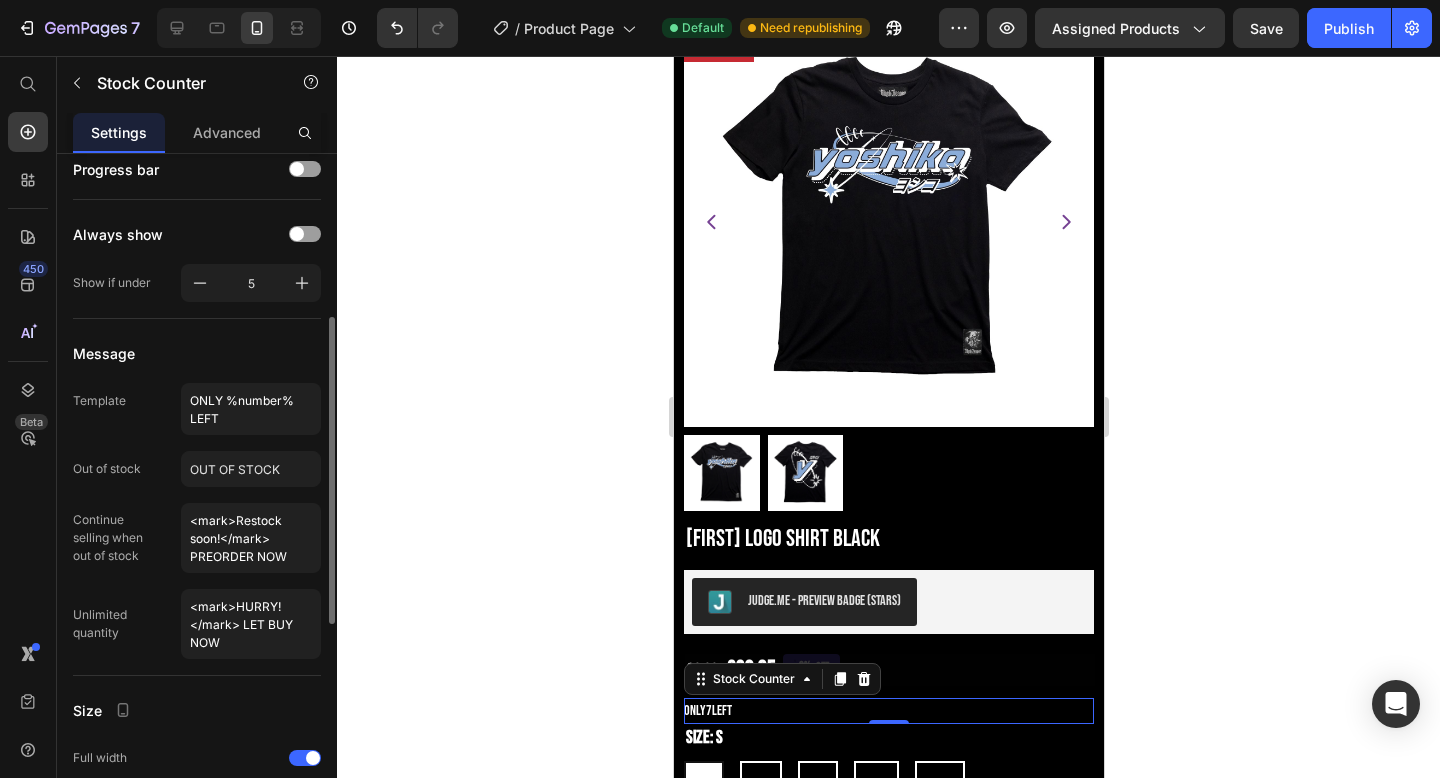 scroll, scrollTop: 0, scrollLeft: 0, axis: both 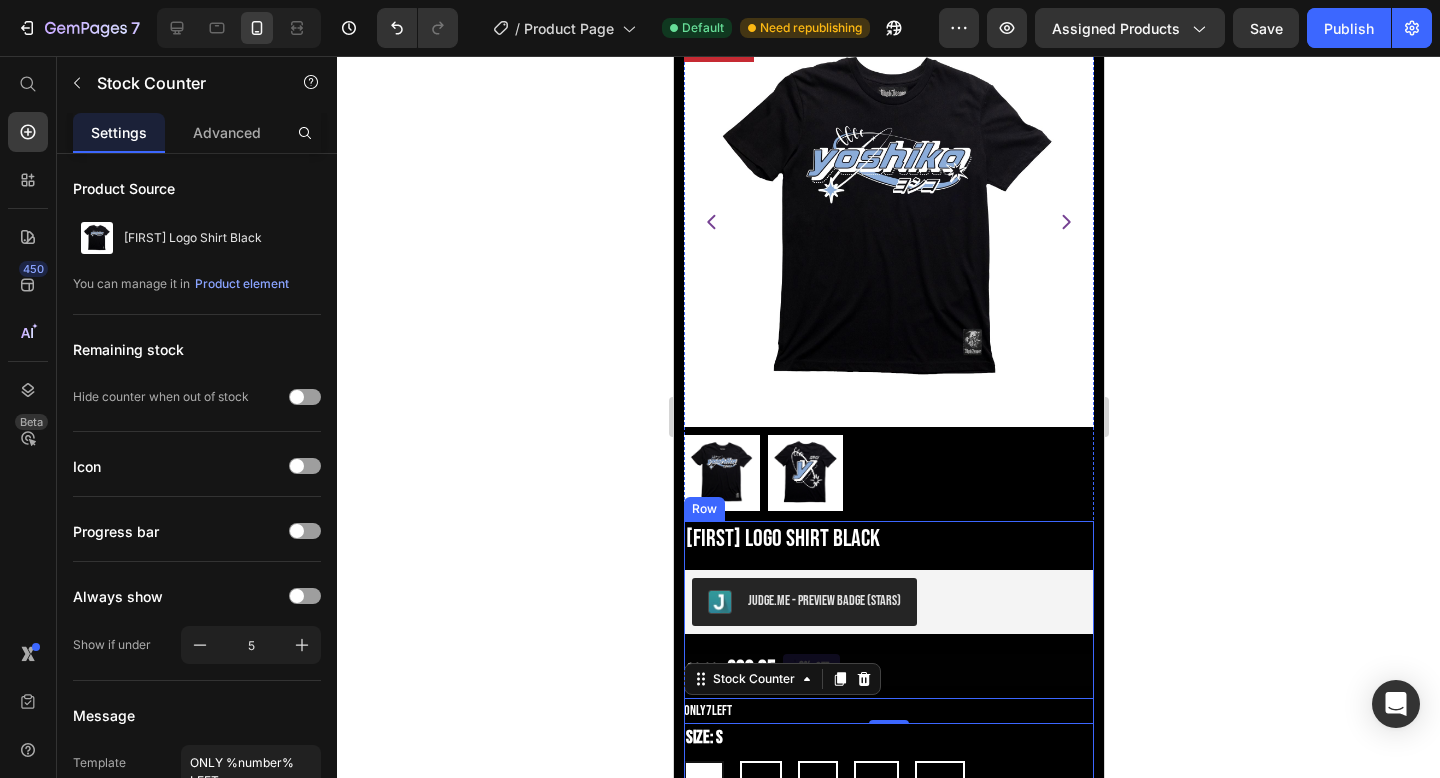 click on "Jul 17 - Jul 22" at bounding box center (888, 1153) 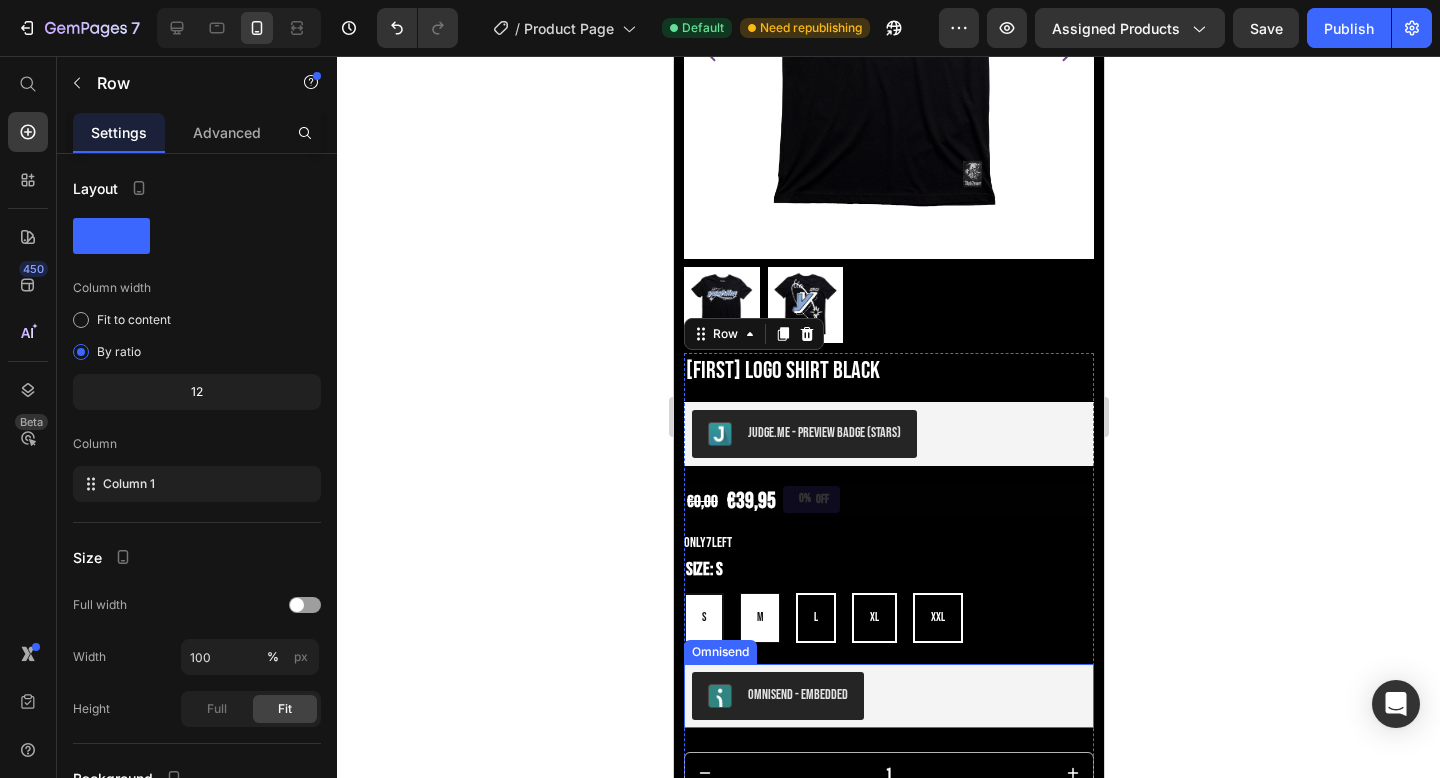 scroll, scrollTop: 299, scrollLeft: 0, axis: vertical 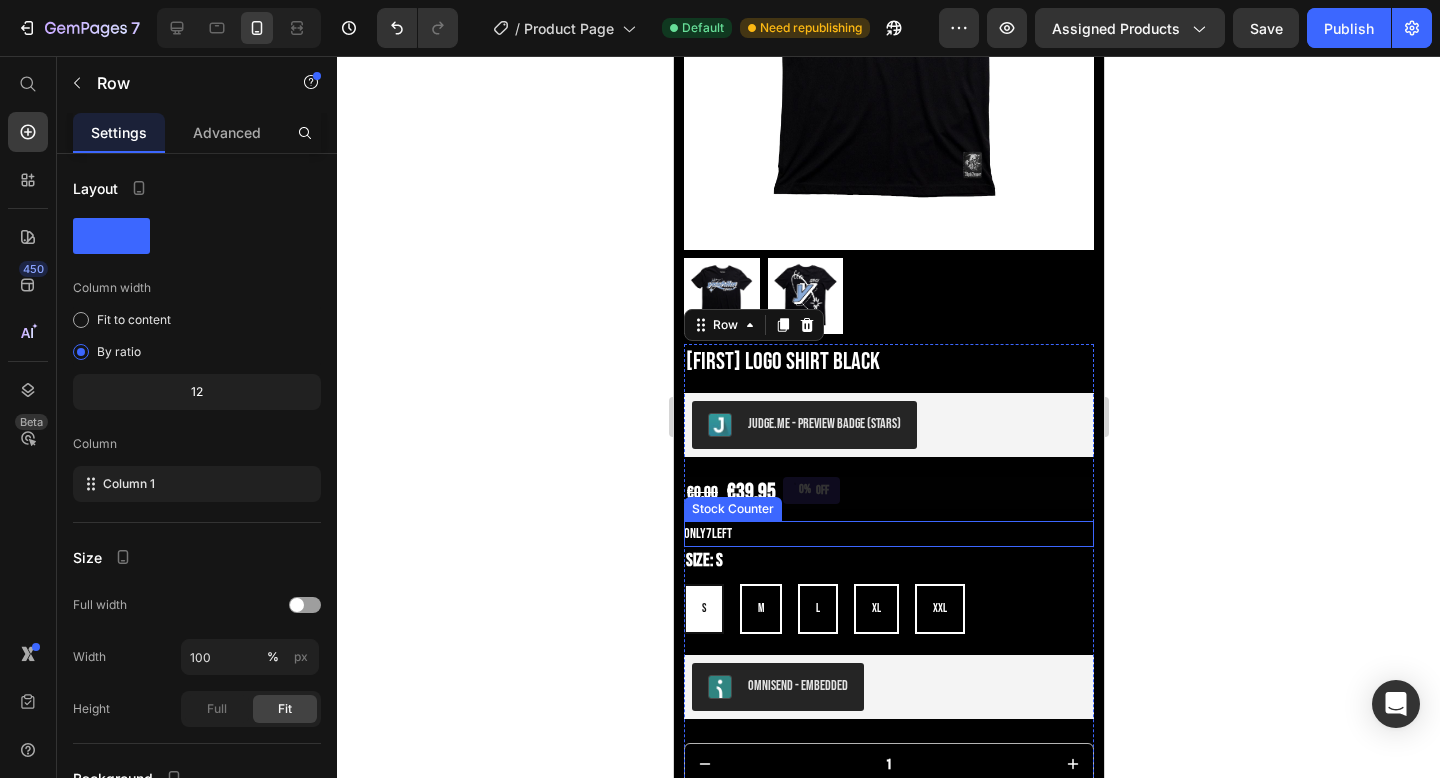 click on "ONLY  7  LEFT" at bounding box center (888, 533) 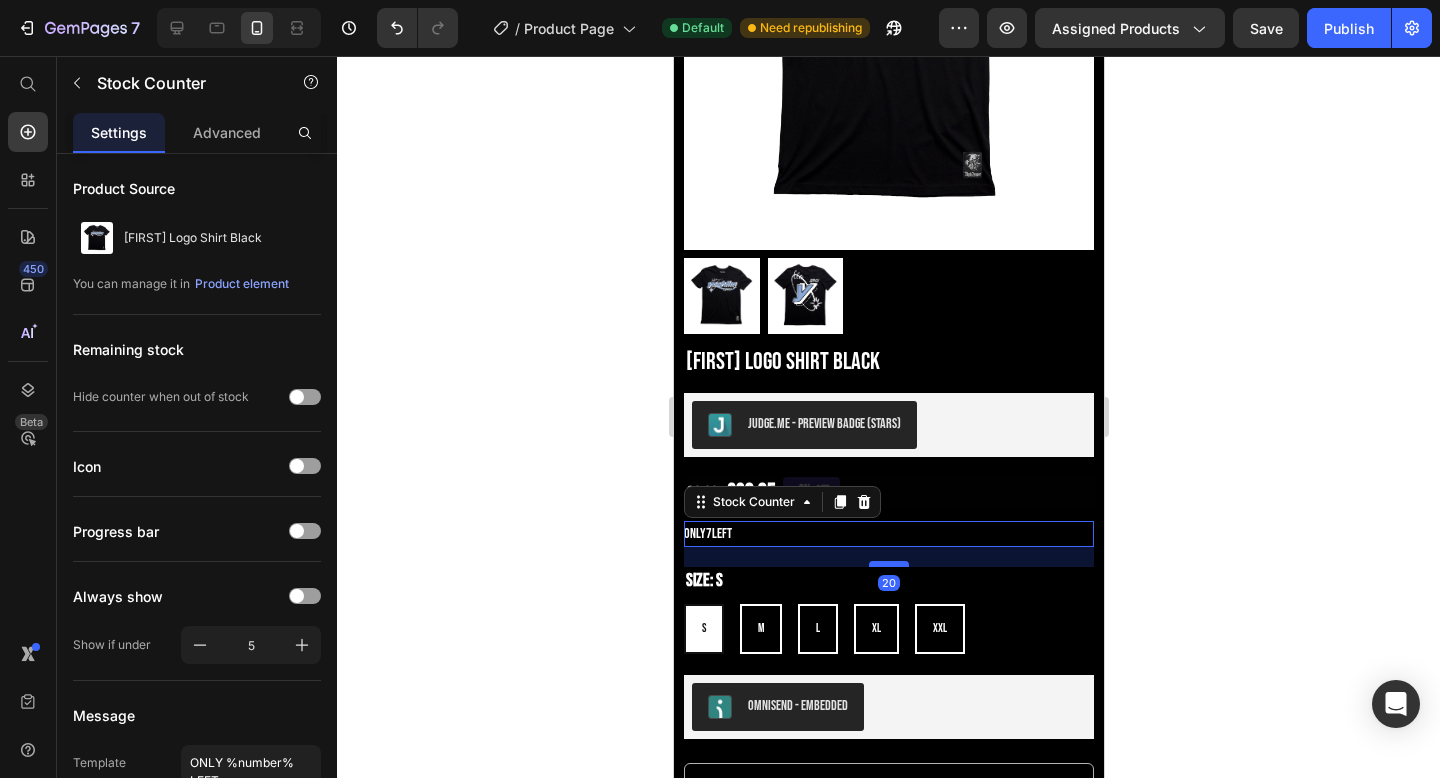 drag, startPoint x: 885, startPoint y: 525, endPoint x: 892, endPoint y: 545, distance: 21.189621 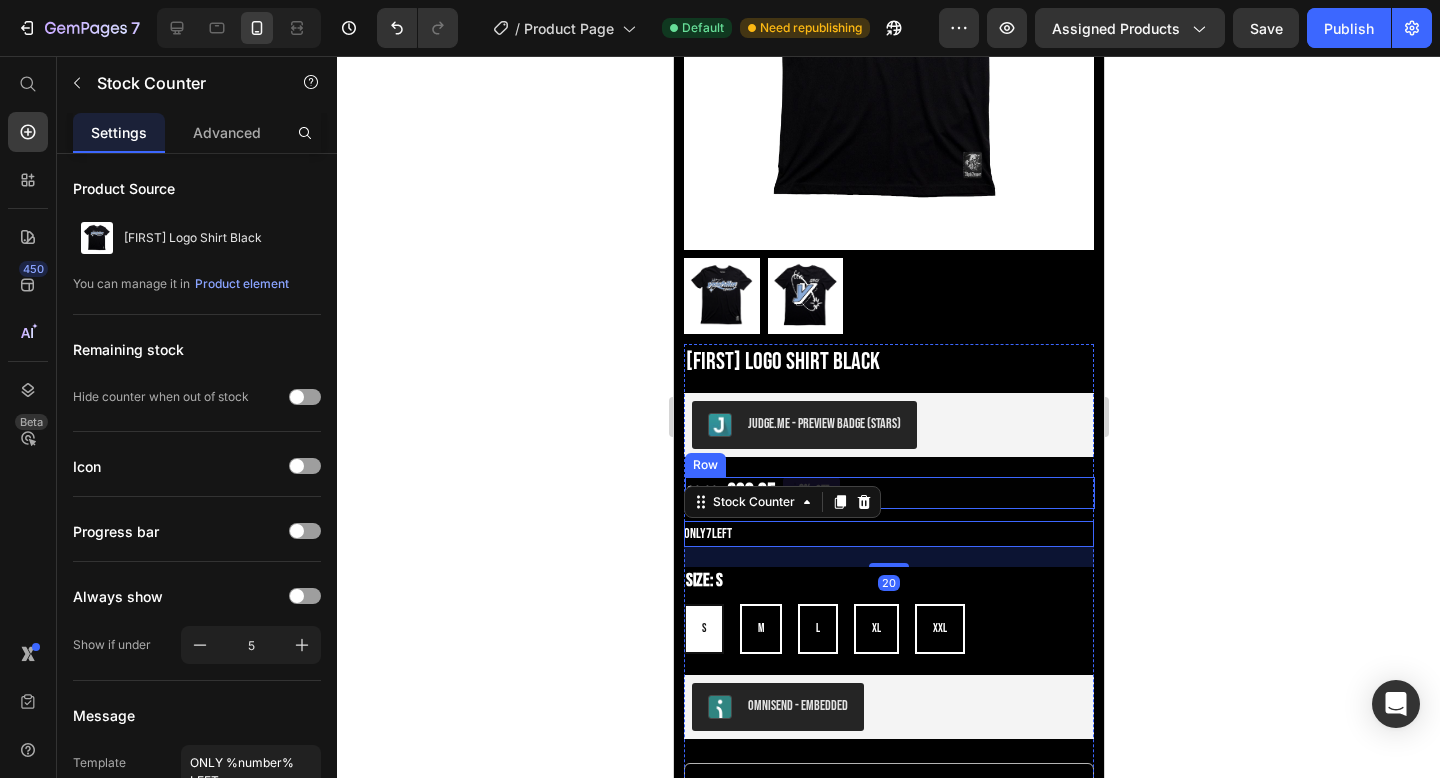 click on "€0,00 Product Price €39,95 Product Price 0% OFF Discount Tag Row" at bounding box center (889, 493) 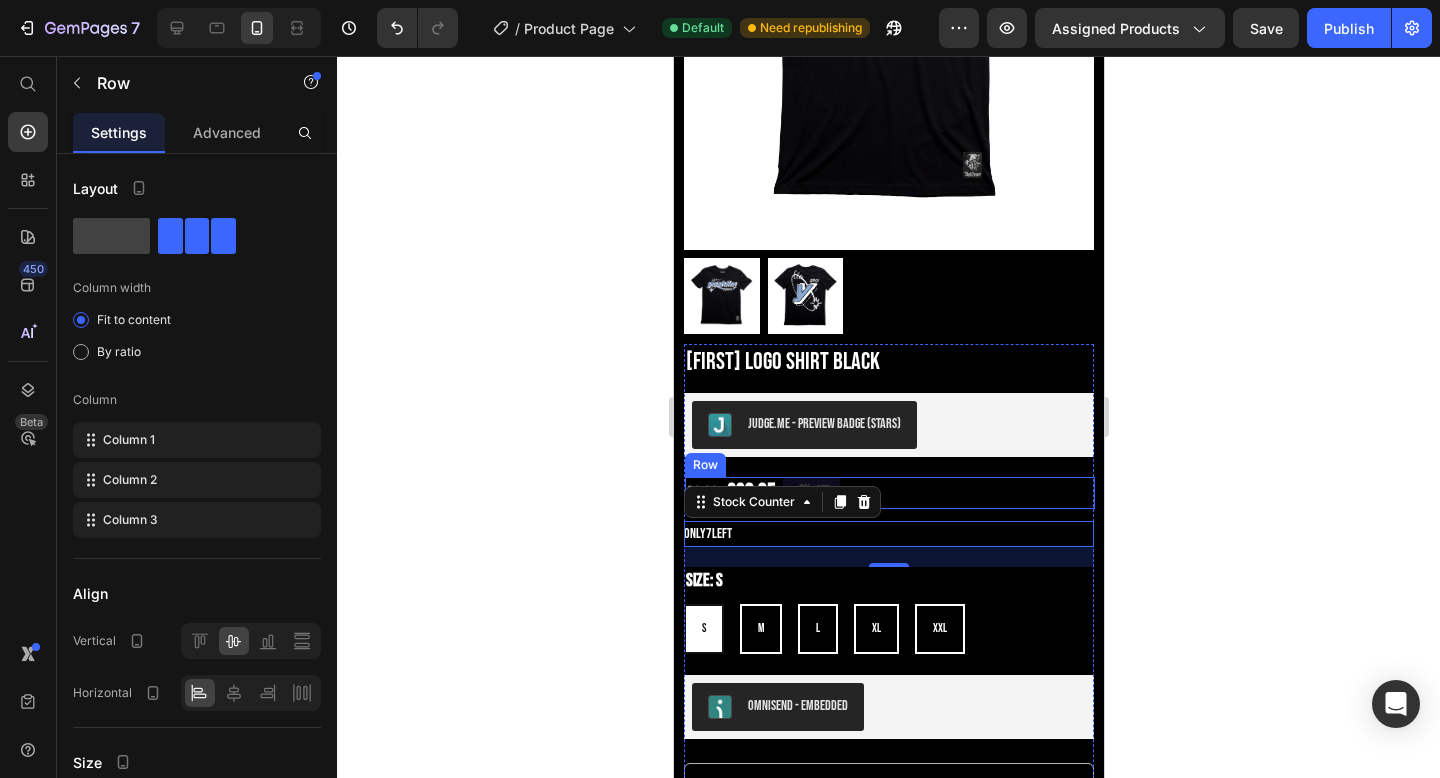 click on "€0,00 Product Price €39,95 Product Price 0% OFF Discount Tag Row" at bounding box center [889, 493] 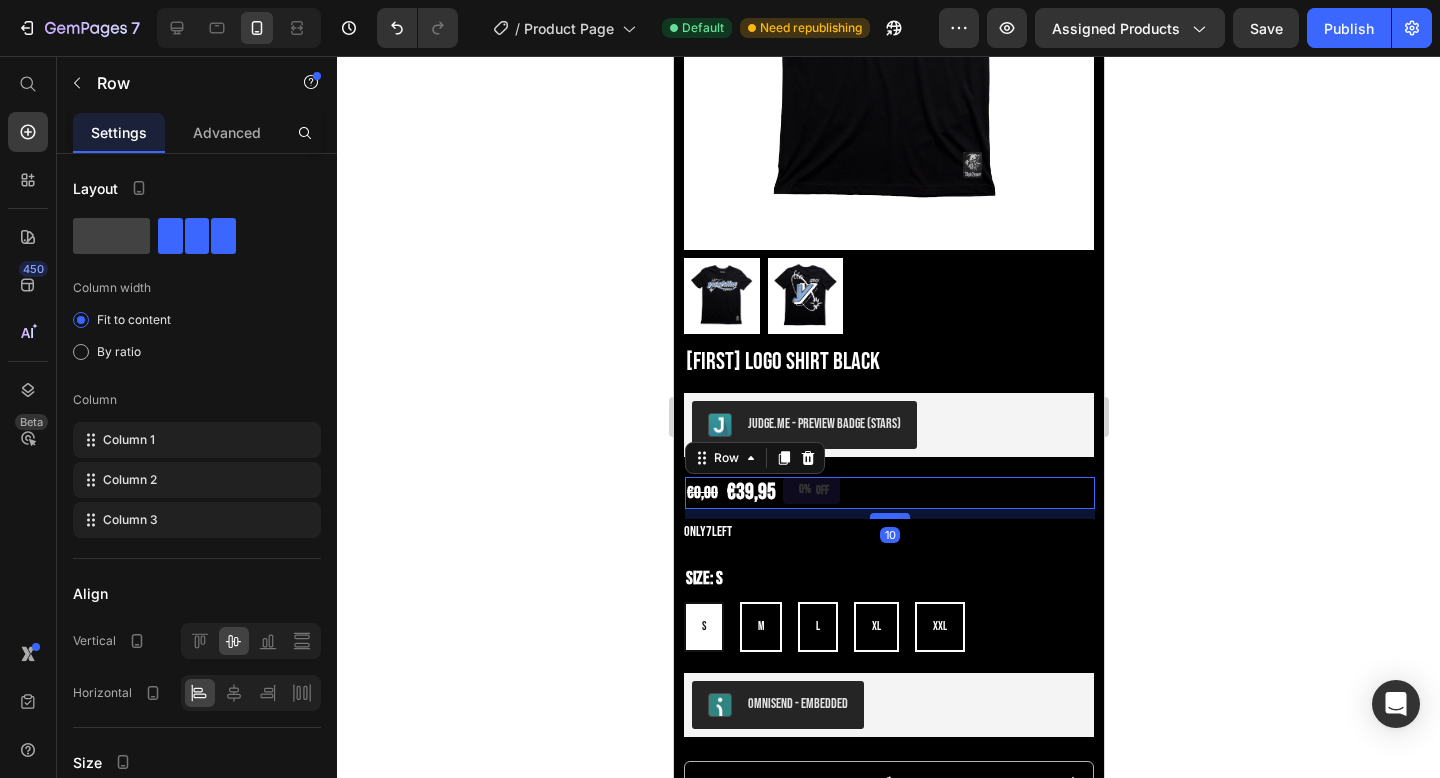 click at bounding box center [889, 516] 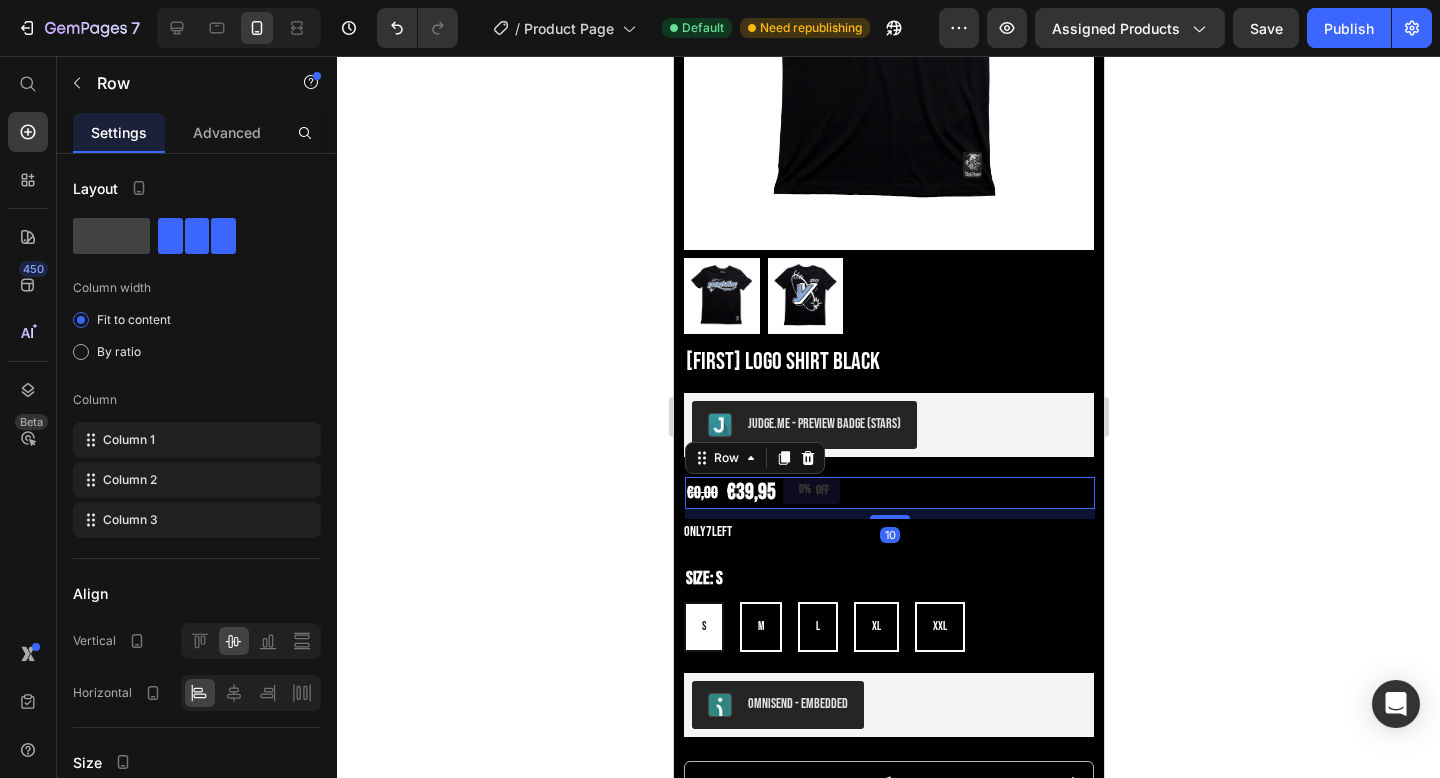 click 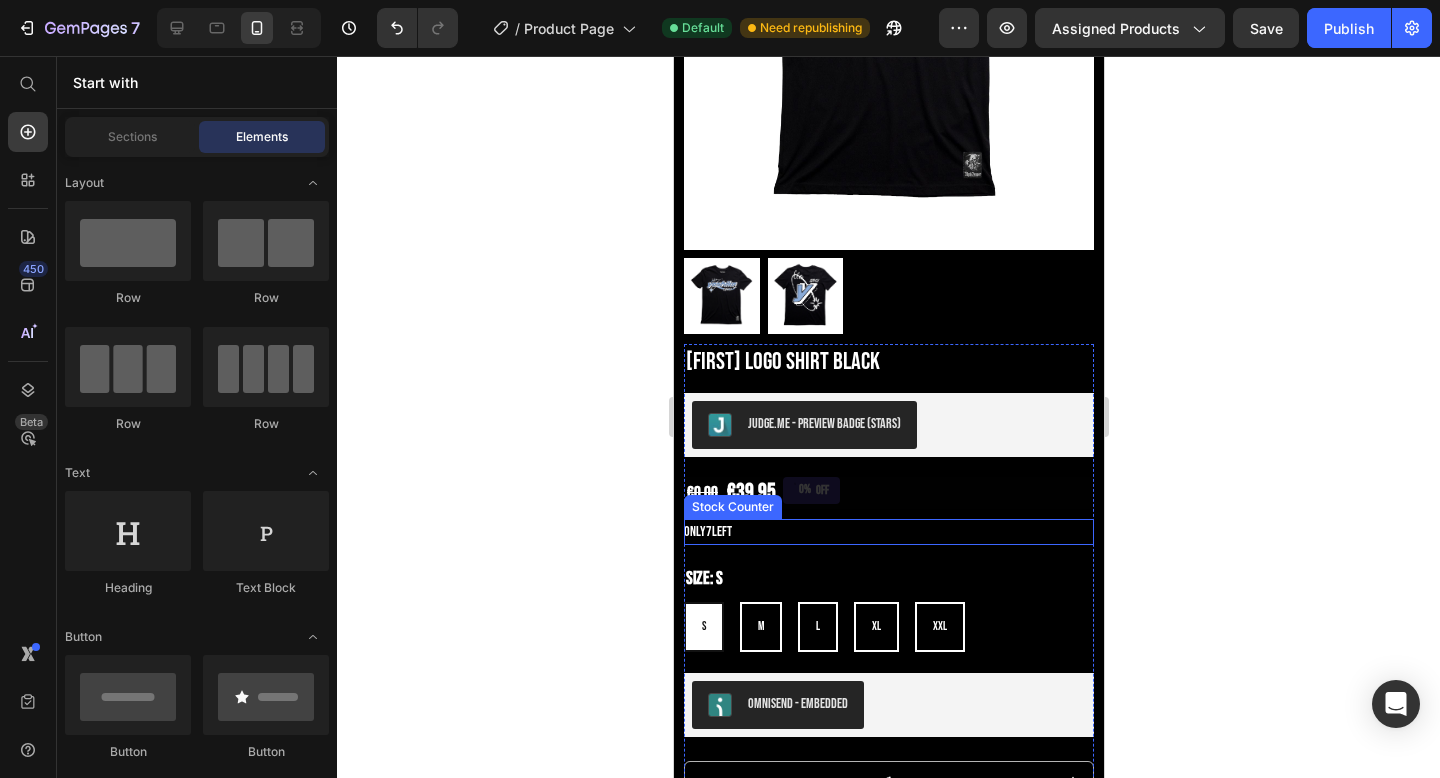 click on "ONLY  7  LEFT" at bounding box center [888, 531] 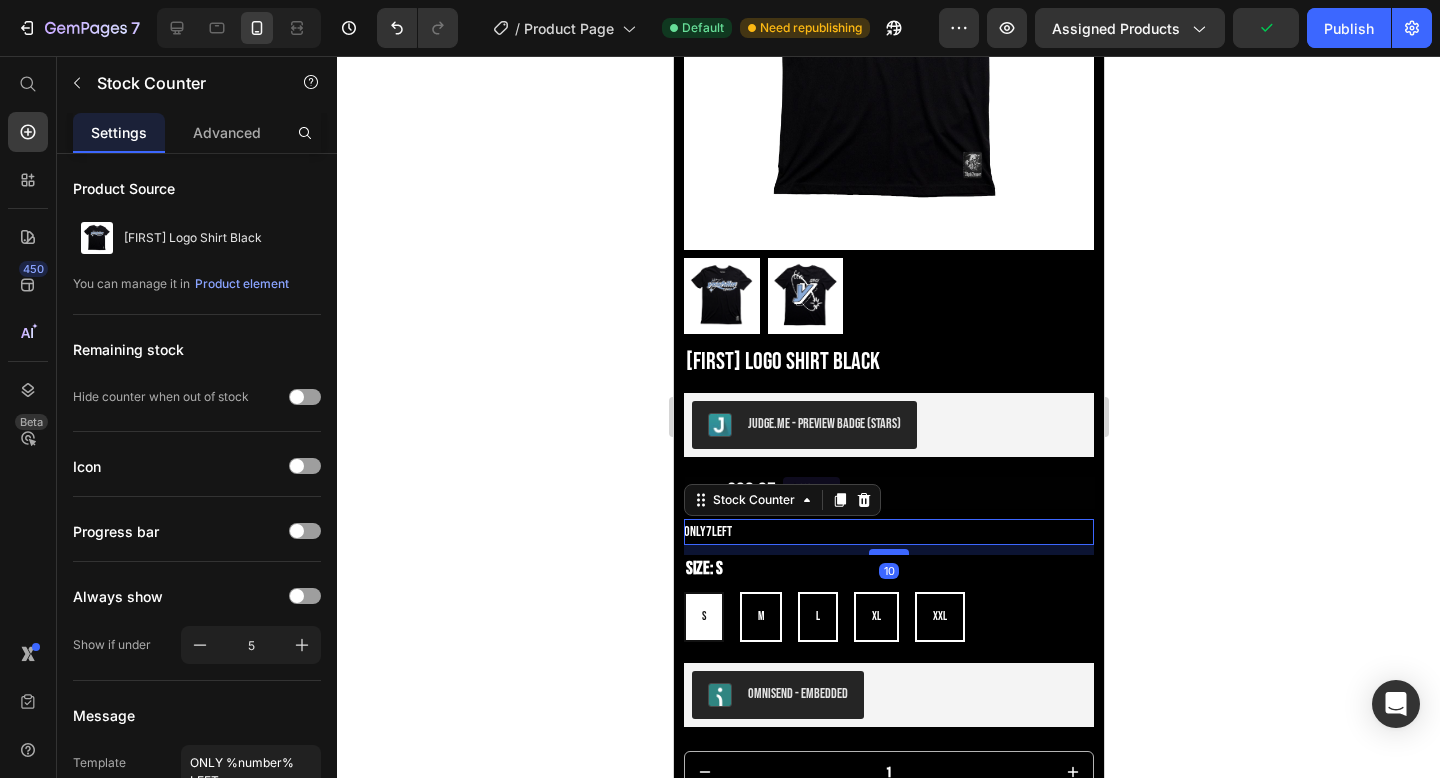 drag, startPoint x: 890, startPoint y: 544, endPoint x: 891, endPoint y: 534, distance: 10.049875 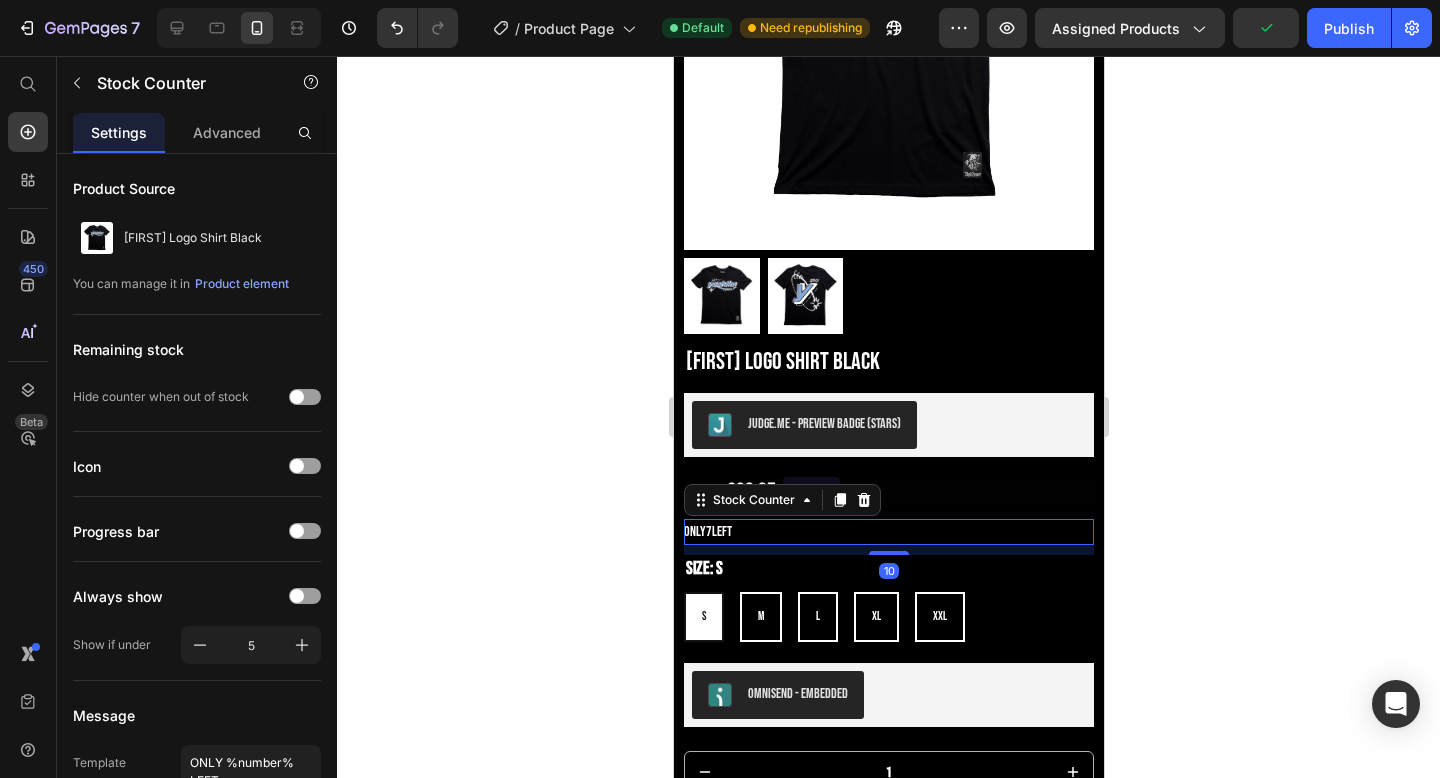 click 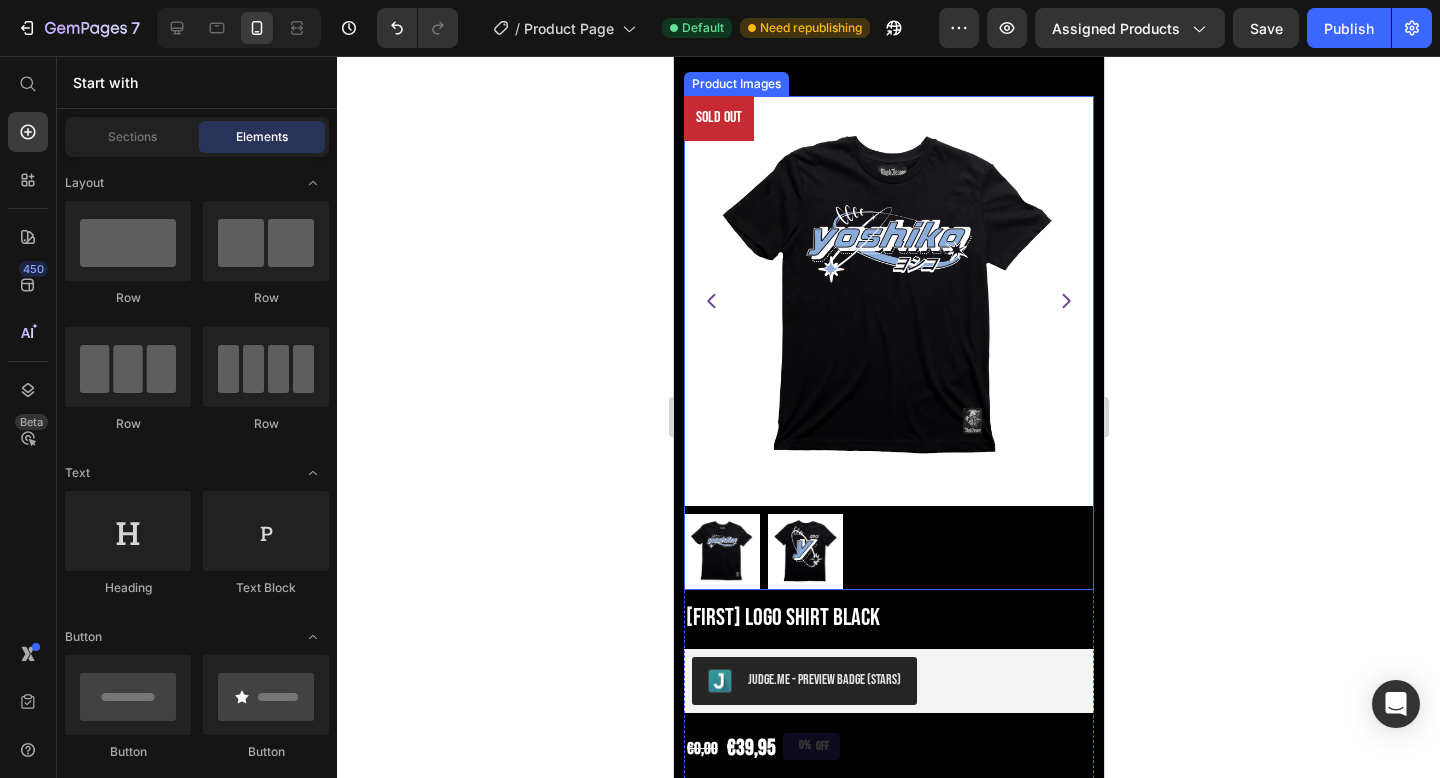 scroll, scrollTop: 0, scrollLeft: 0, axis: both 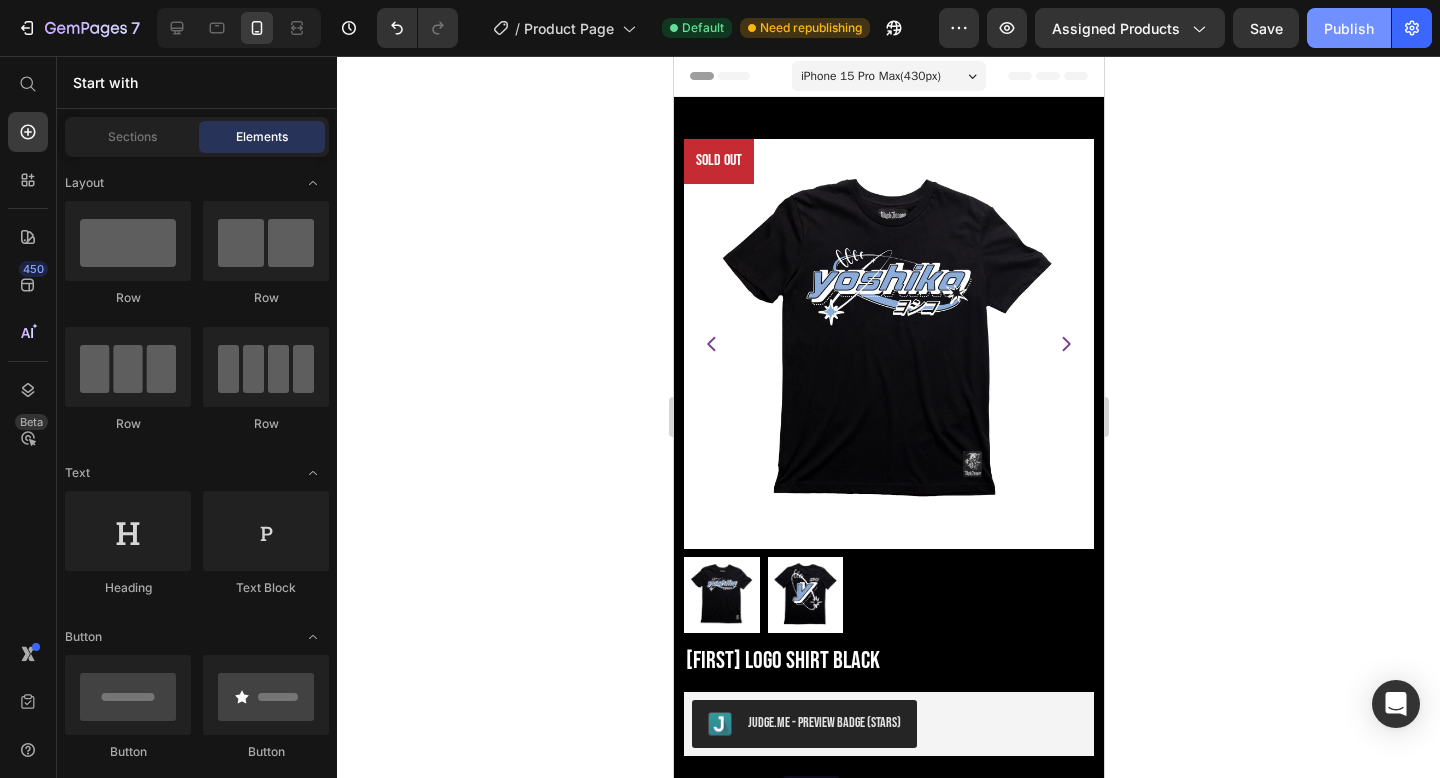 click on "Publish" at bounding box center (1349, 28) 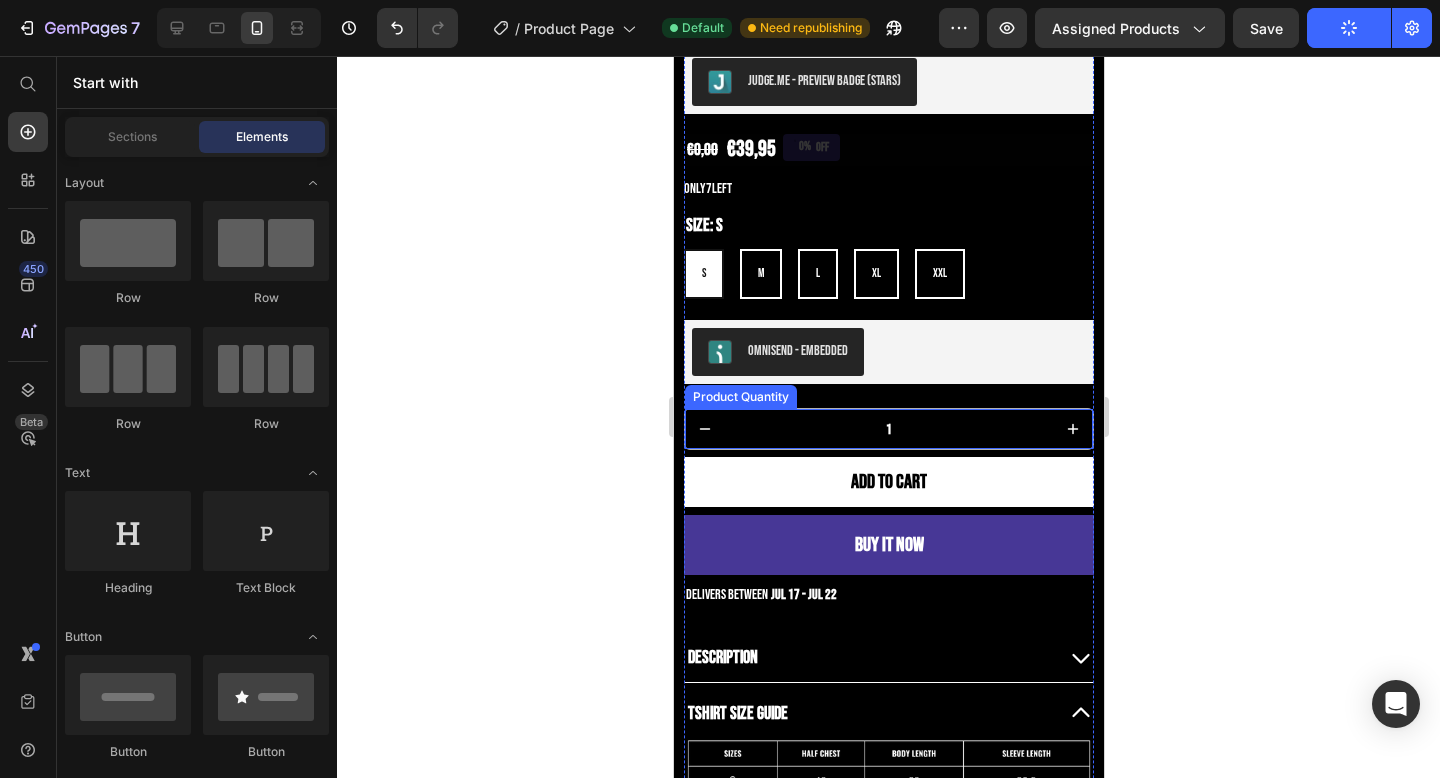 scroll, scrollTop: 843, scrollLeft: 0, axis: vertical 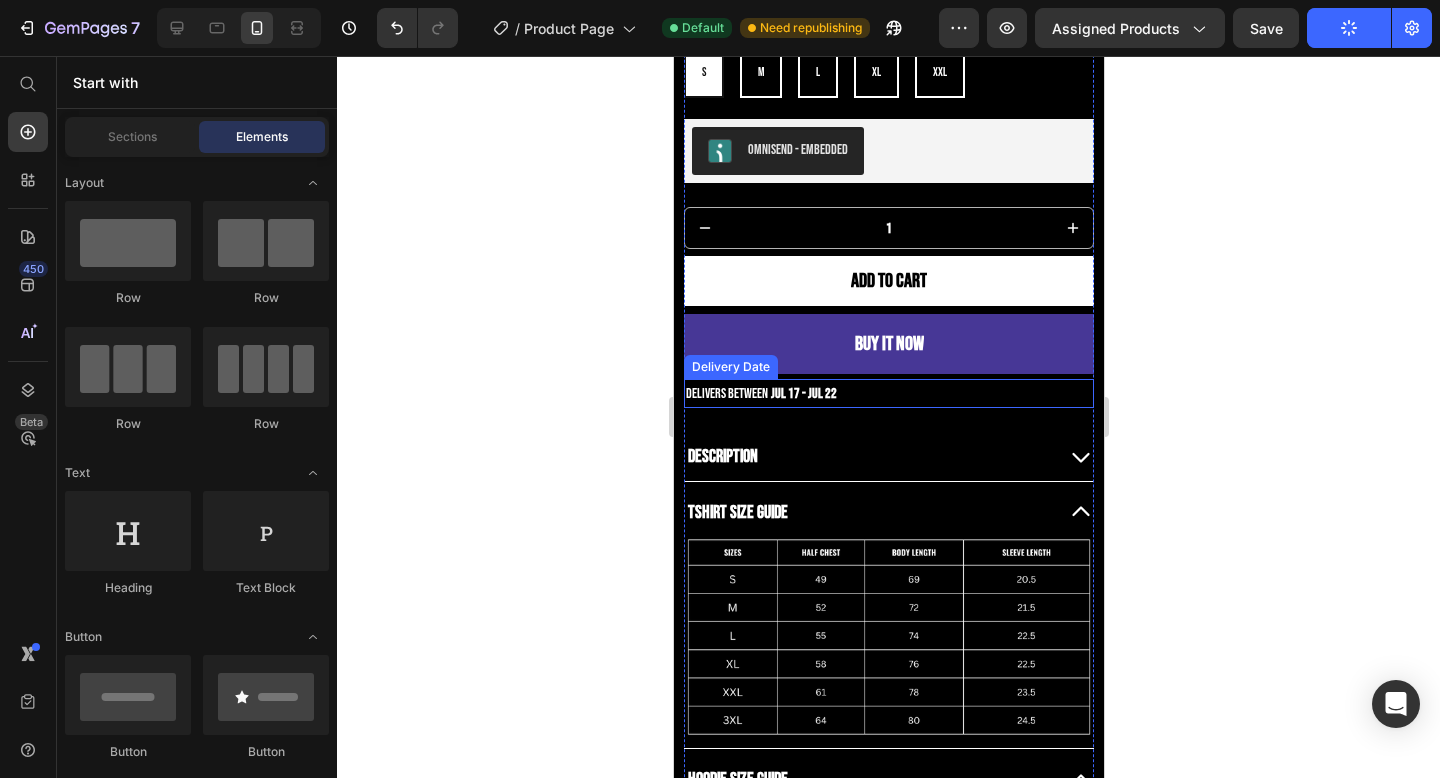 click on "Jul 17 - Jul 22" at bounding box center (803, 393) 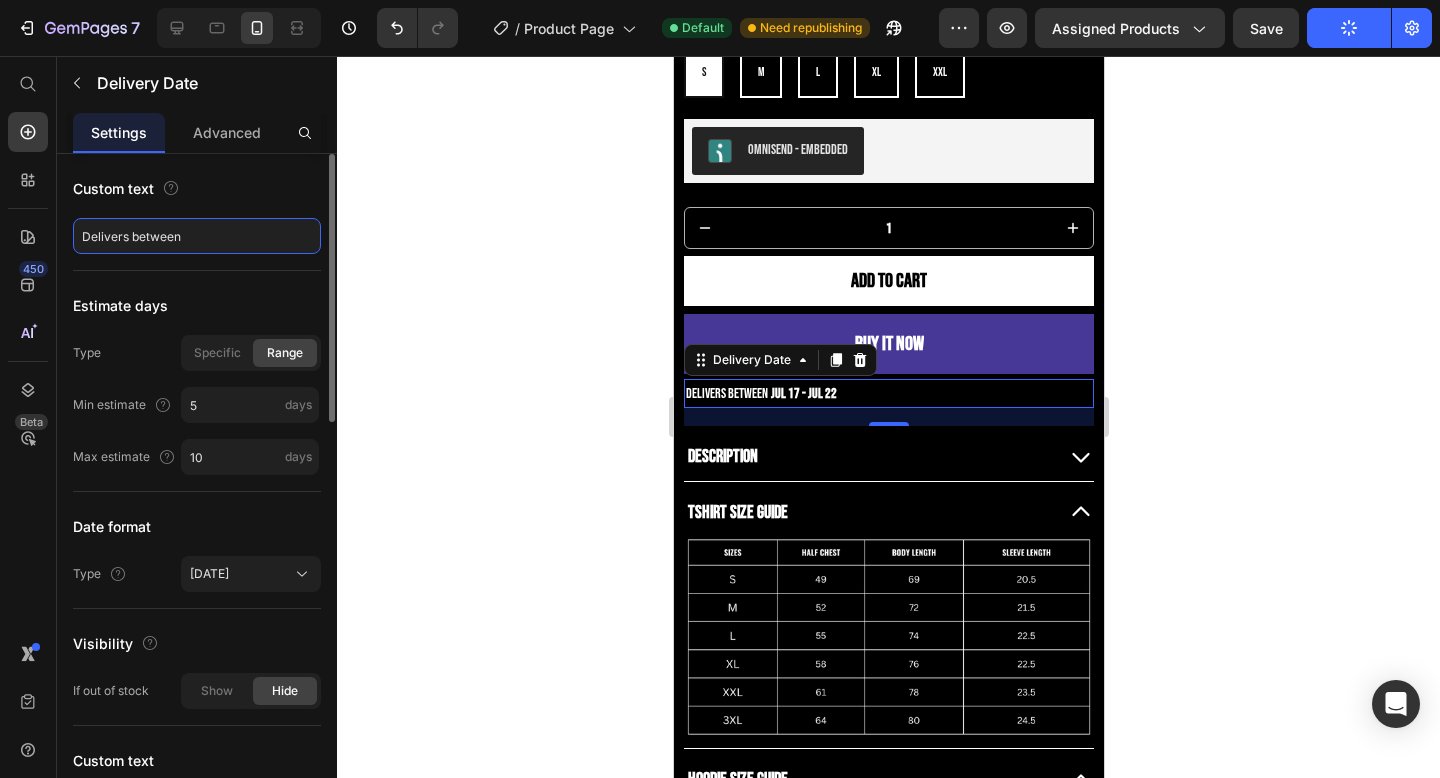 click on "Delivers between" 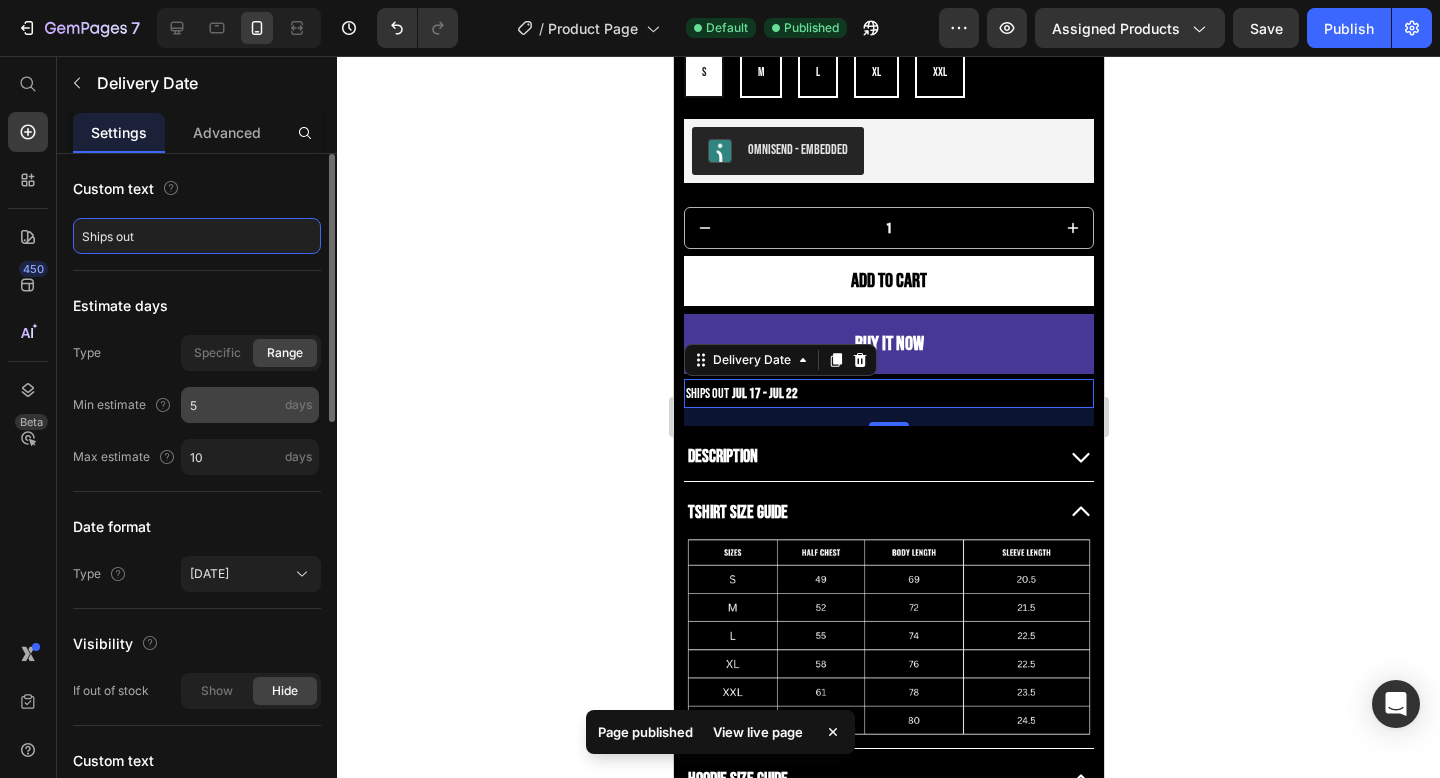 type on "Ships out" 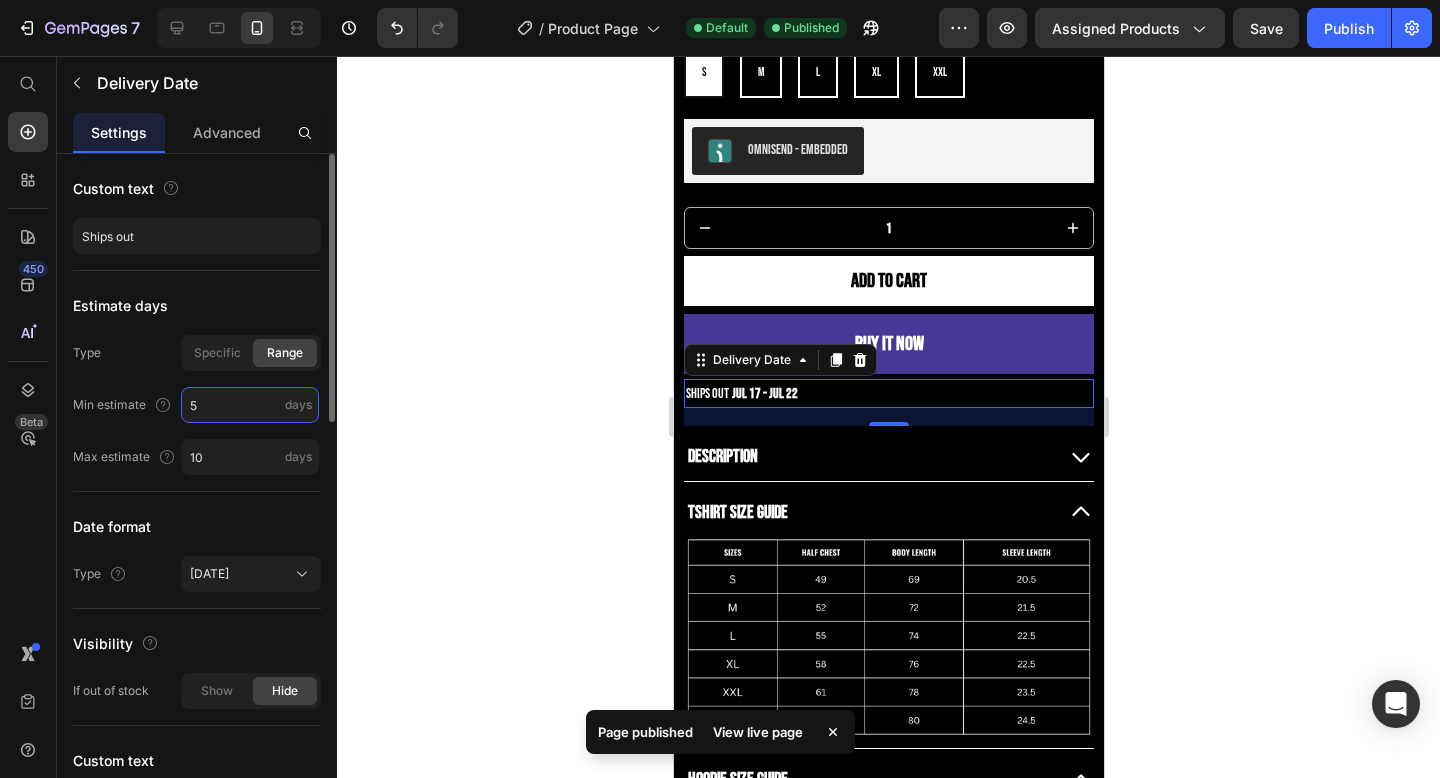 click on "5" at bounding box center [250, 405] 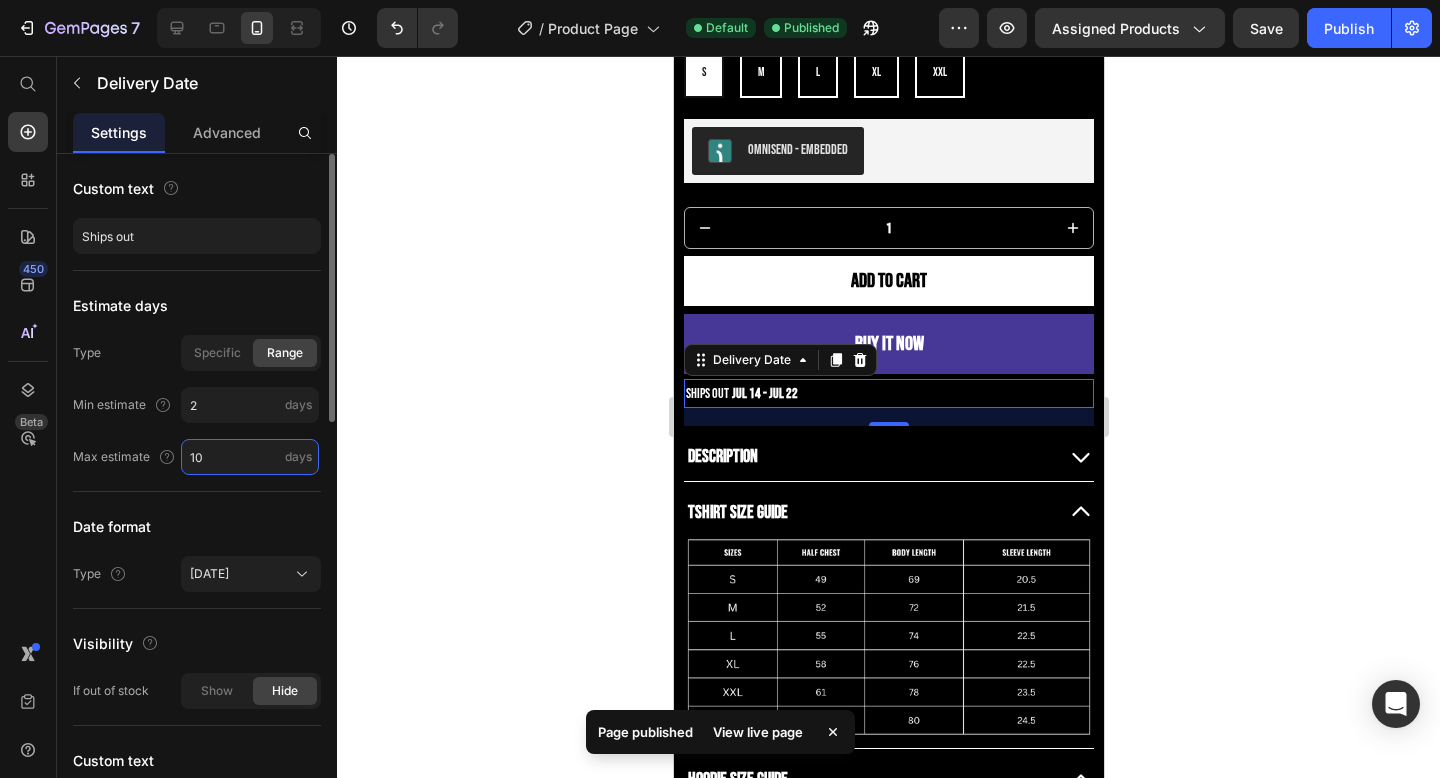 type on "2" 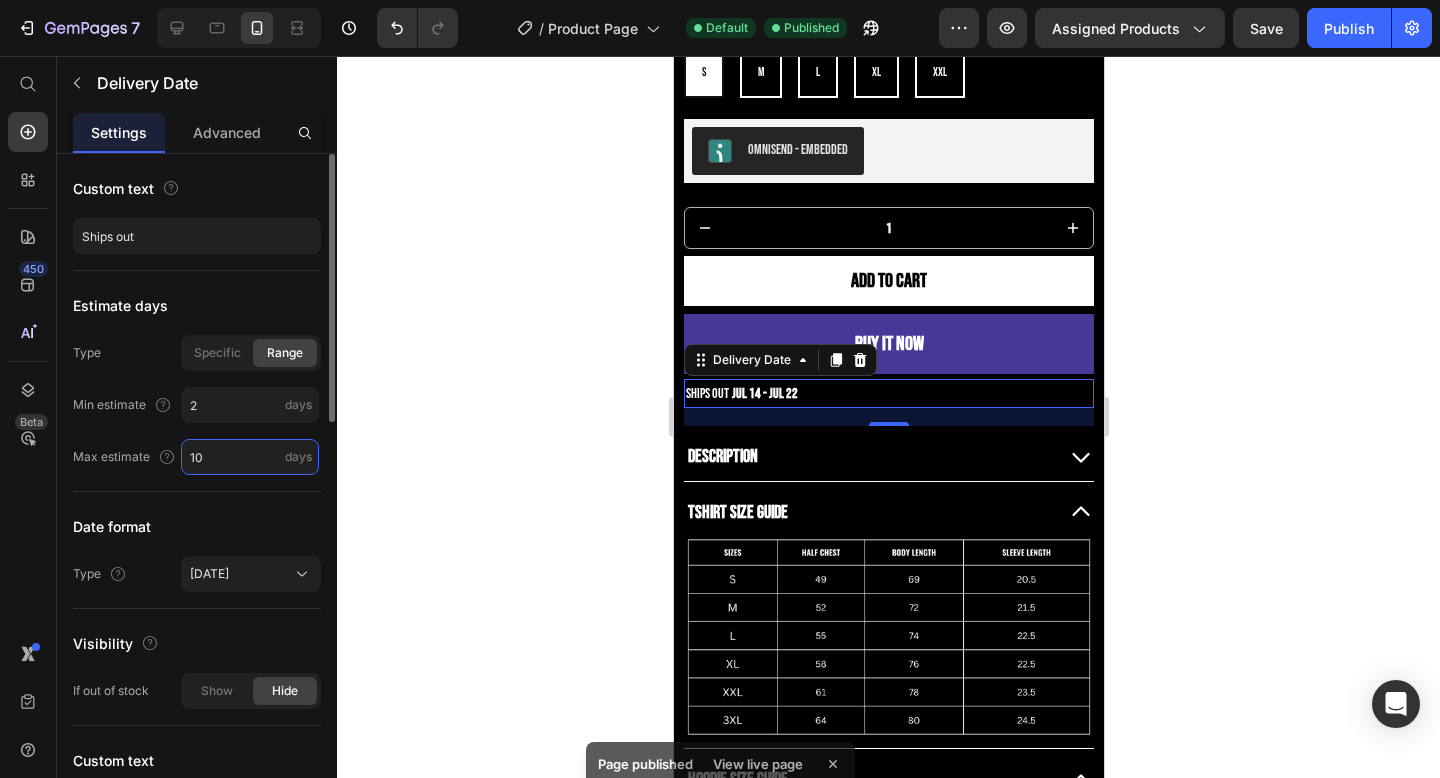 click on "10" at bounding box center [250, 457] 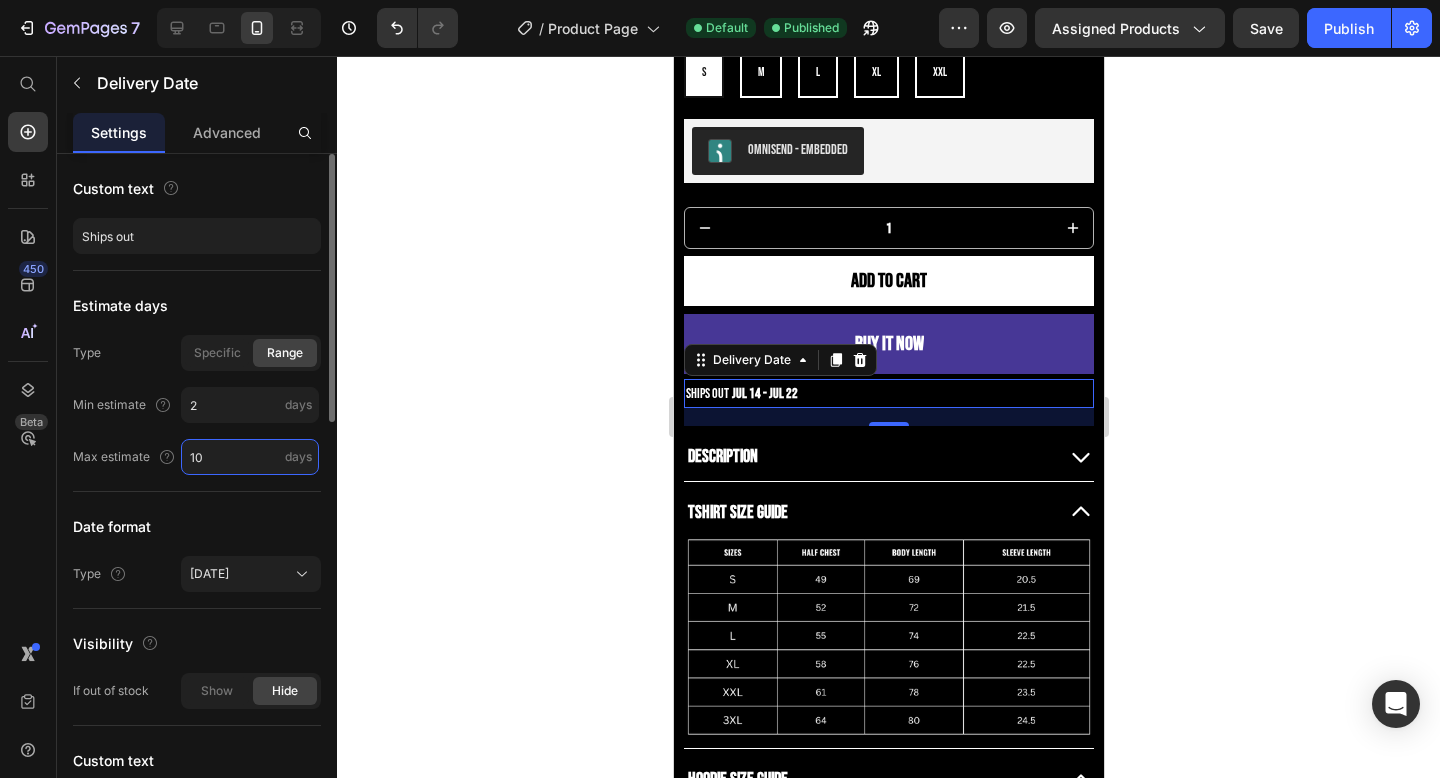 type on "4" 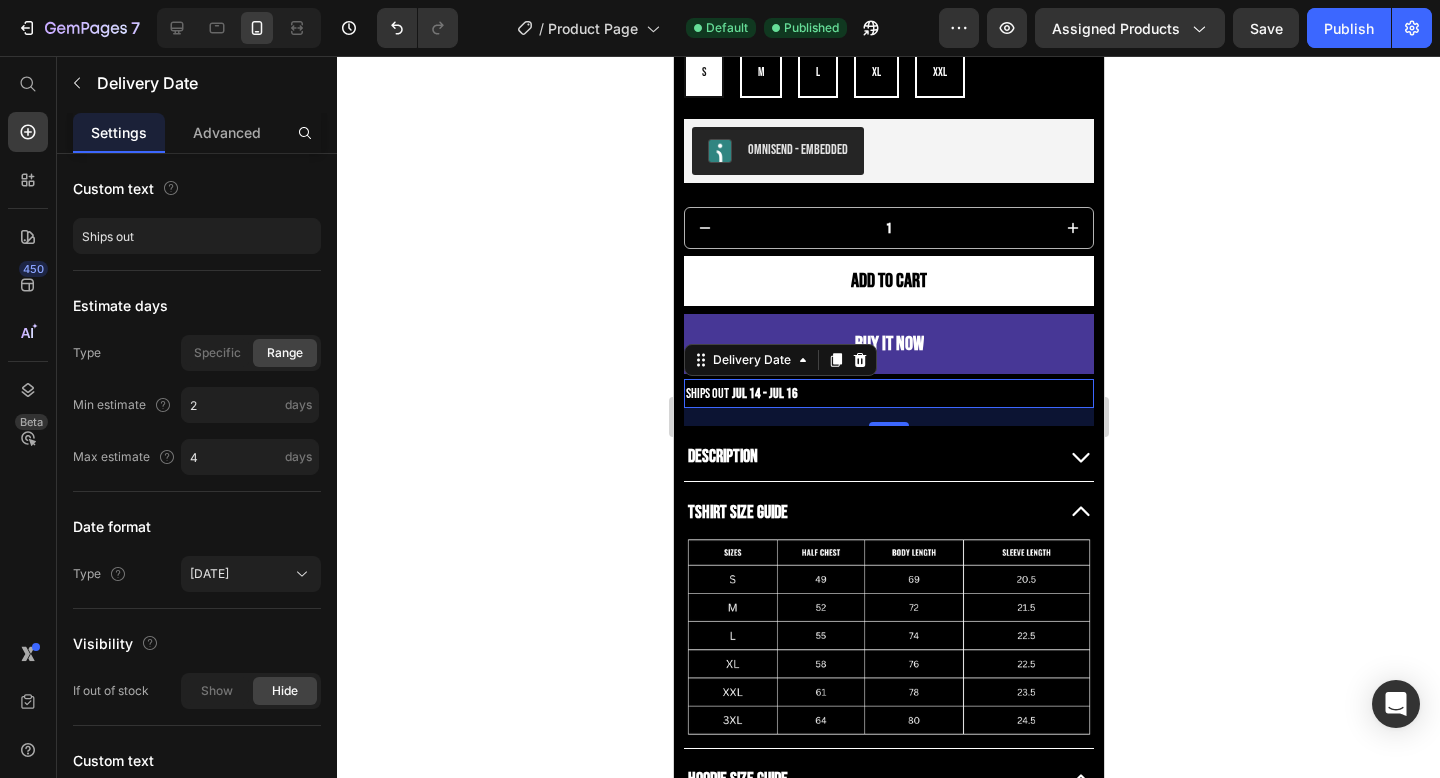 click 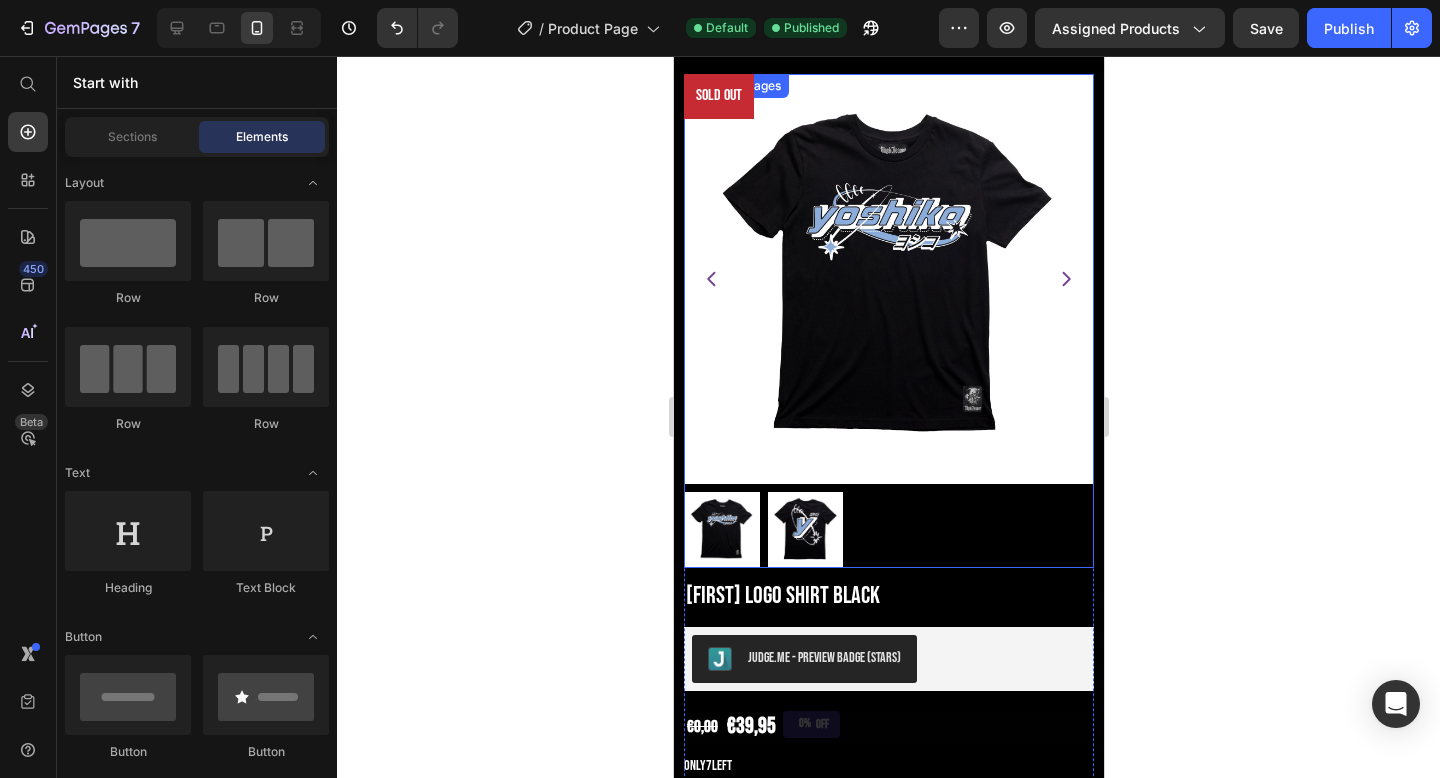 scroll, scrollTop: 0, scrollLeft: 0, axis: both 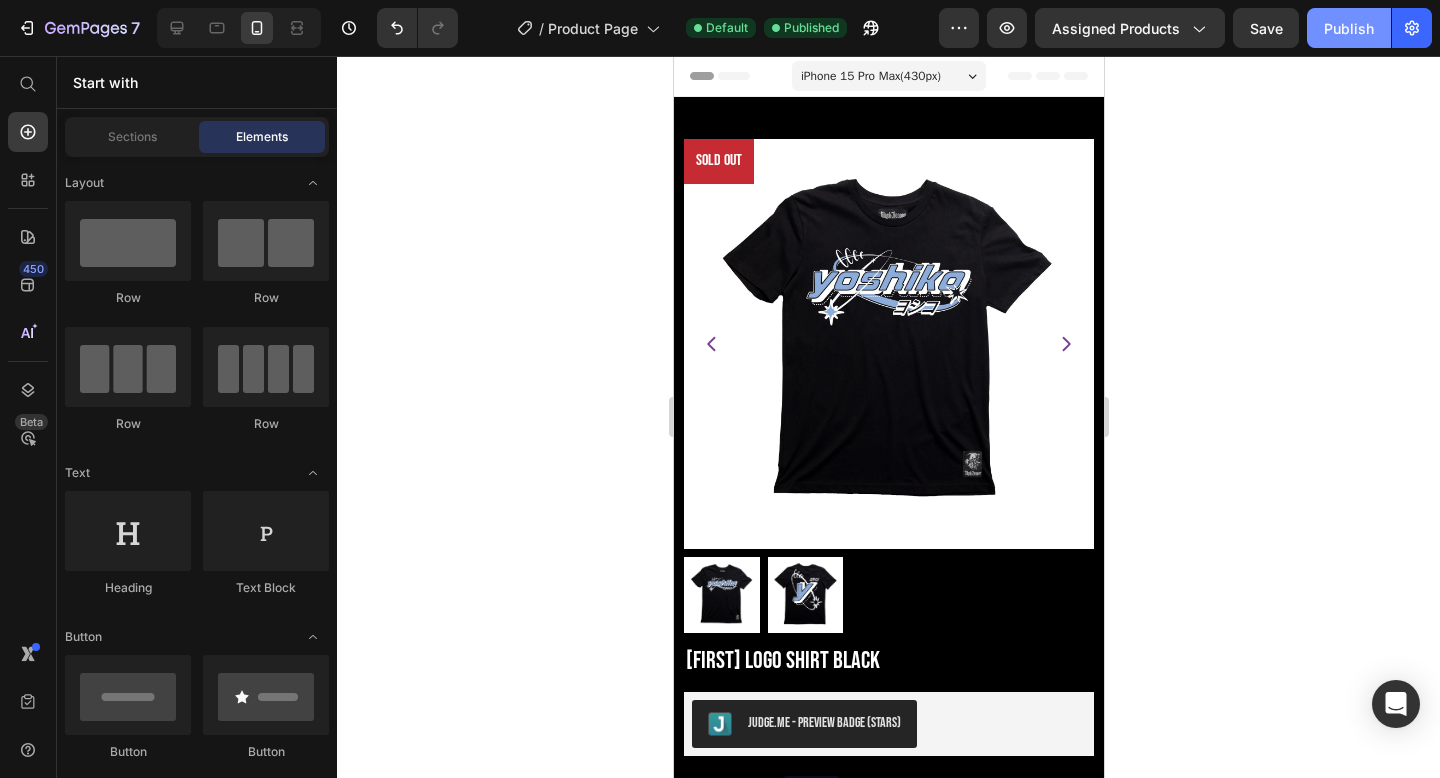 click on "Publish" at bounding box center (1349, 28) 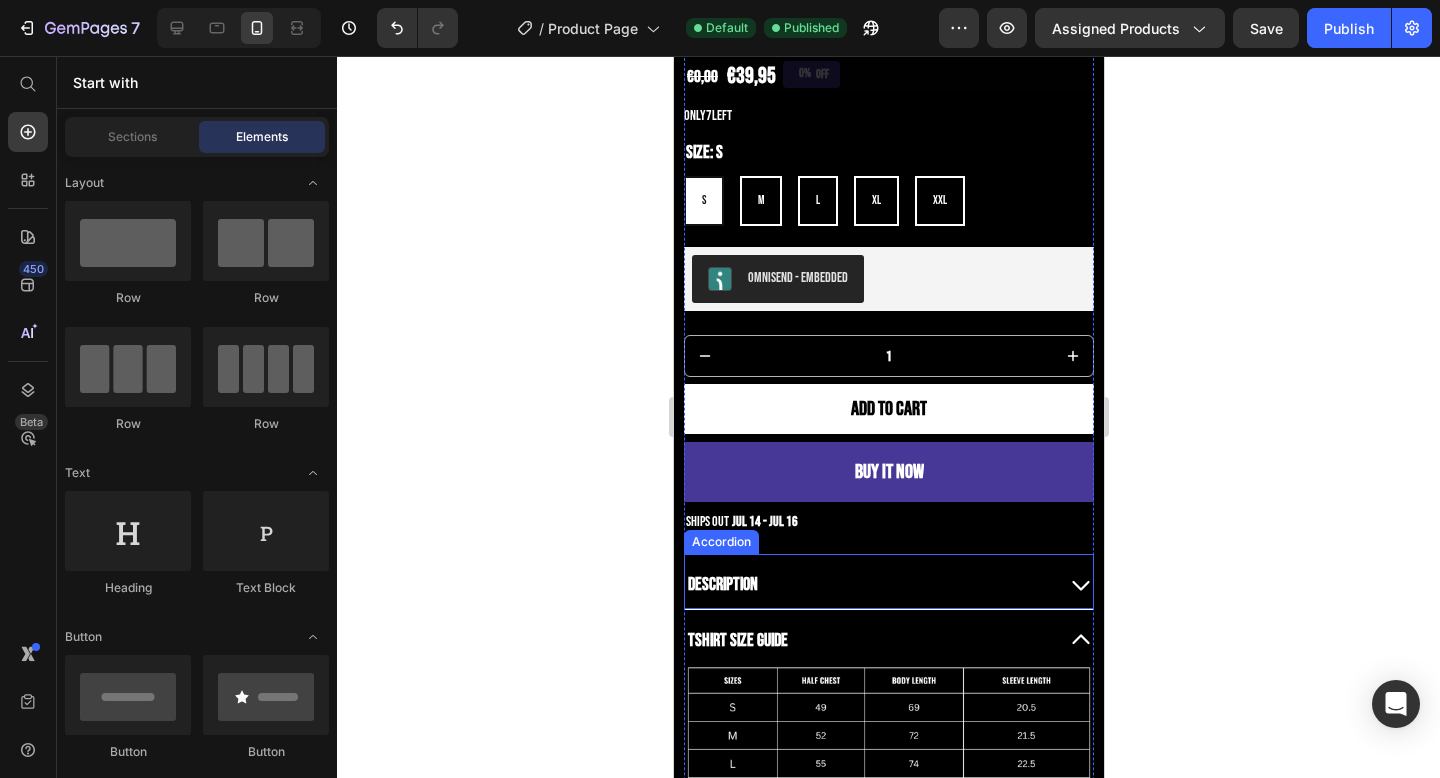 scroll, scrollTop: 716, scrollLeft: 0, axis: vertical 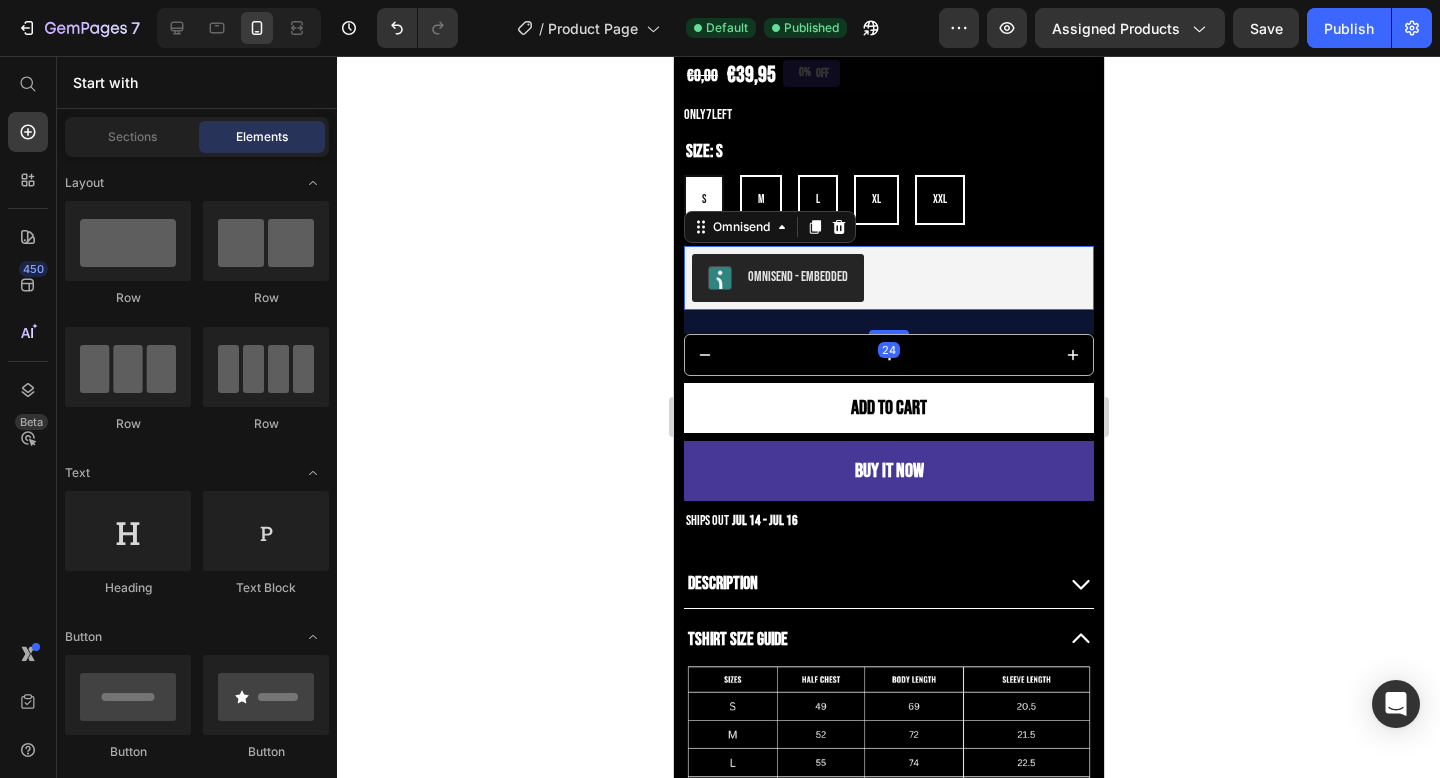 click on "Omnisend - Embedded" at bounding box center (888, 278) 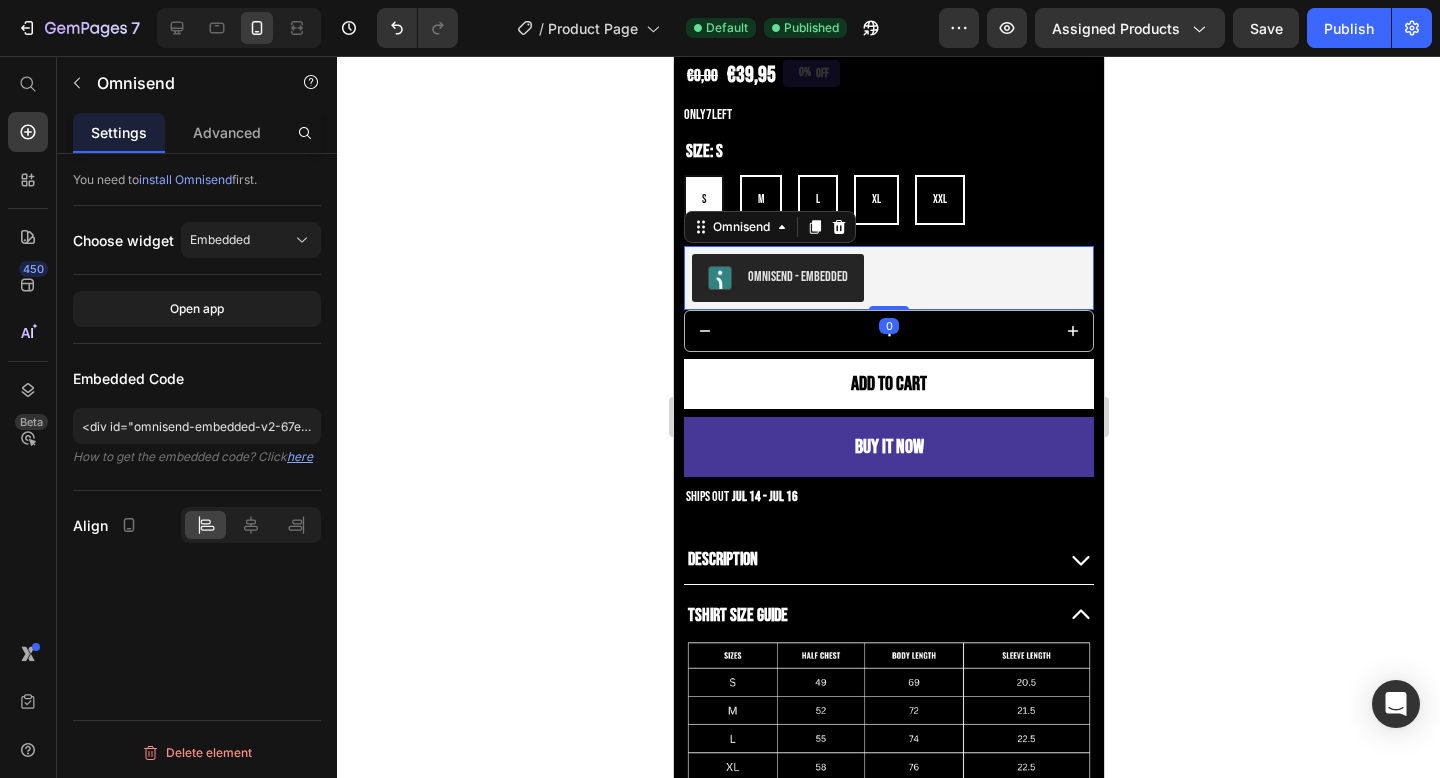 drag, startPoint x: 890, startPoint y: 314, endPoint x: 903, endPoint y: 273, distance: 43.011627 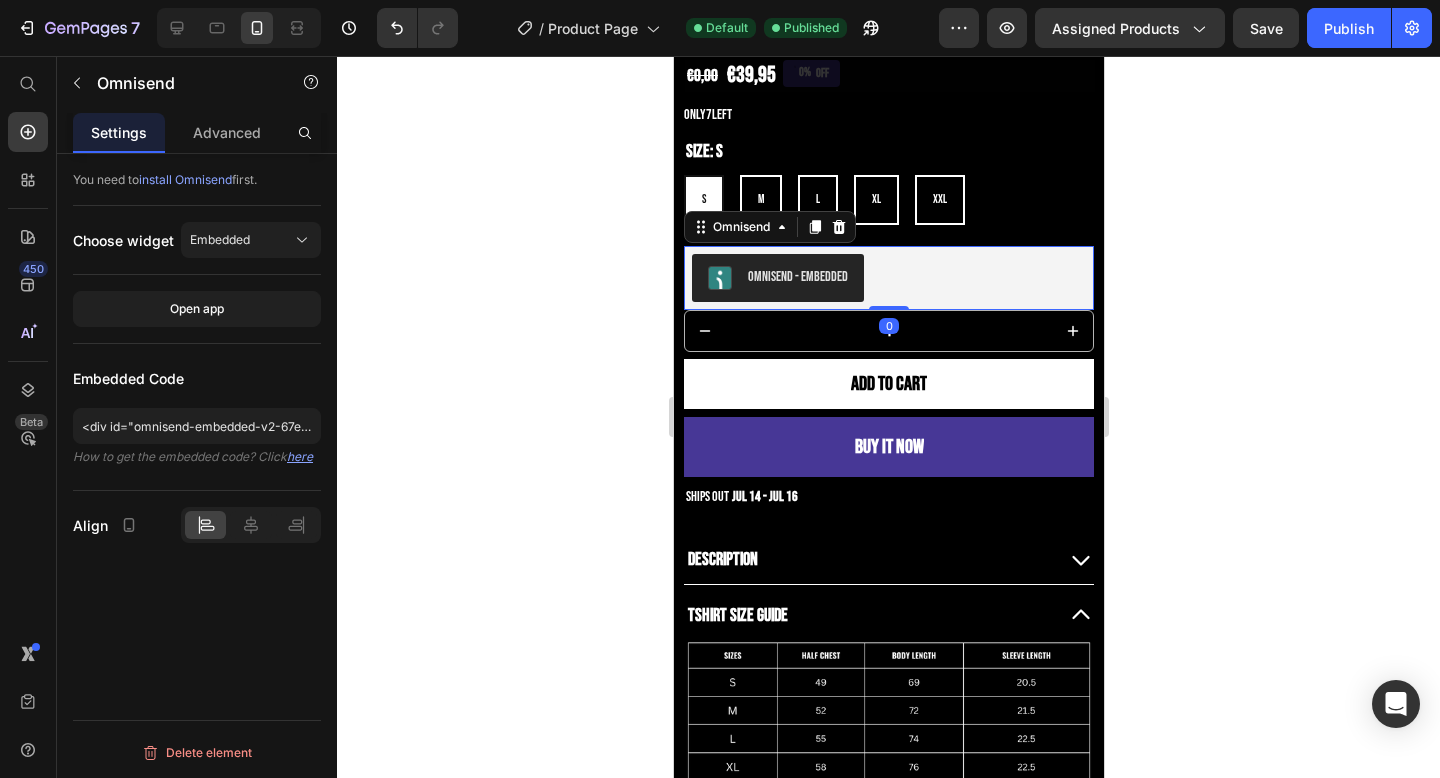 click on "Omnisend - Embedded" at bounding box center (888, 278) 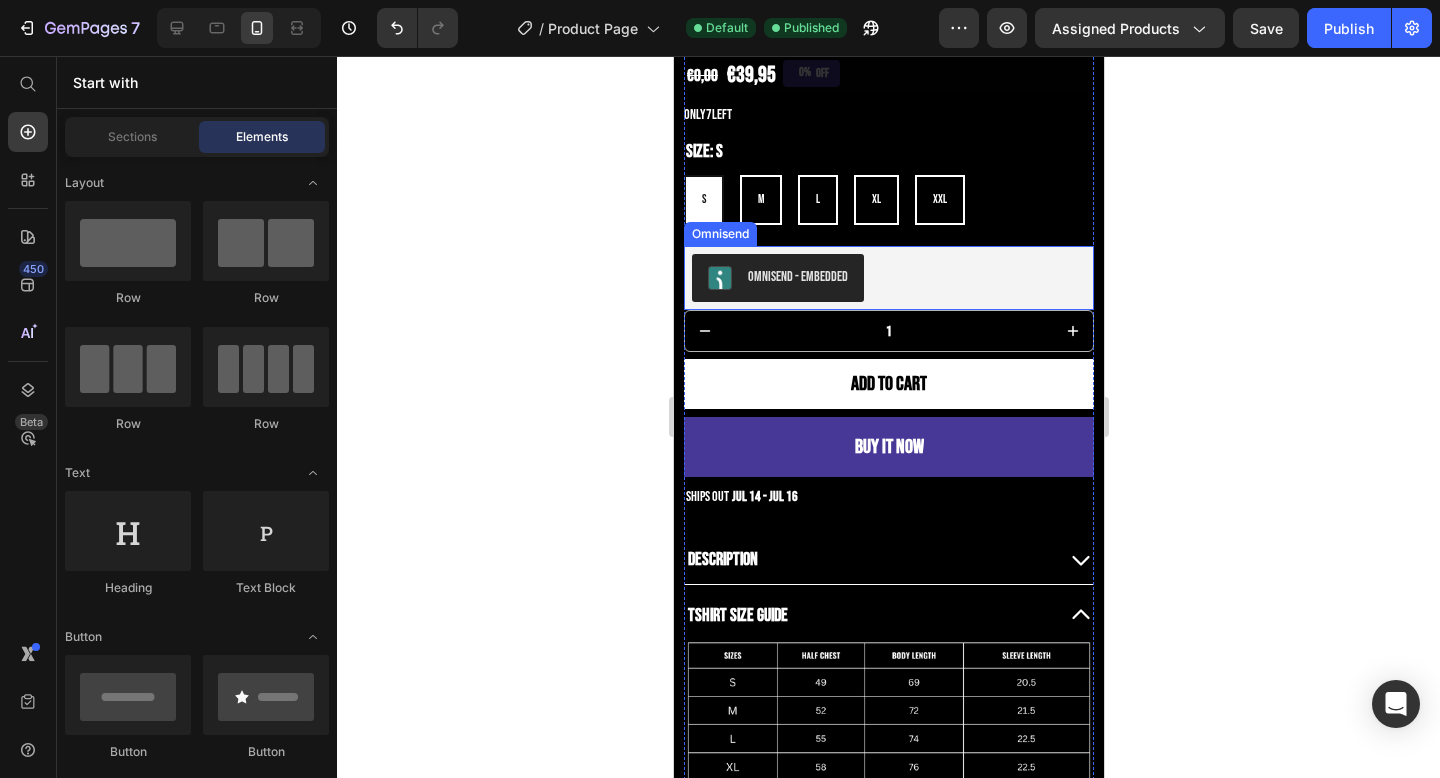 click on "Omnisend - Embedded" at bounding box center (888, 278) 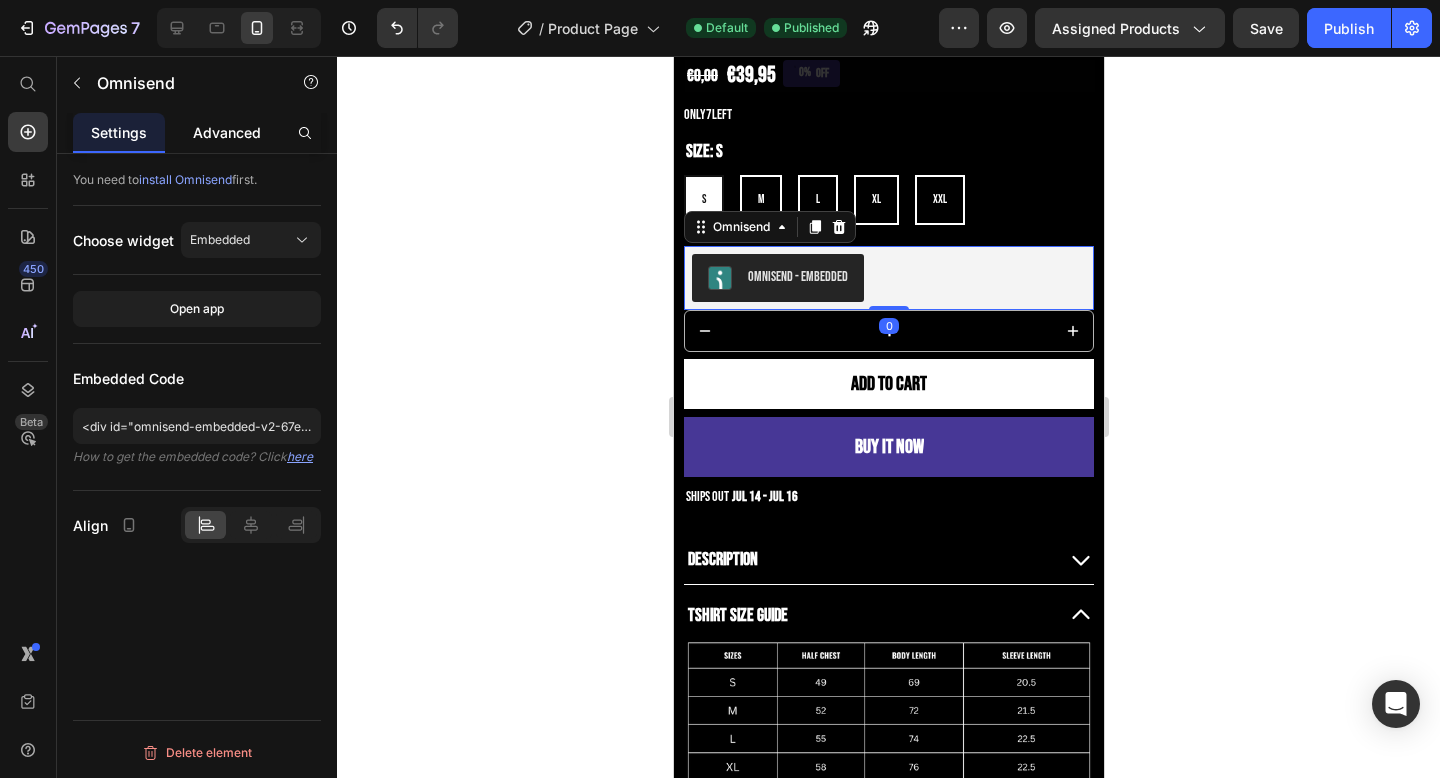 click on "Advanced" at bounding box center [227, 132] 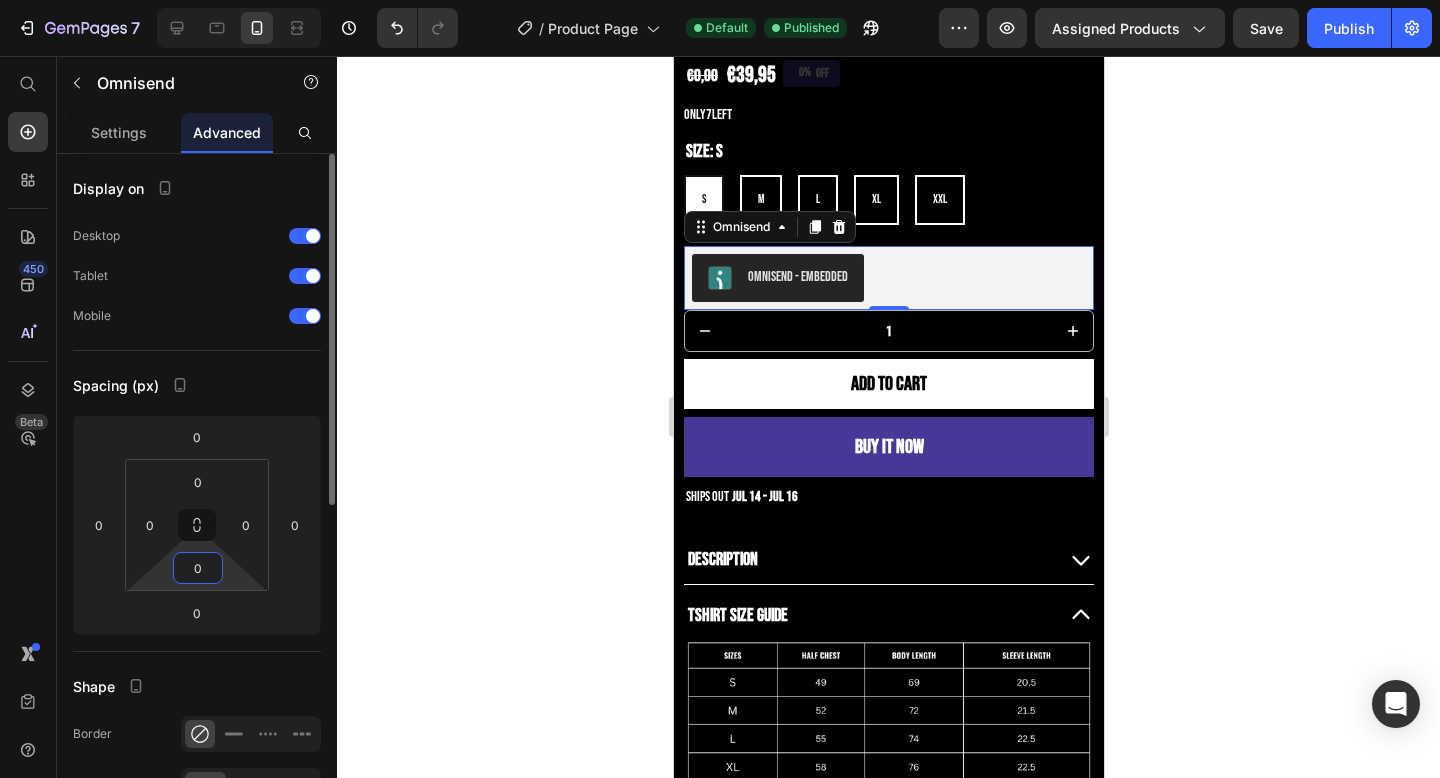 click on "0" at bounding box center (198, 568) 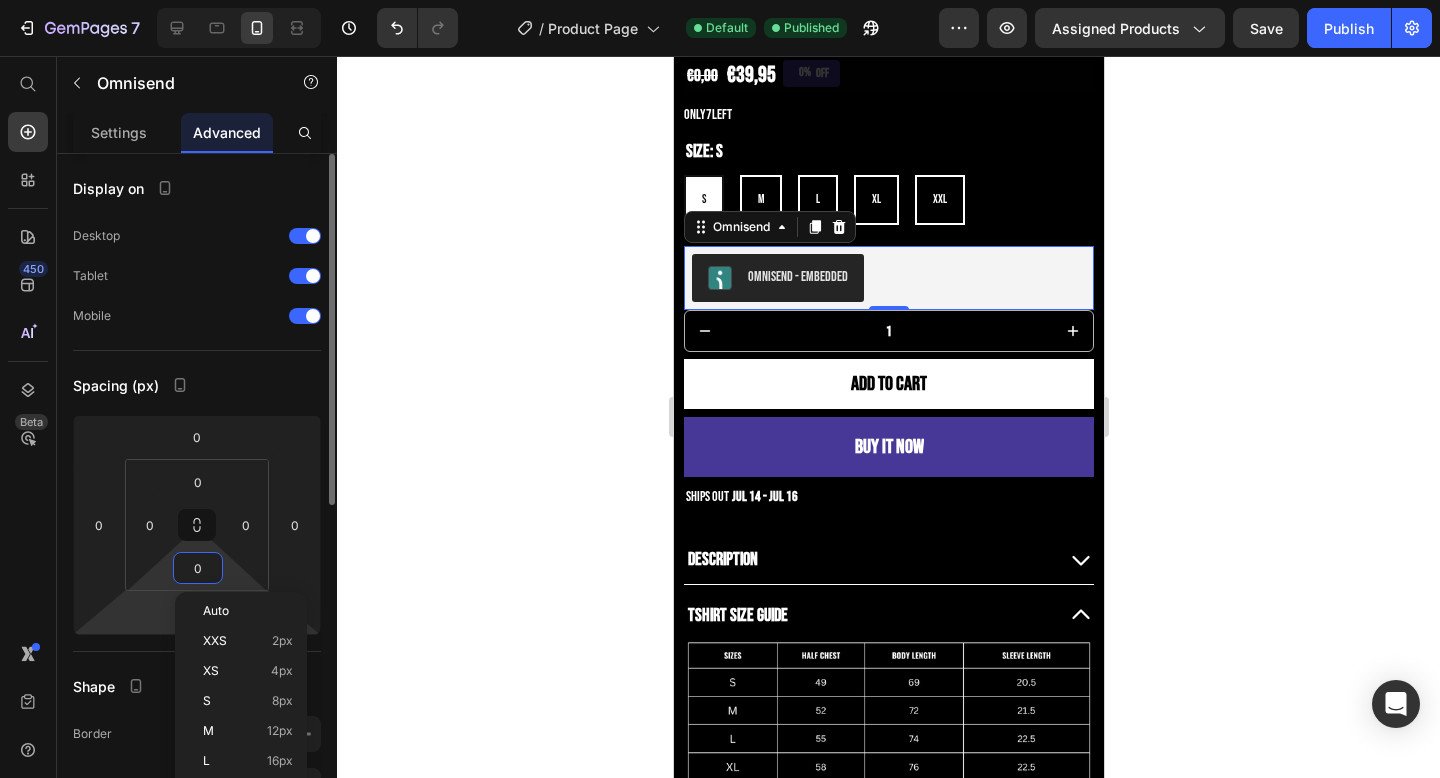 click on "7  Version history  /  Product Page Default Published Preview Assigned Products  Save   Publish  450 Beta Start with Sections Elements Hero Section Product Detail Brands Trusted Badges Guarantee Product Breakdown How to use Testimonials Compare Bundle FAQs Social Proof Brand Story Product List Collection Blog List Contact Sticky Add to Cart Custom Footer Browse Library 450 Layout
Row
Row
Row
Row Text
Heading
Text Block Button
Button
Button
Sticky Back to top Media" at bounding box center [720, 0] 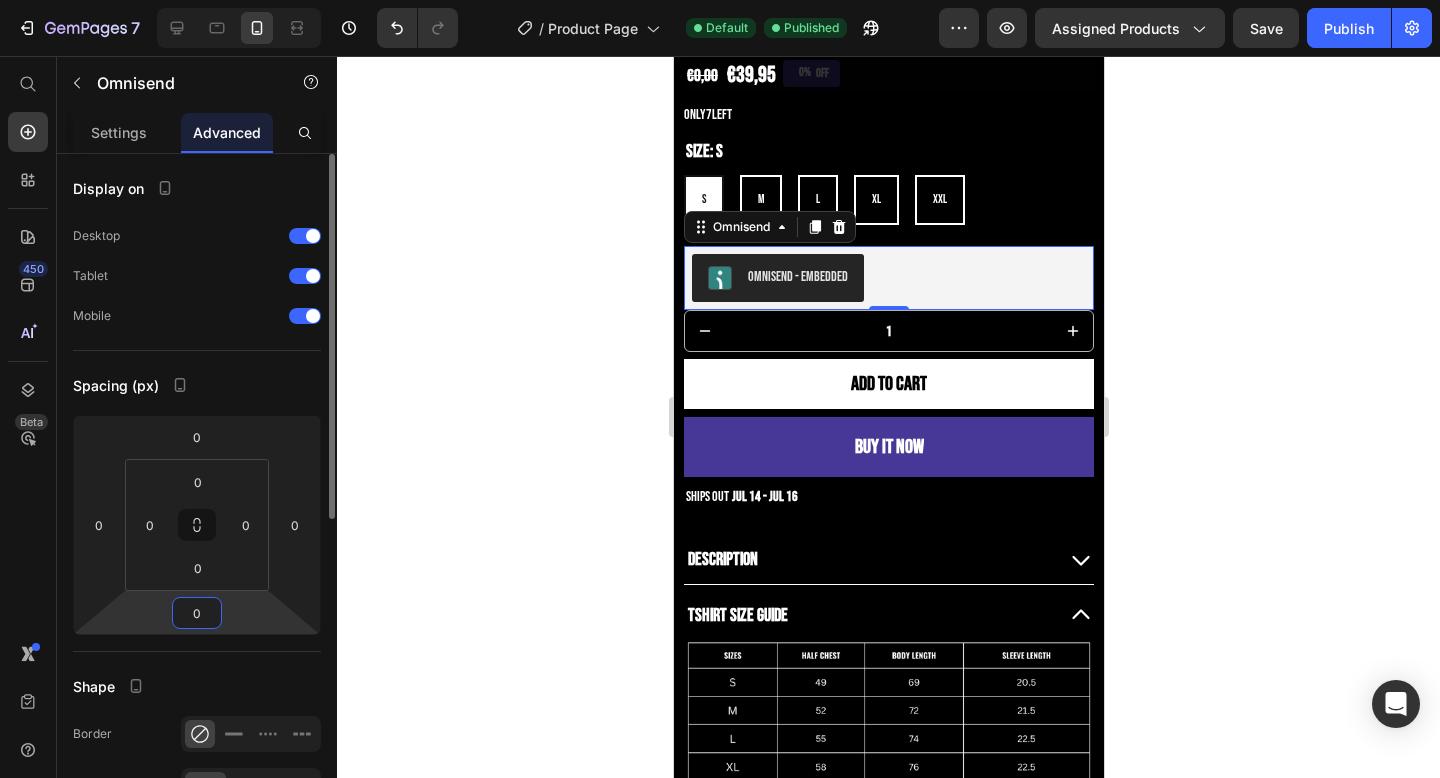 click on "0" at bounding box center (197, 613) 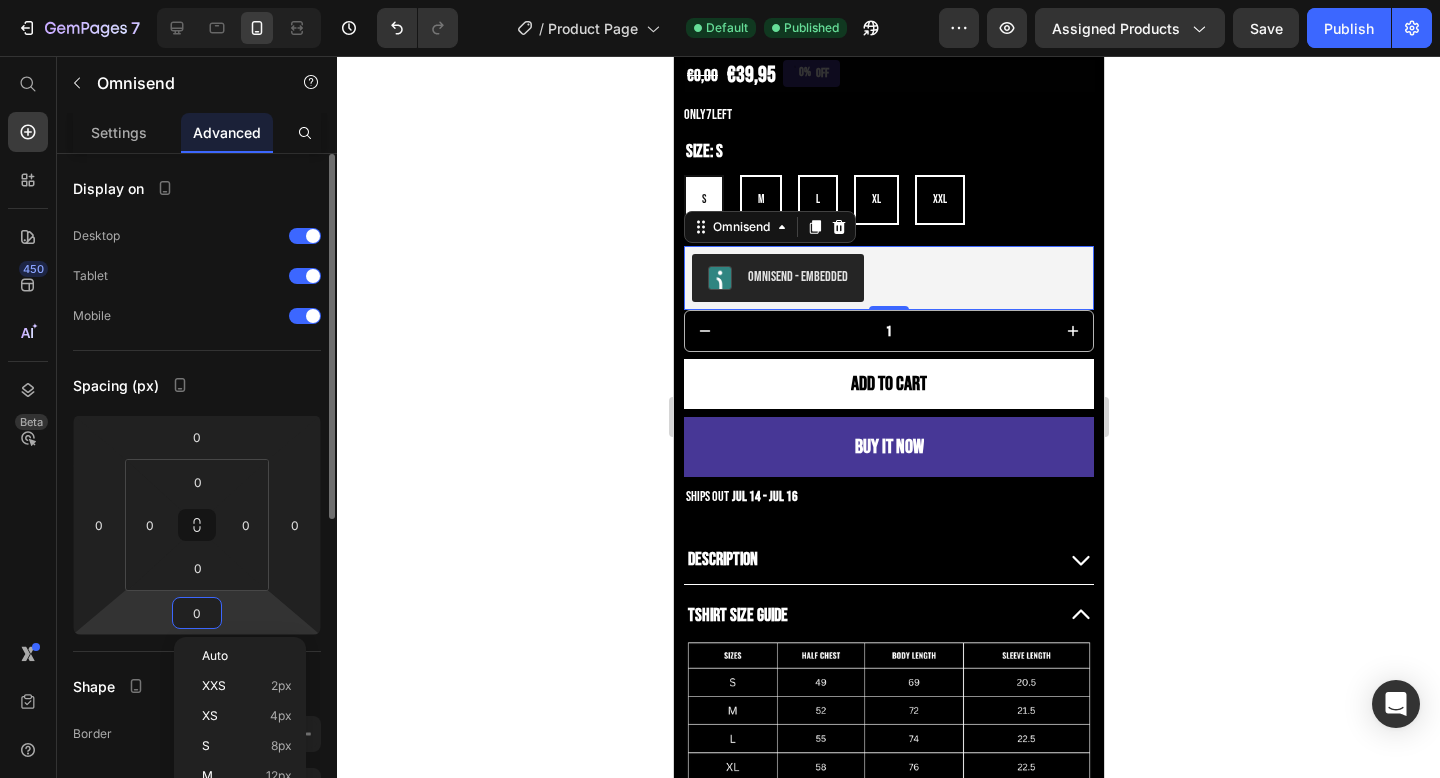 click on "0" at bounding box center [197, 613] 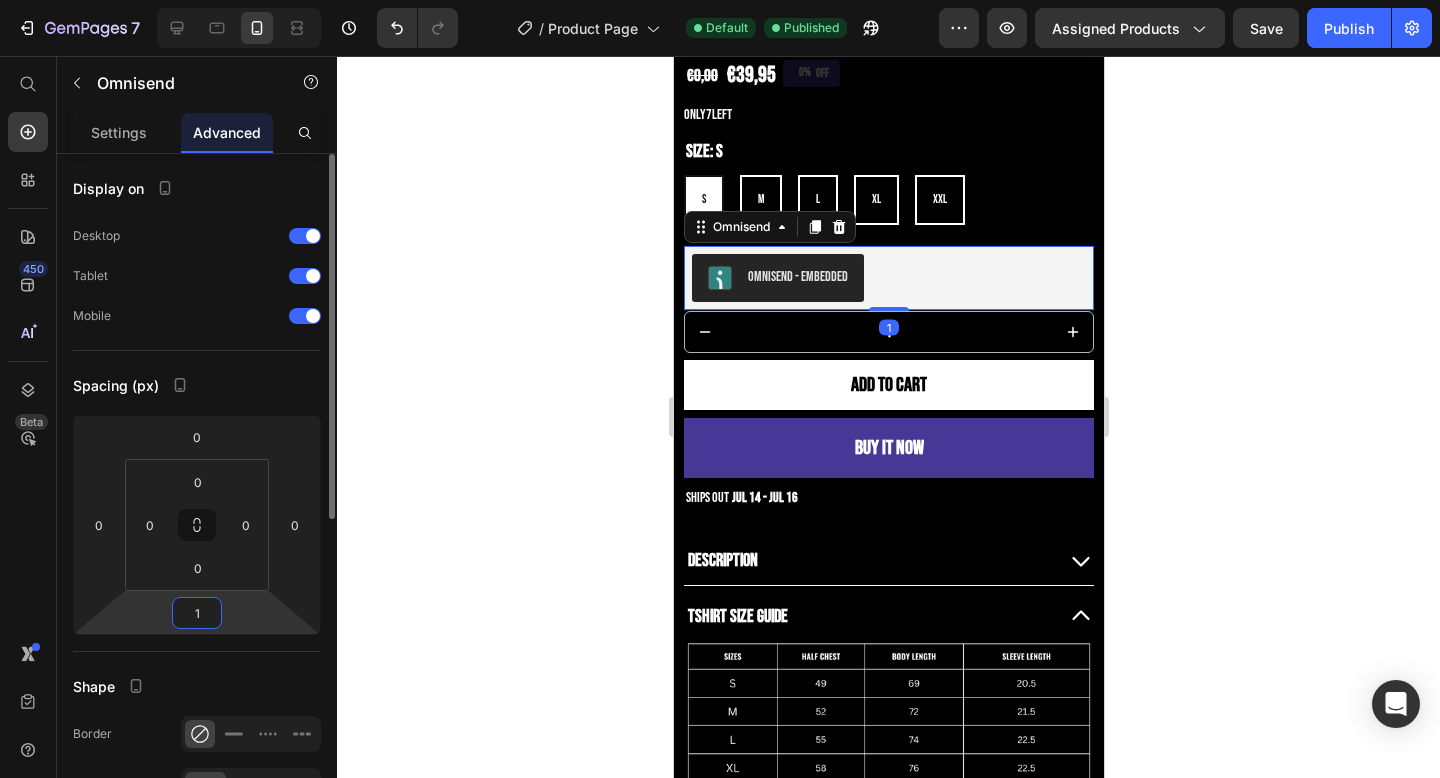 type on "10" 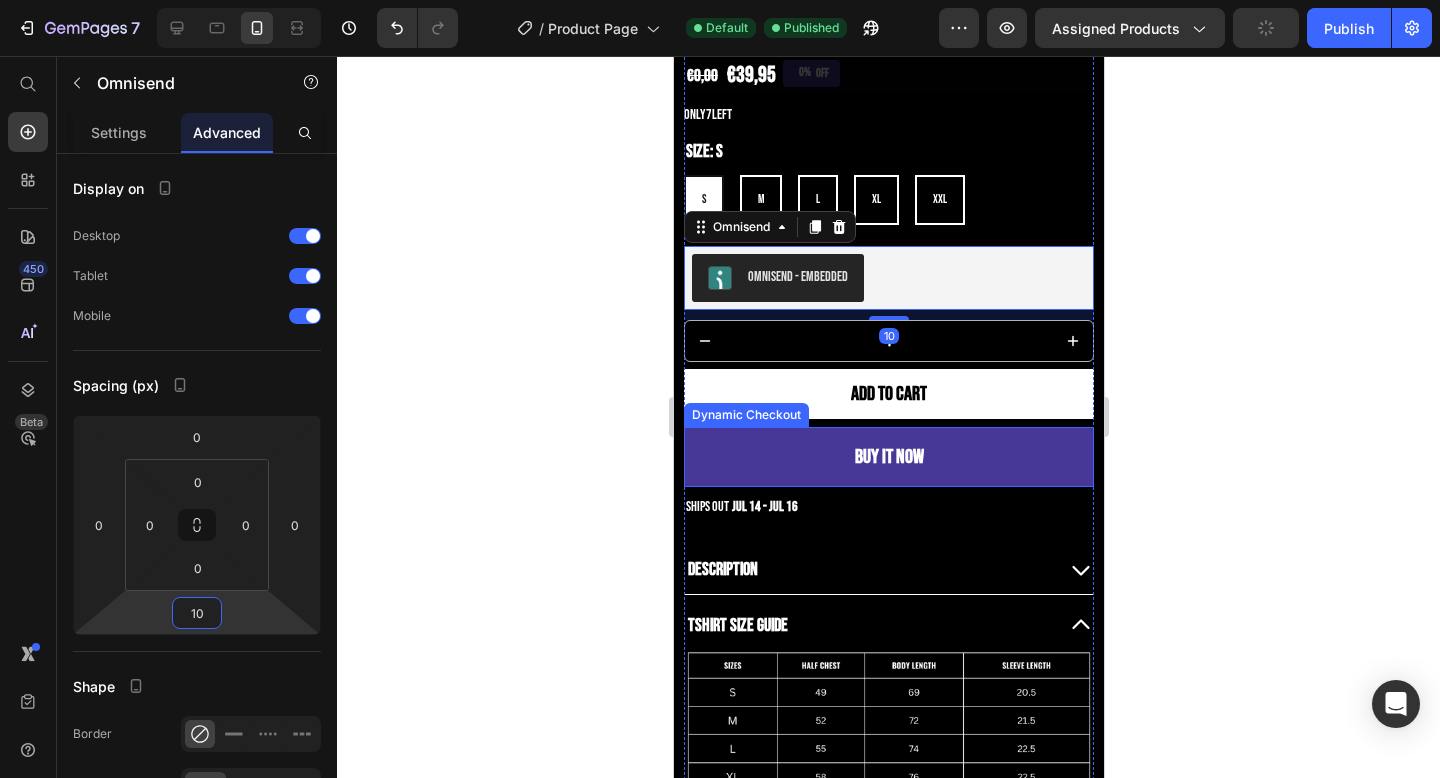 click 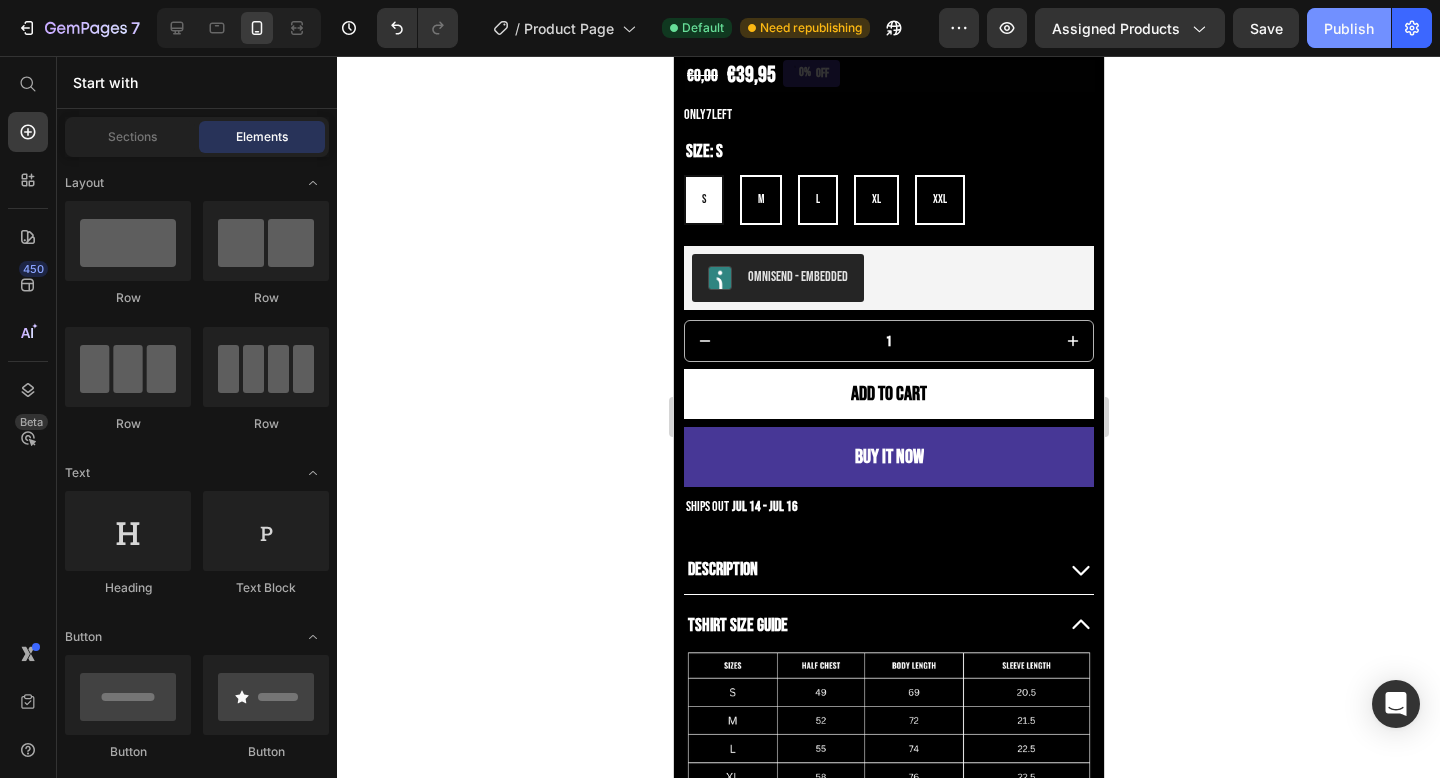 click on "Publish" 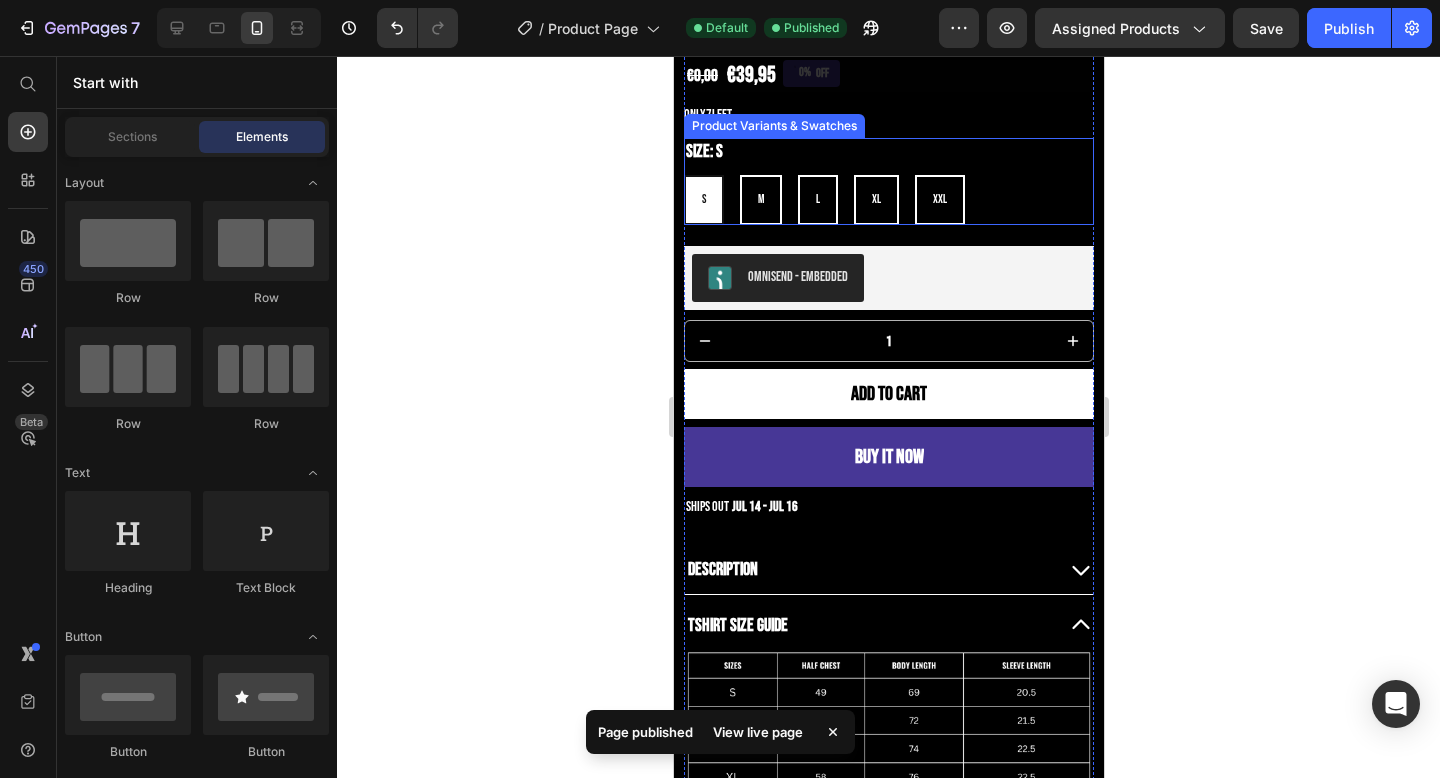 click on "S S S M M M L L L XL XL XL XXL XXL XXL" at bounding box center [888, 200] 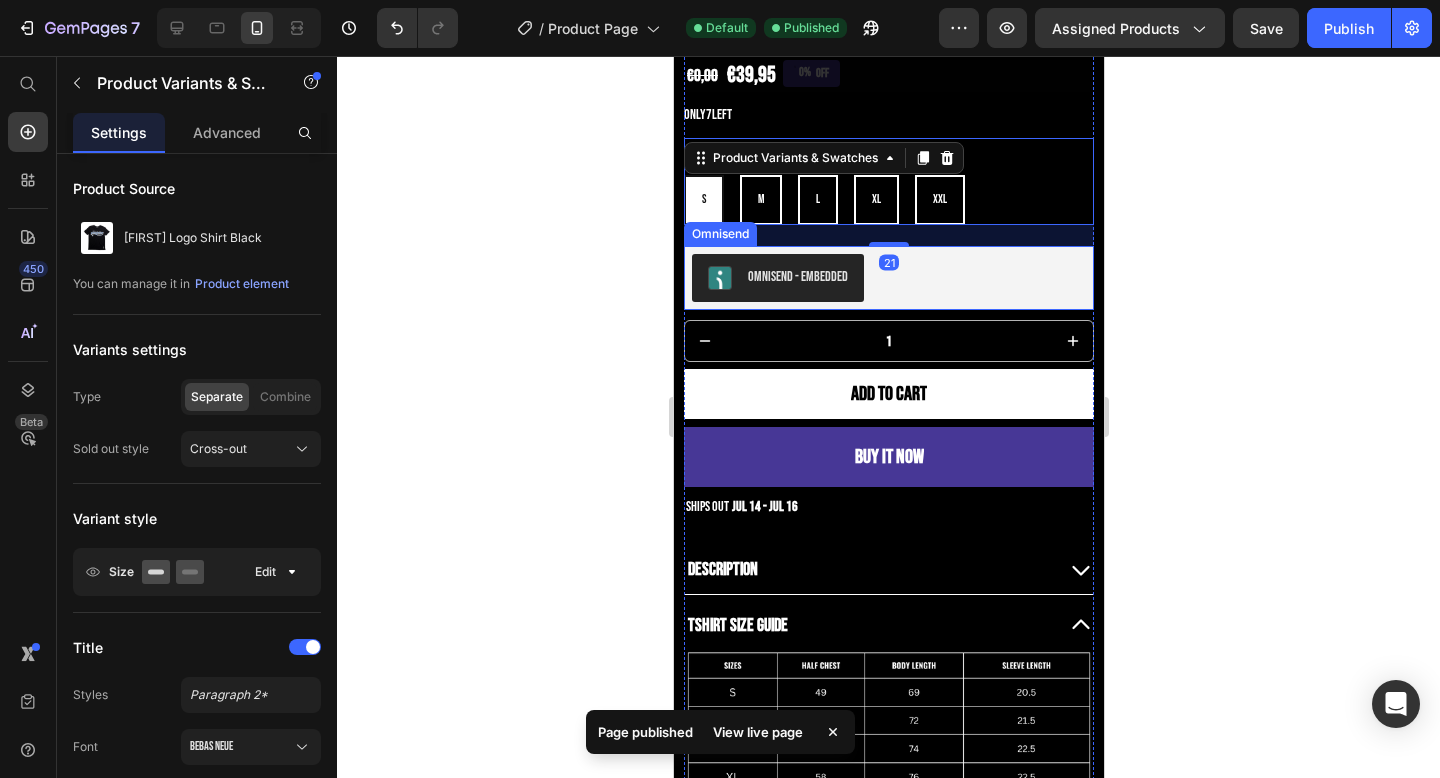 click on "Omnisend - Embedded" at bounding box center (888, 278) 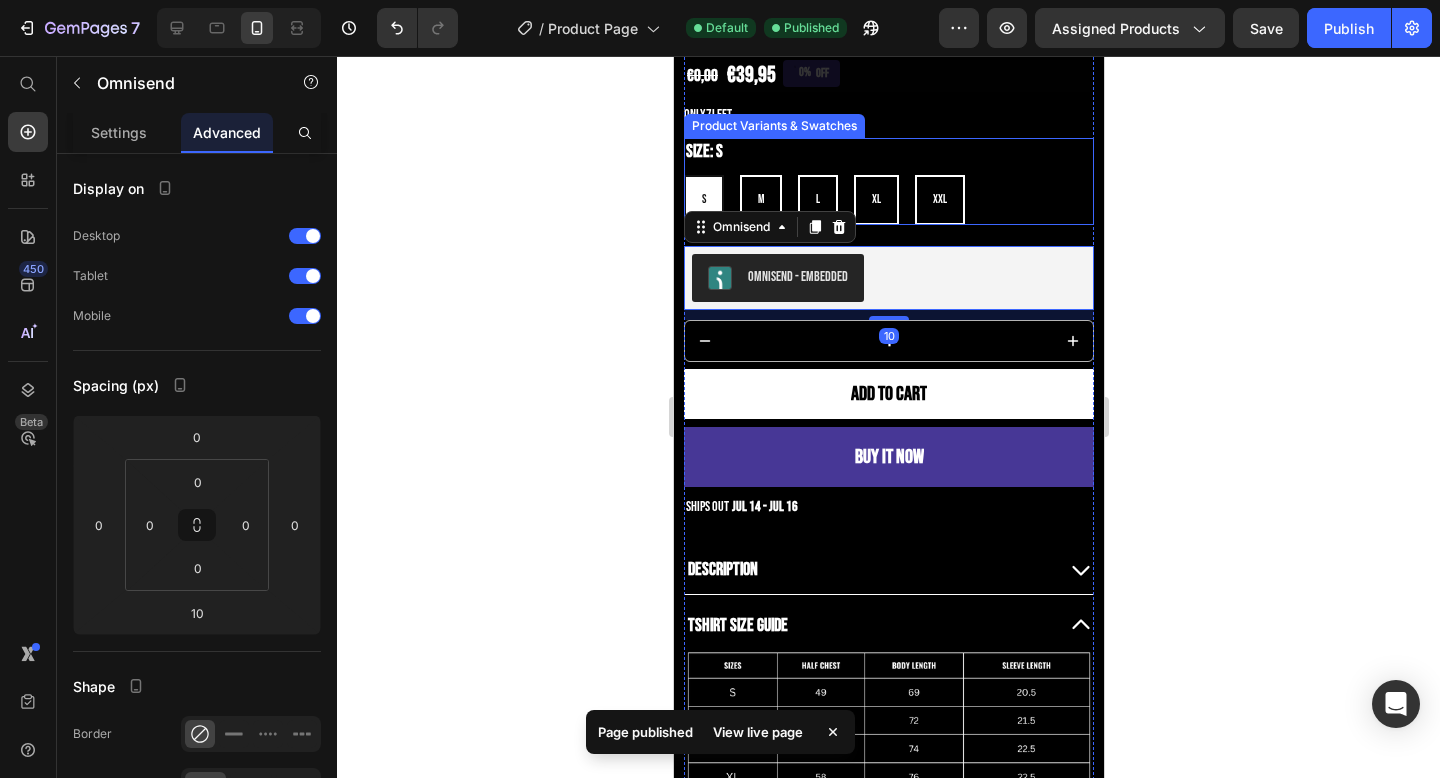 click on "S S S M M M L L L XL XL XL XXL XXL XXL" at bounding box center [888, 200] 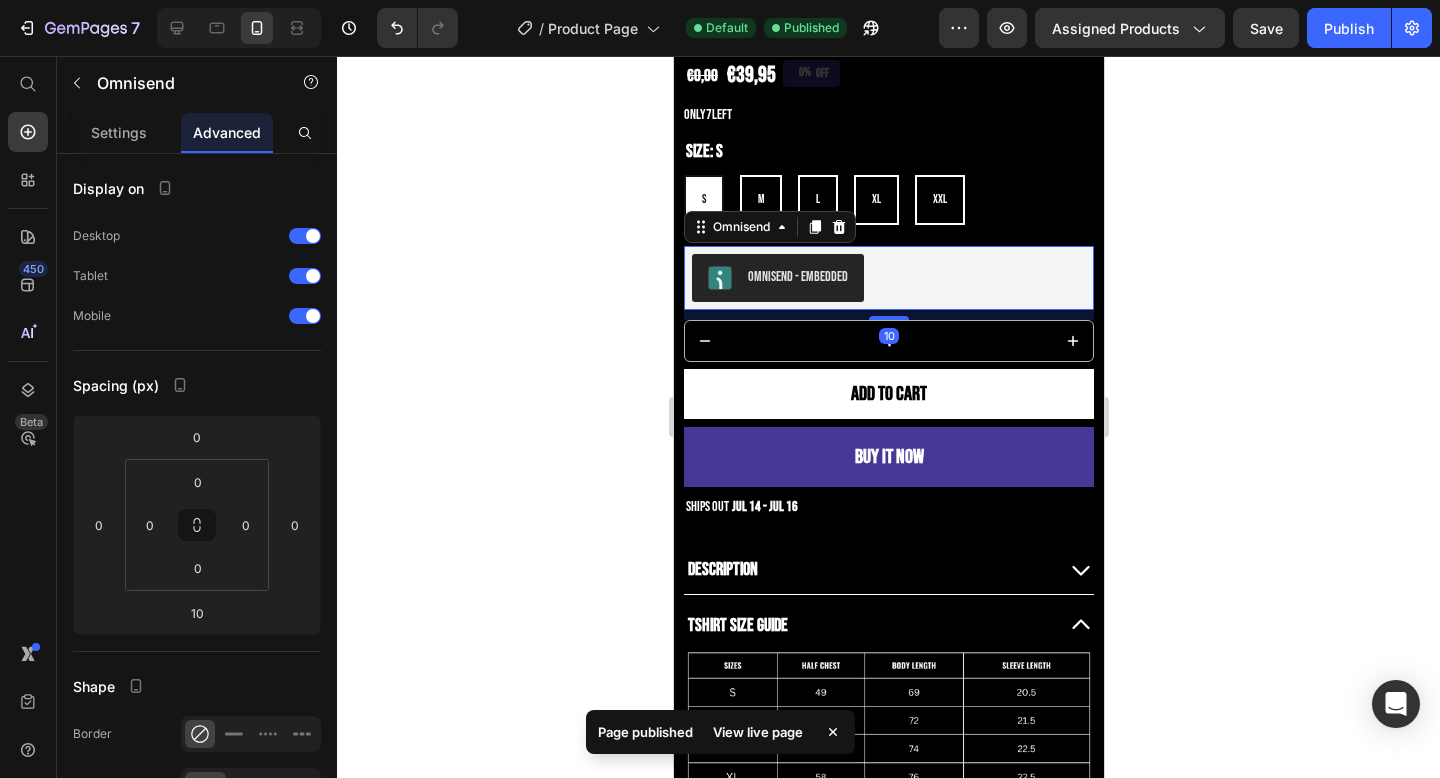 click on "Omnisend - Embedded" at bounding box center (888, 278) 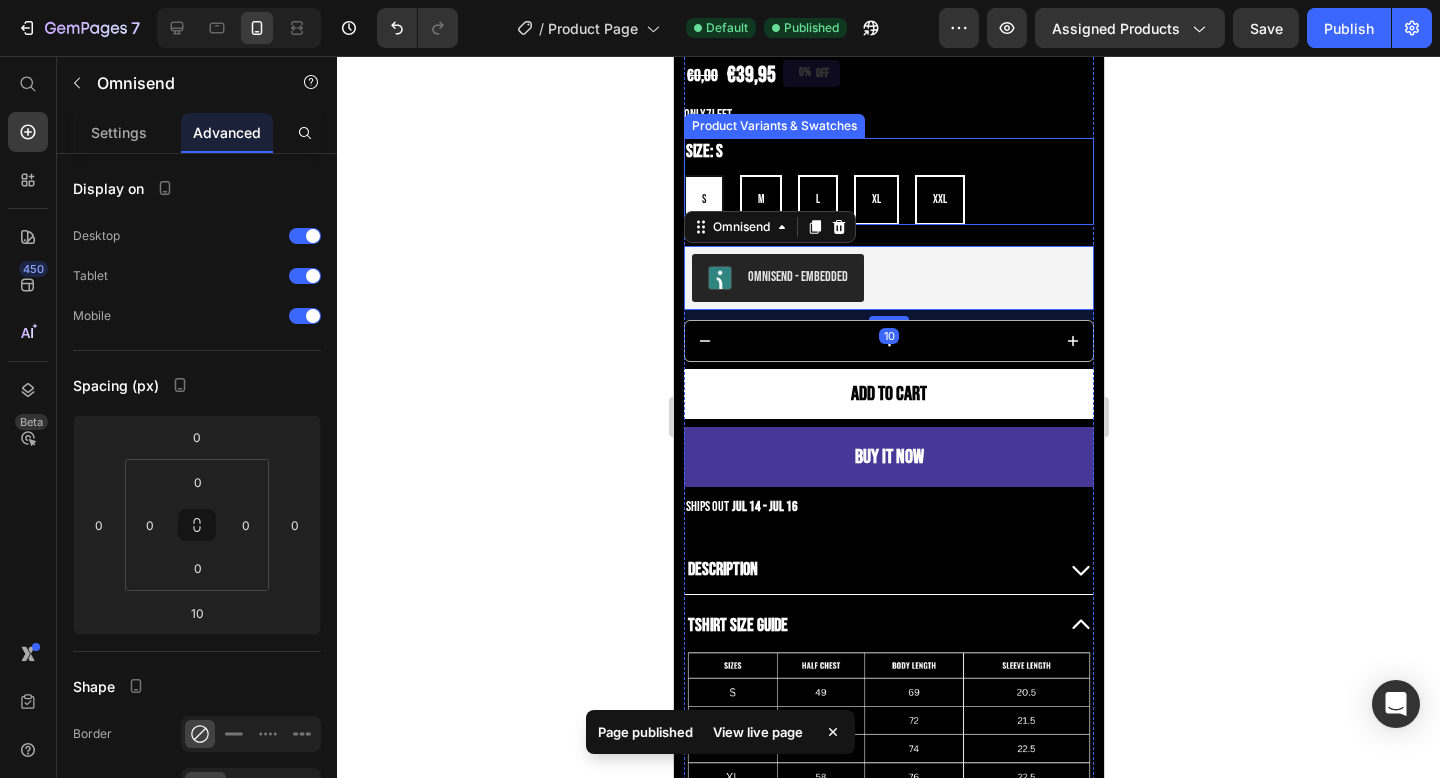 click on "S S S M M M L L L XL XL XL XXL XXL XXL" at bounding box center (888, 200) 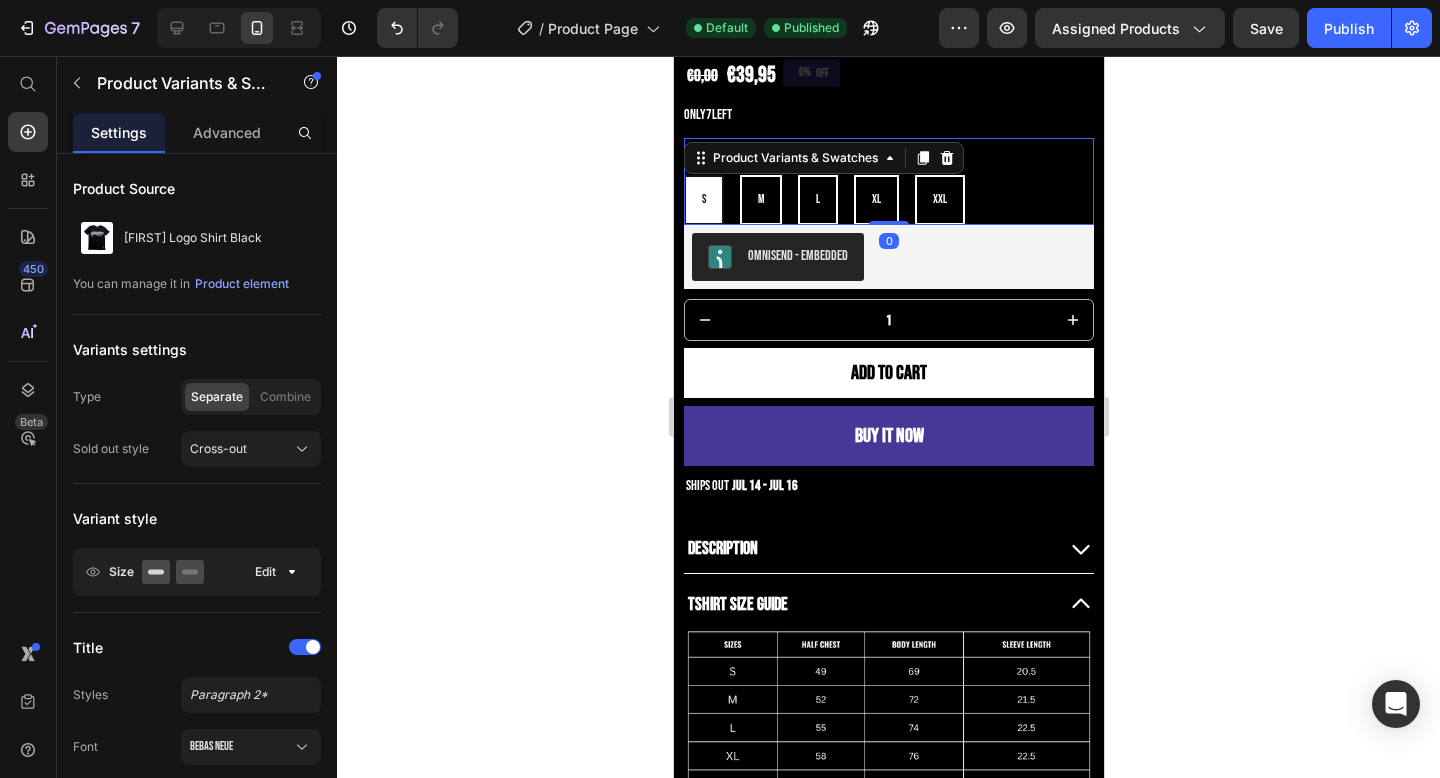 drag, startPoint x: 879, startPoint y: 227, endPoint x: 902, endPoint y: 209, distance: 29.206163 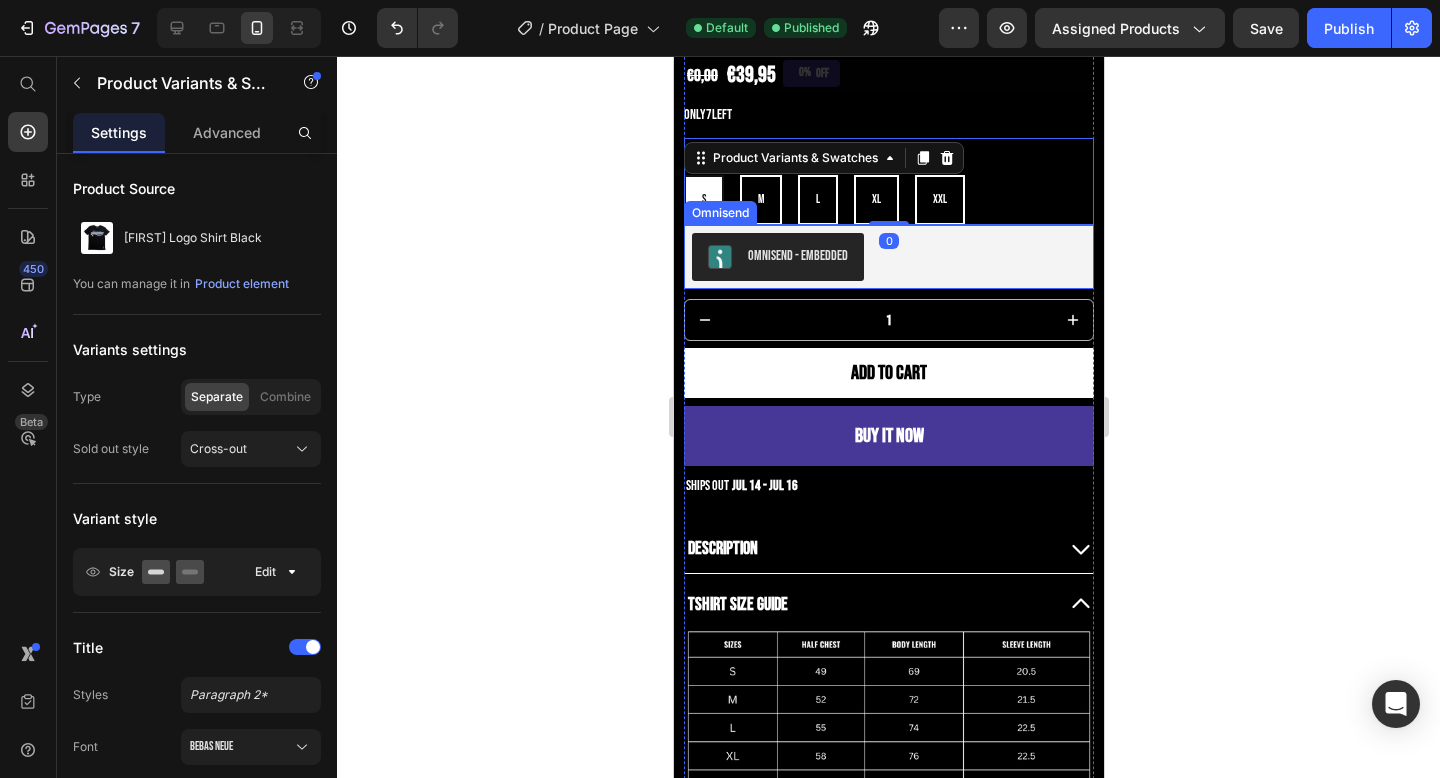 click on "Omnisend - Embedded" at bounding box center [888, 257] 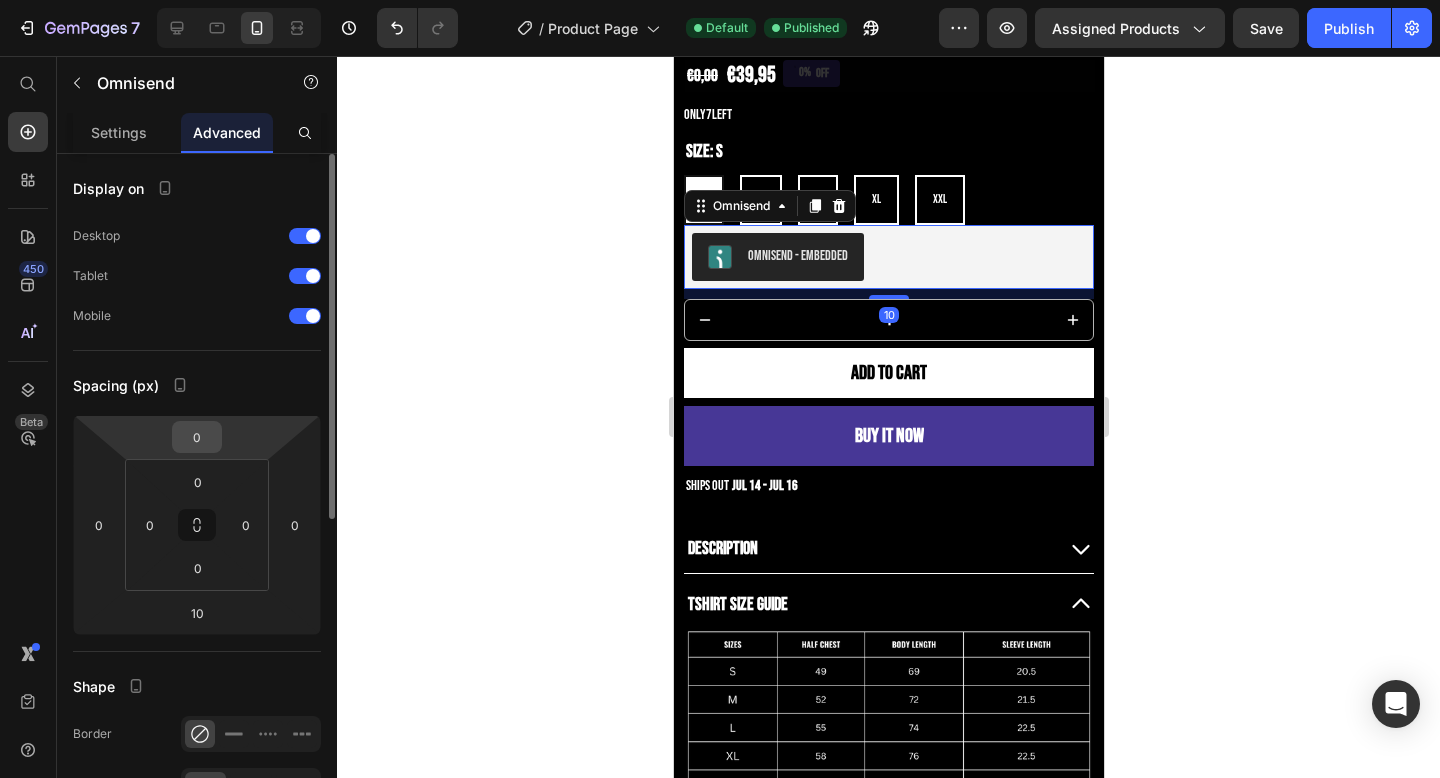 click on "0" at bounding box center [197, 437] 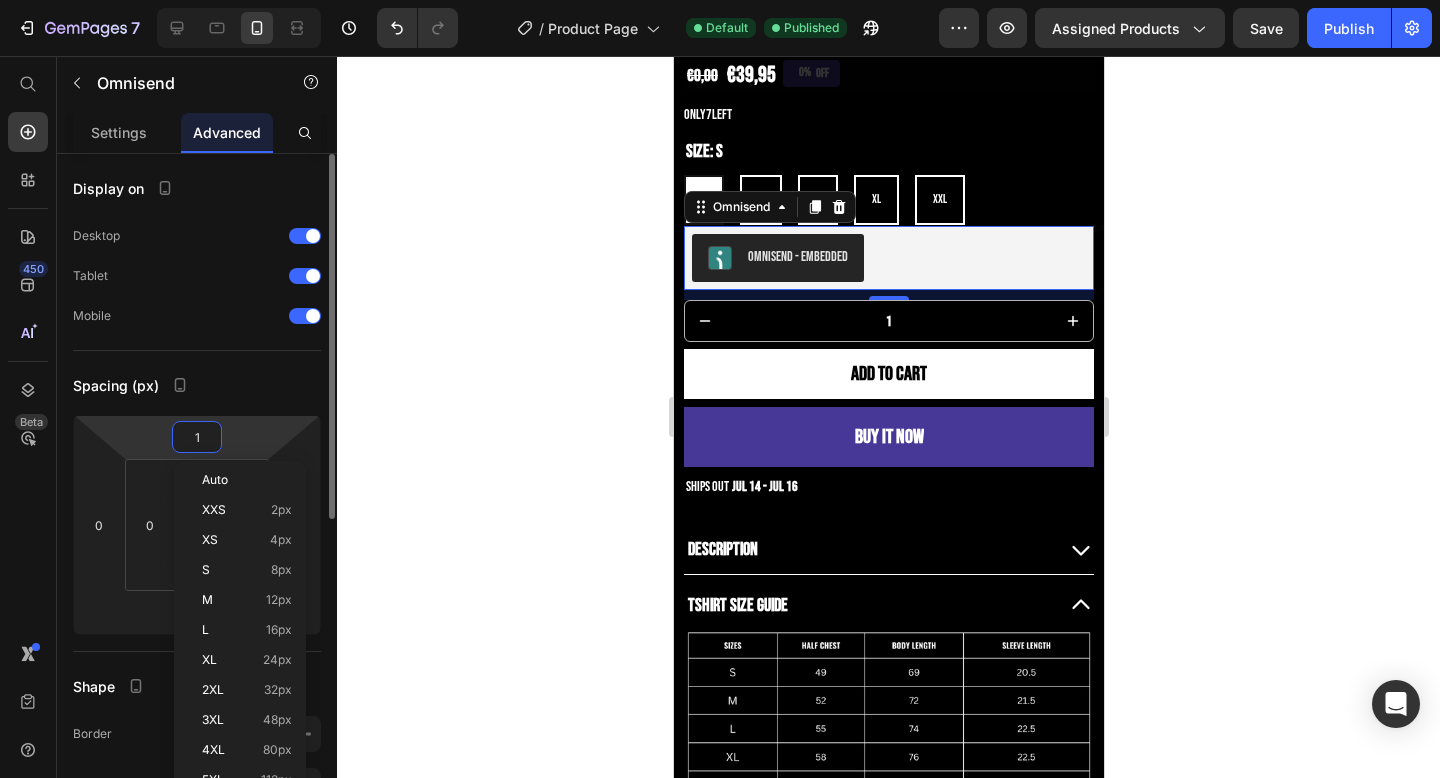 type on "10" 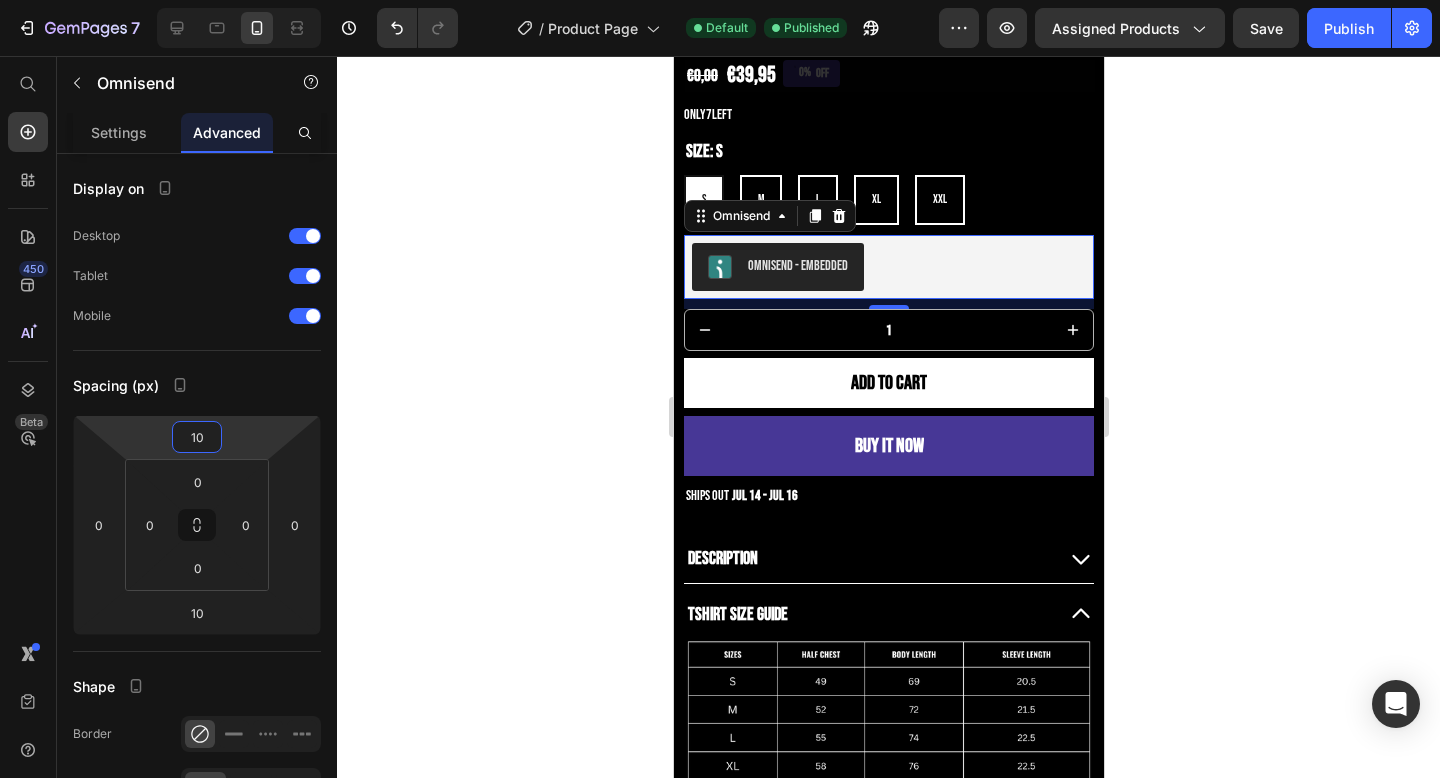 click 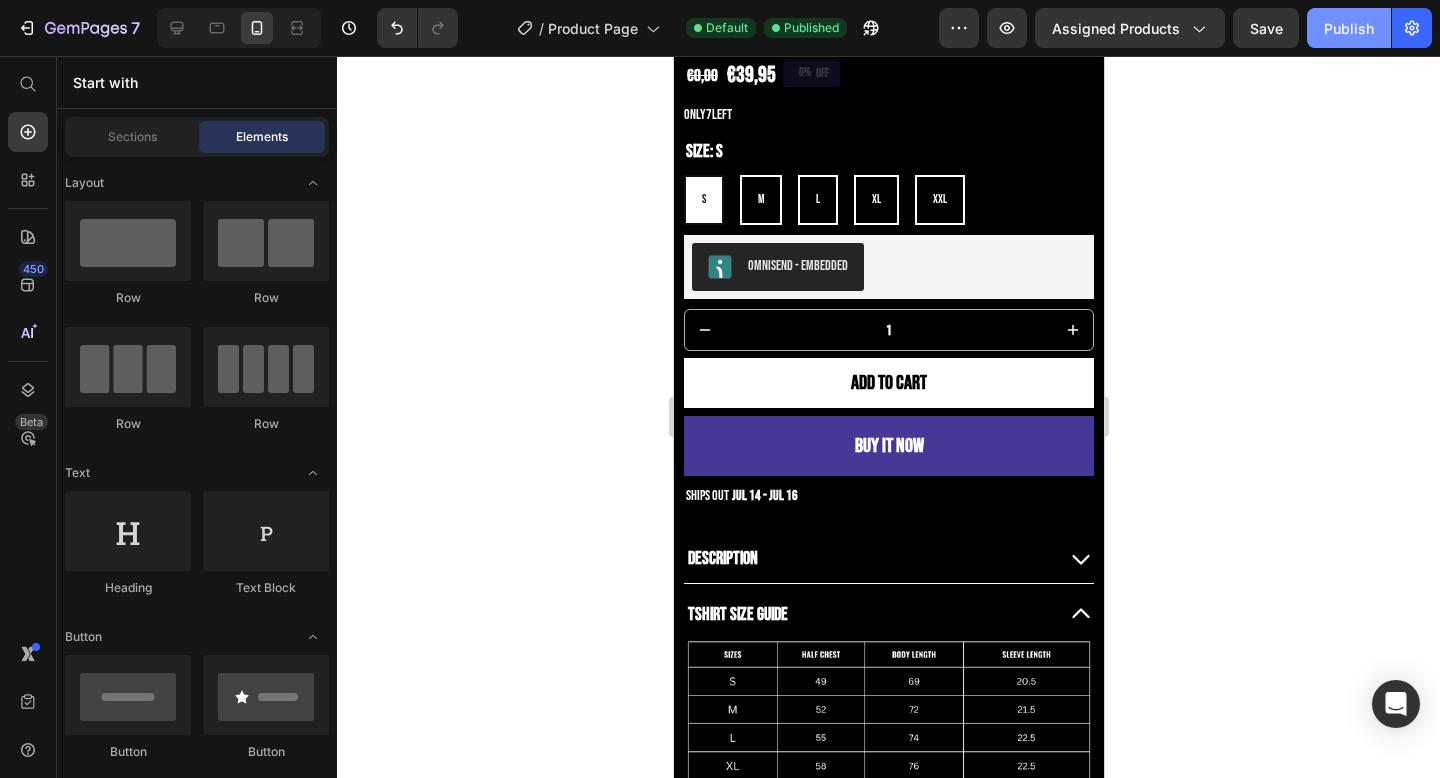 drag, startPoint x: 1351, startPoint y: 26, endPoint x: 1341, endPoint y: 40, distance: 17.20465 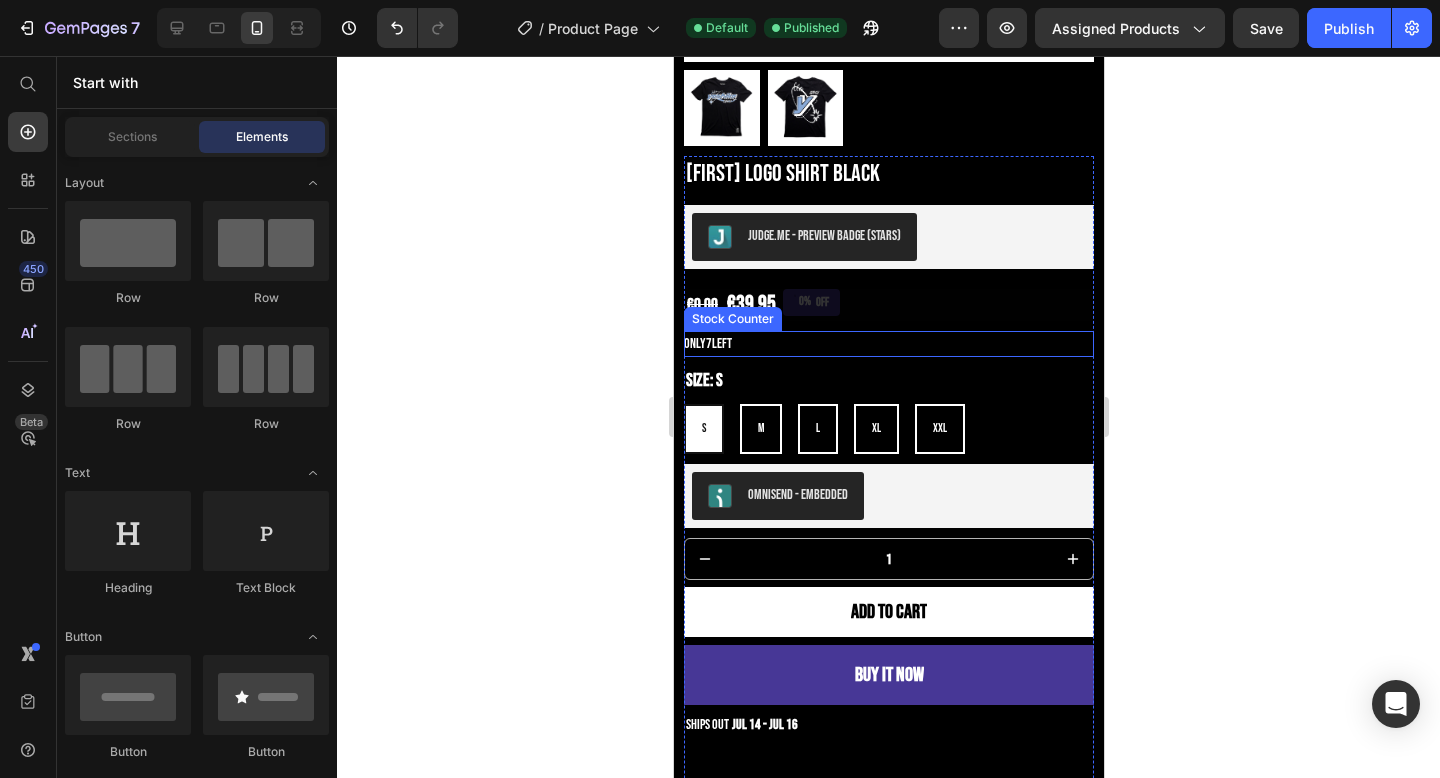 scroll, scrollTop: 430, scrollLeft: 0, axis: vertical 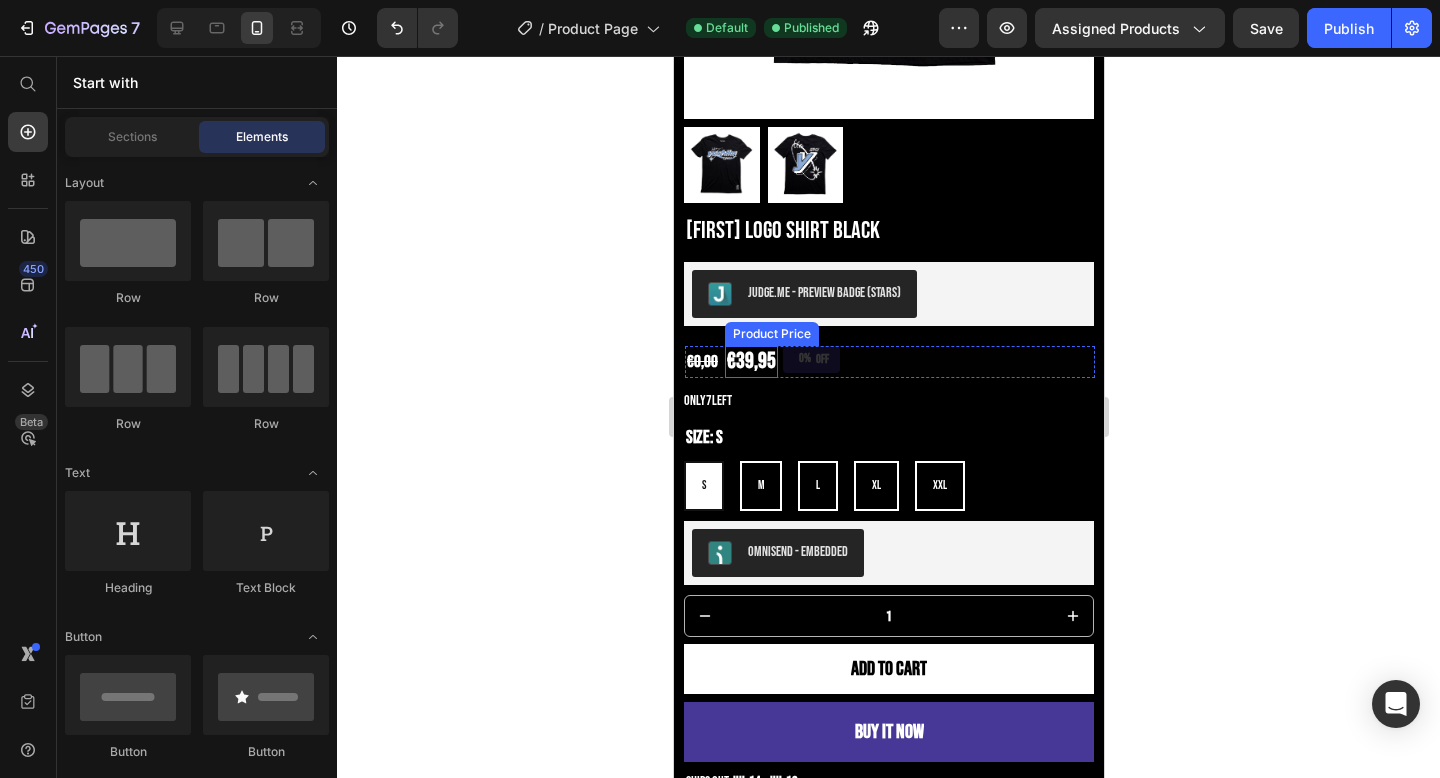 click on "€39,95" at bounding box center [750, 362] 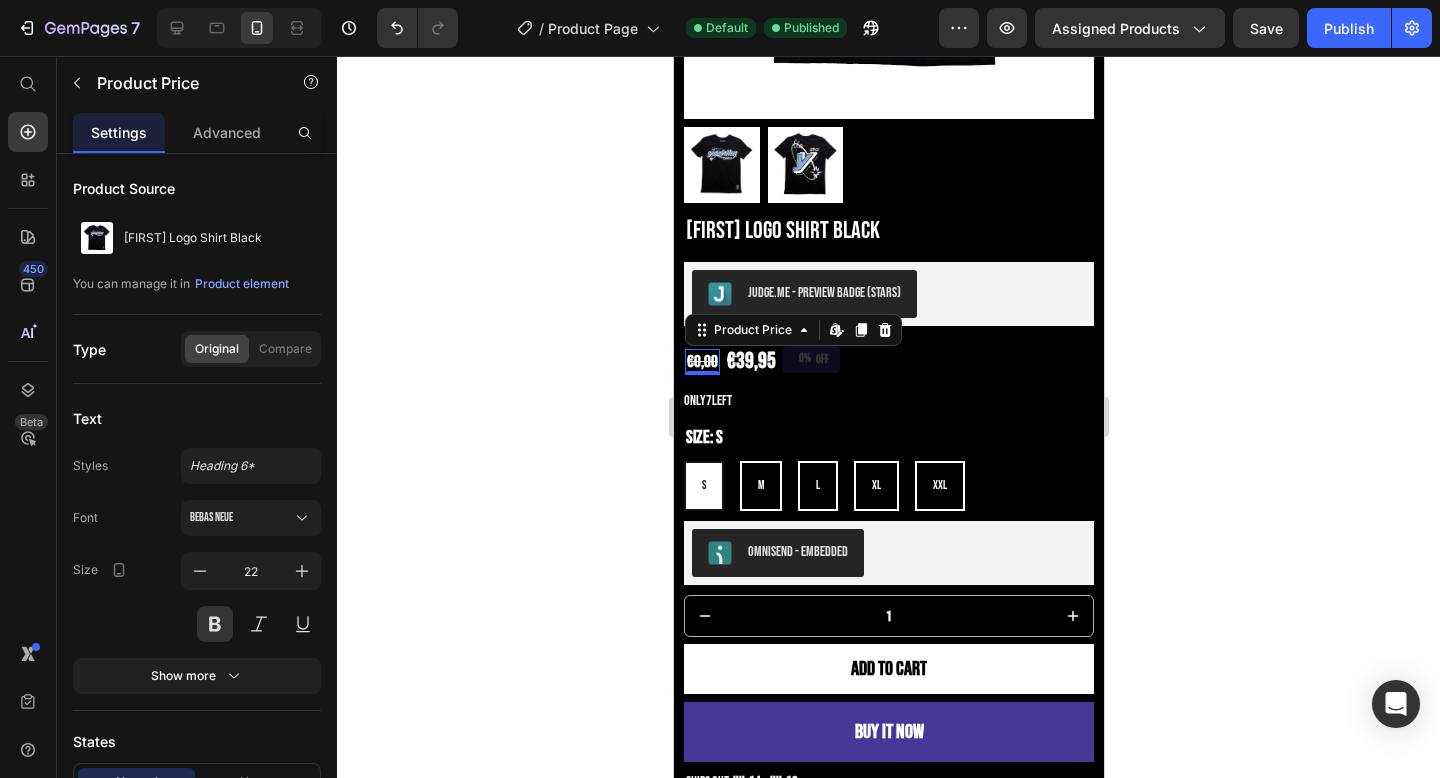 click on "€0,00" at bounding box center [701, 362] 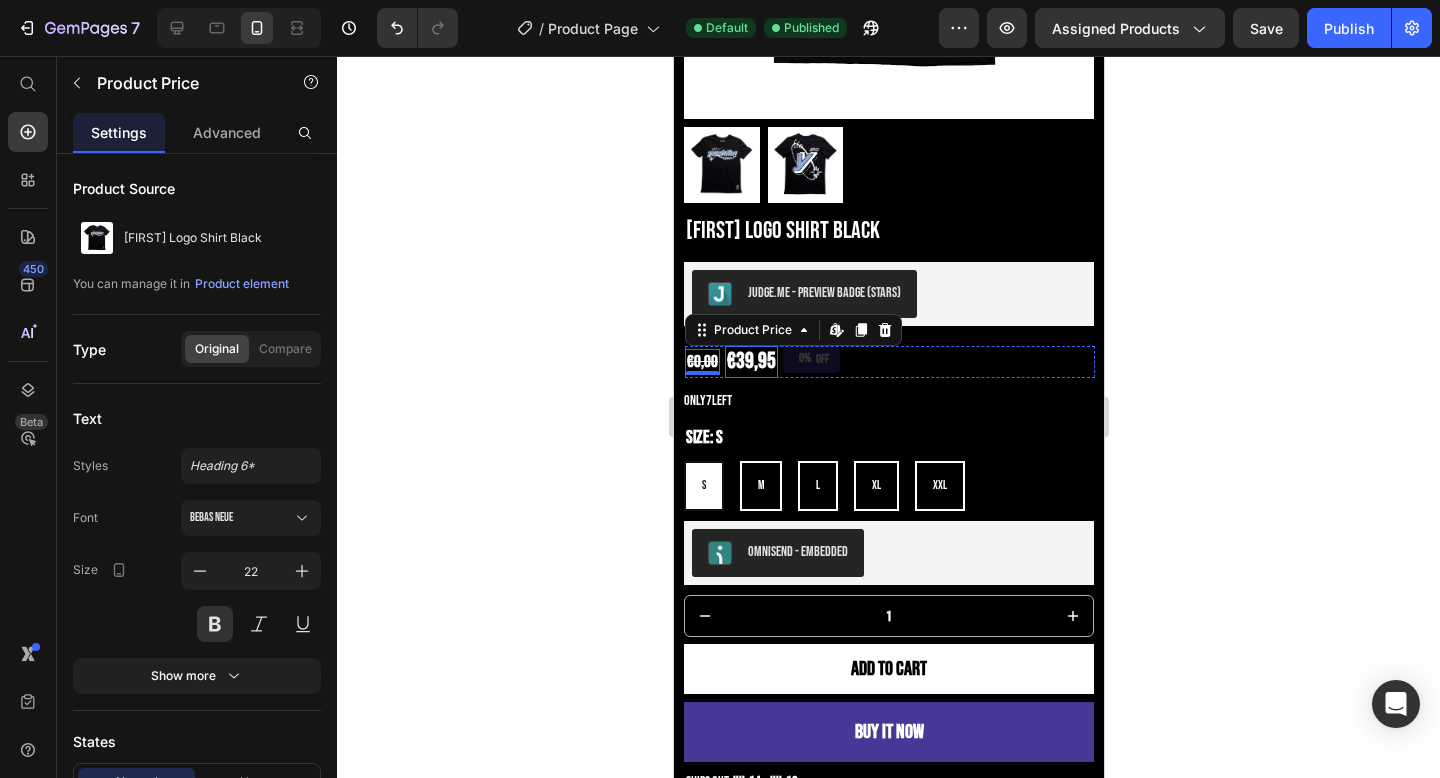 click on "€39,95" at bounding box center [750, 362] 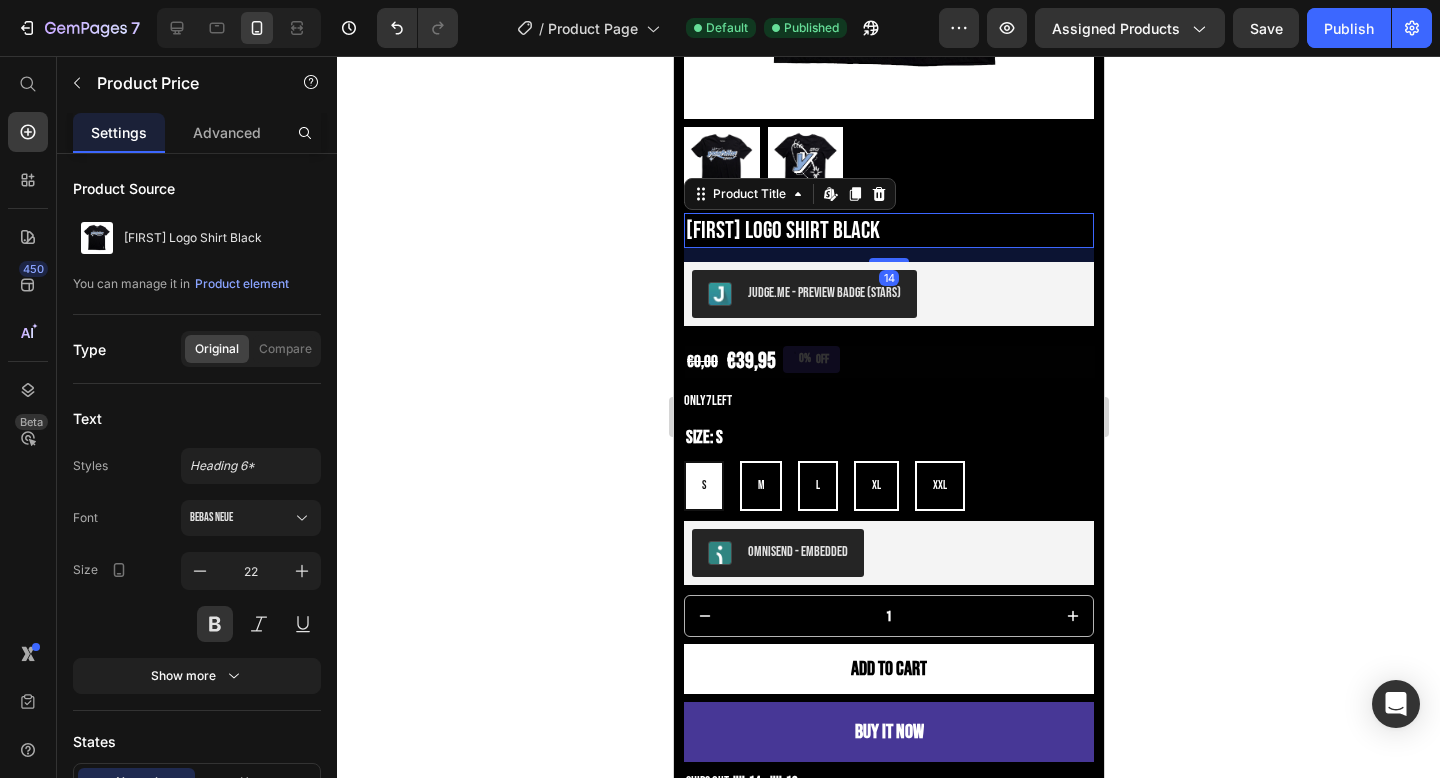 click on "[FIRST] Logo Shirt Black" at bounding box center [888, 230] 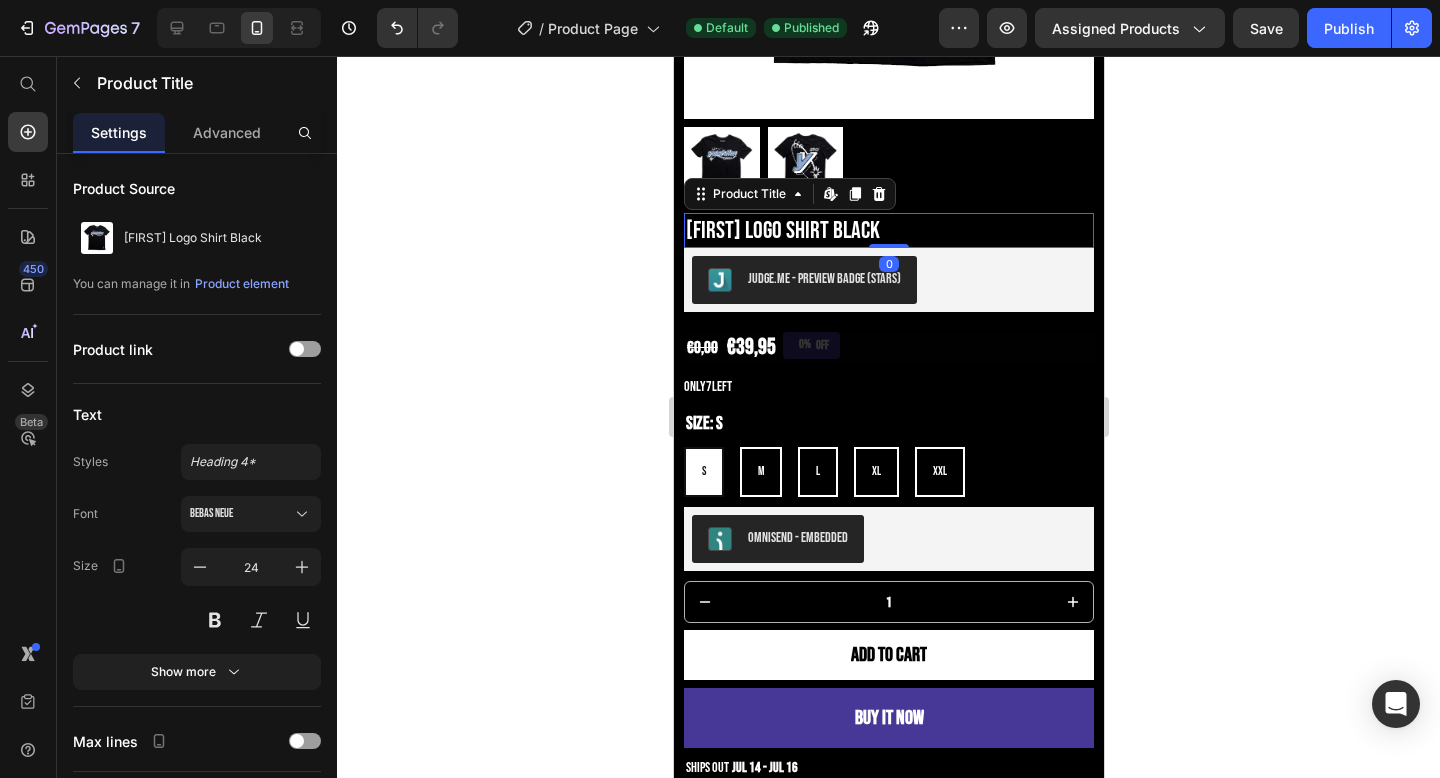 drag, startPoint x: 882, startPoint y: 242, endPoint x: 884, endPoint y: 191, distance: 51.0392 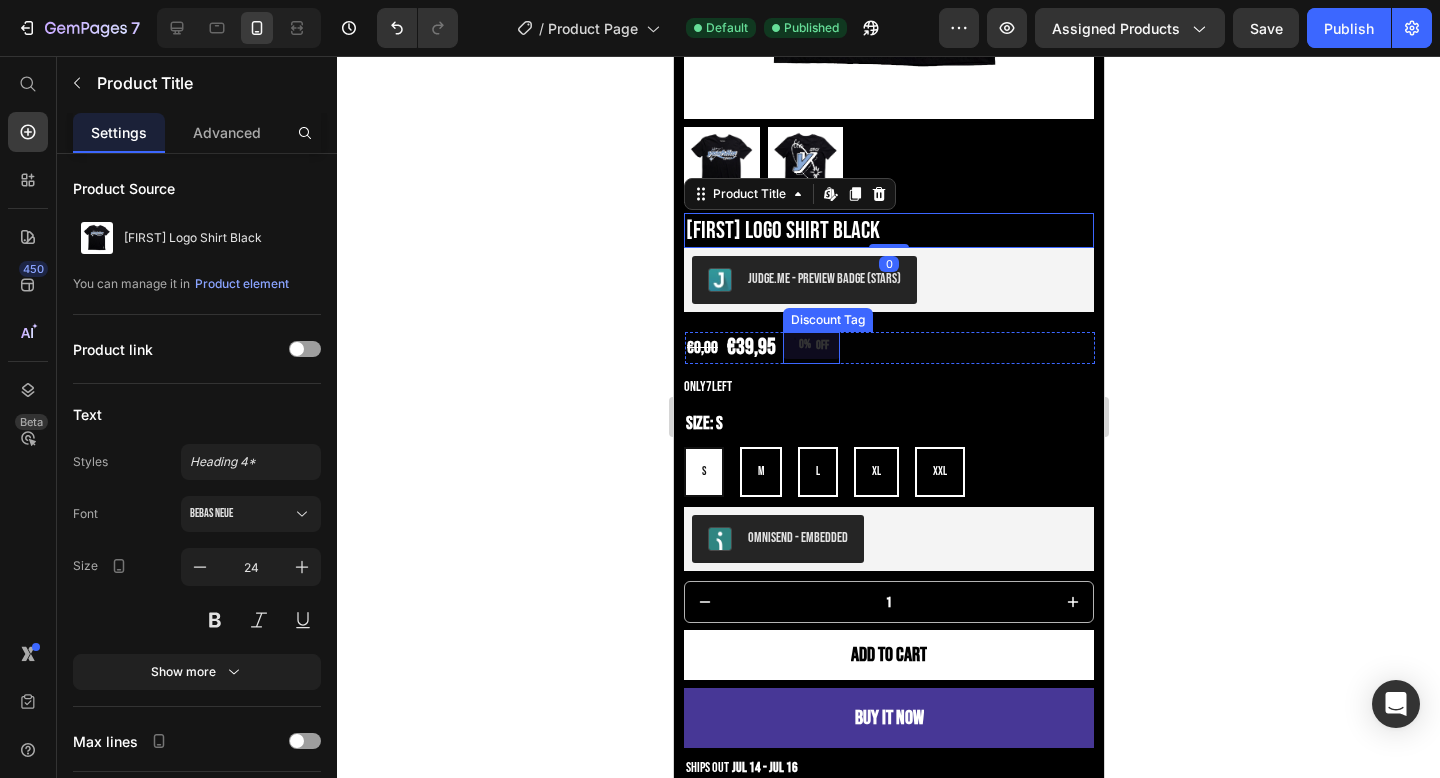click on "Jul 14 - Jul 16" at bounding box center (888, 829) 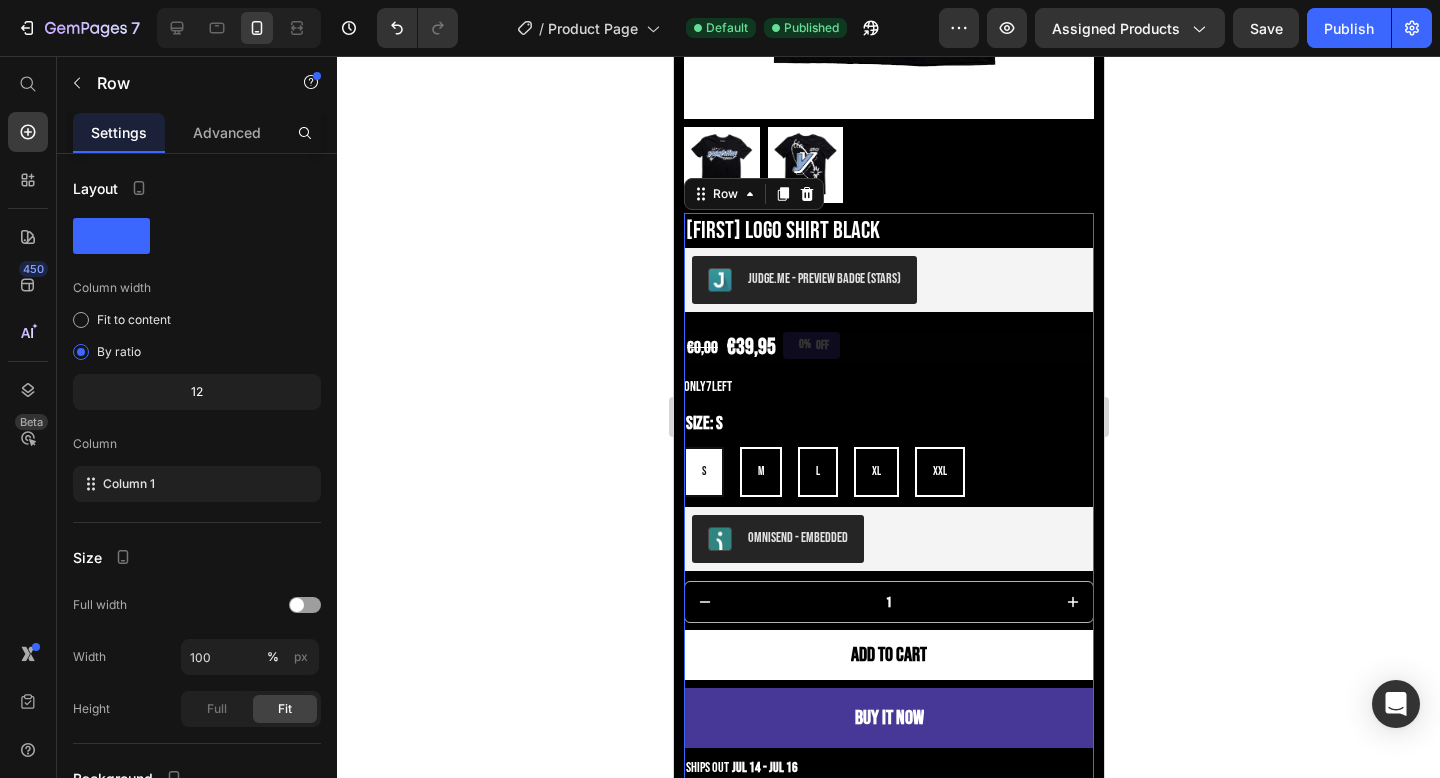 click on "Jul 14 - Jul 16" at bounding box center [888, 829] 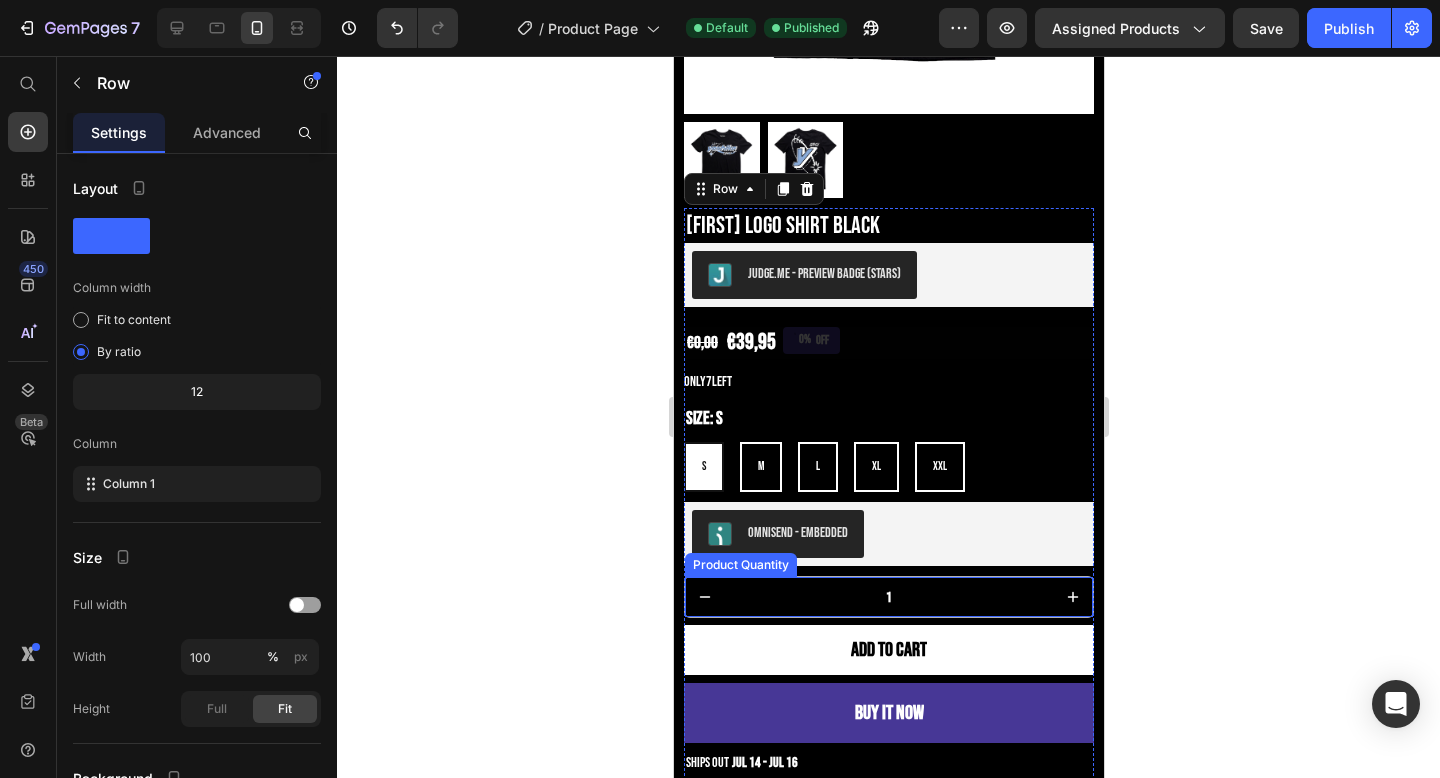 scroll, scrollTop: 438, scrollLeft: 0, axis: vertical 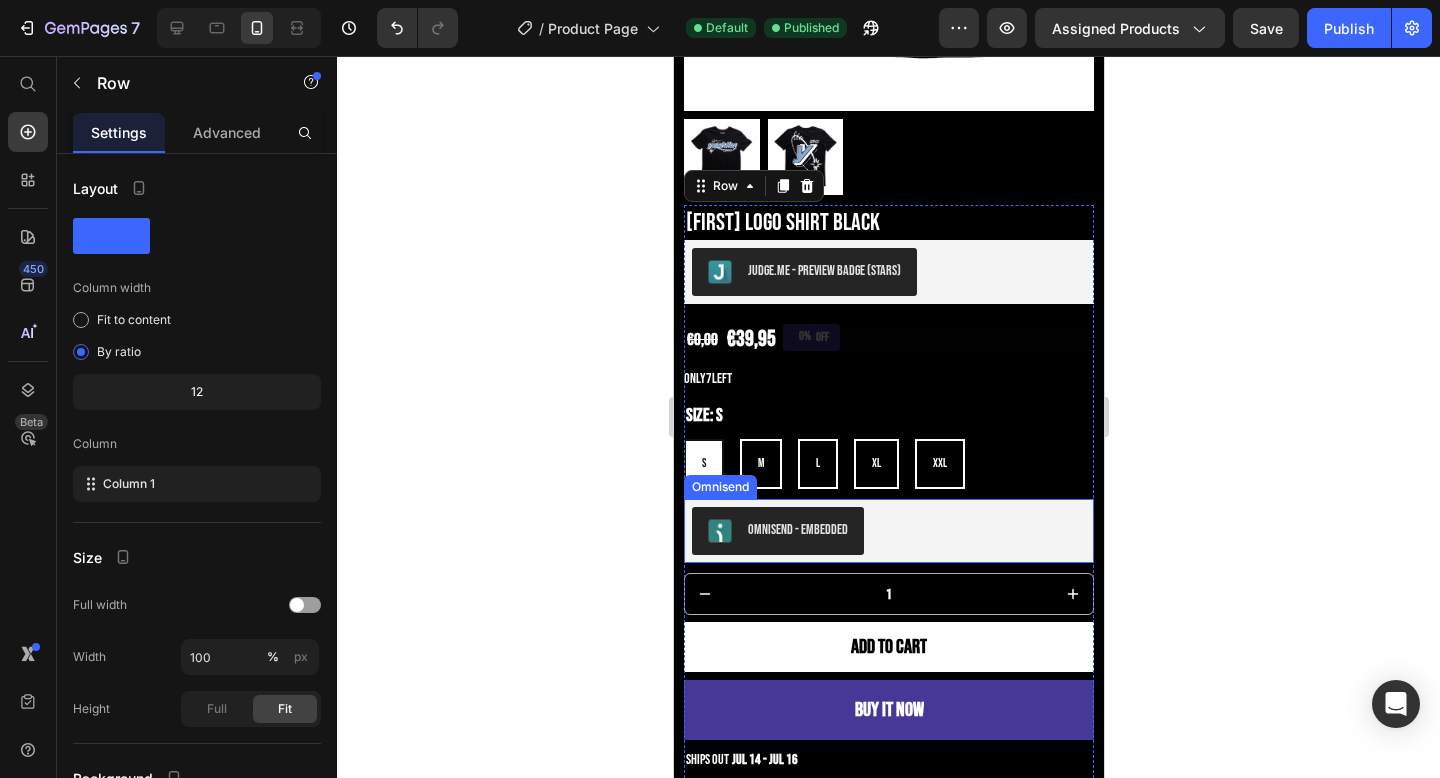 click on "Omnisend - Embedded" at bounding box center [888, 531] 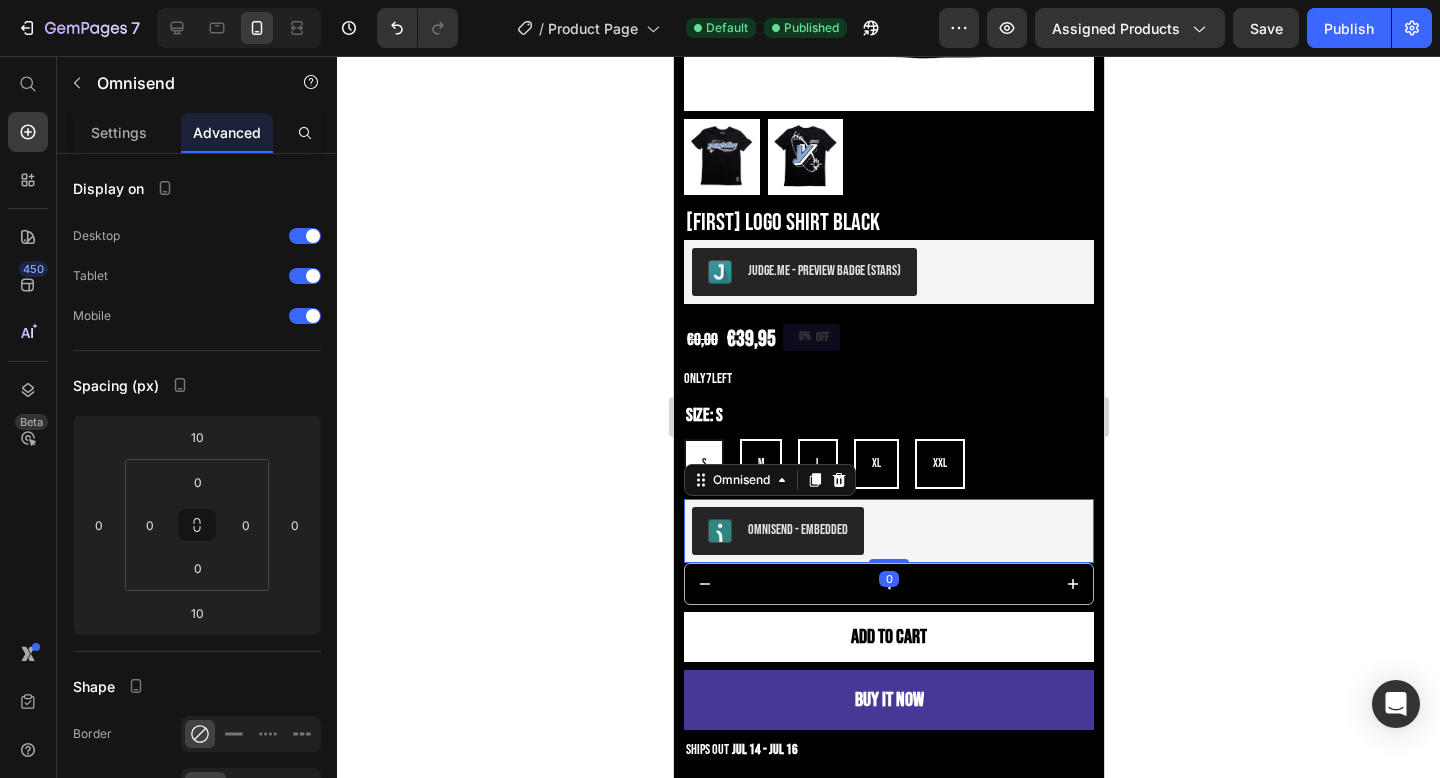drag, startPoint x: 887, startPoint y: 552, endPoint x: 897, endPoint y: 512, distance: 41.231056 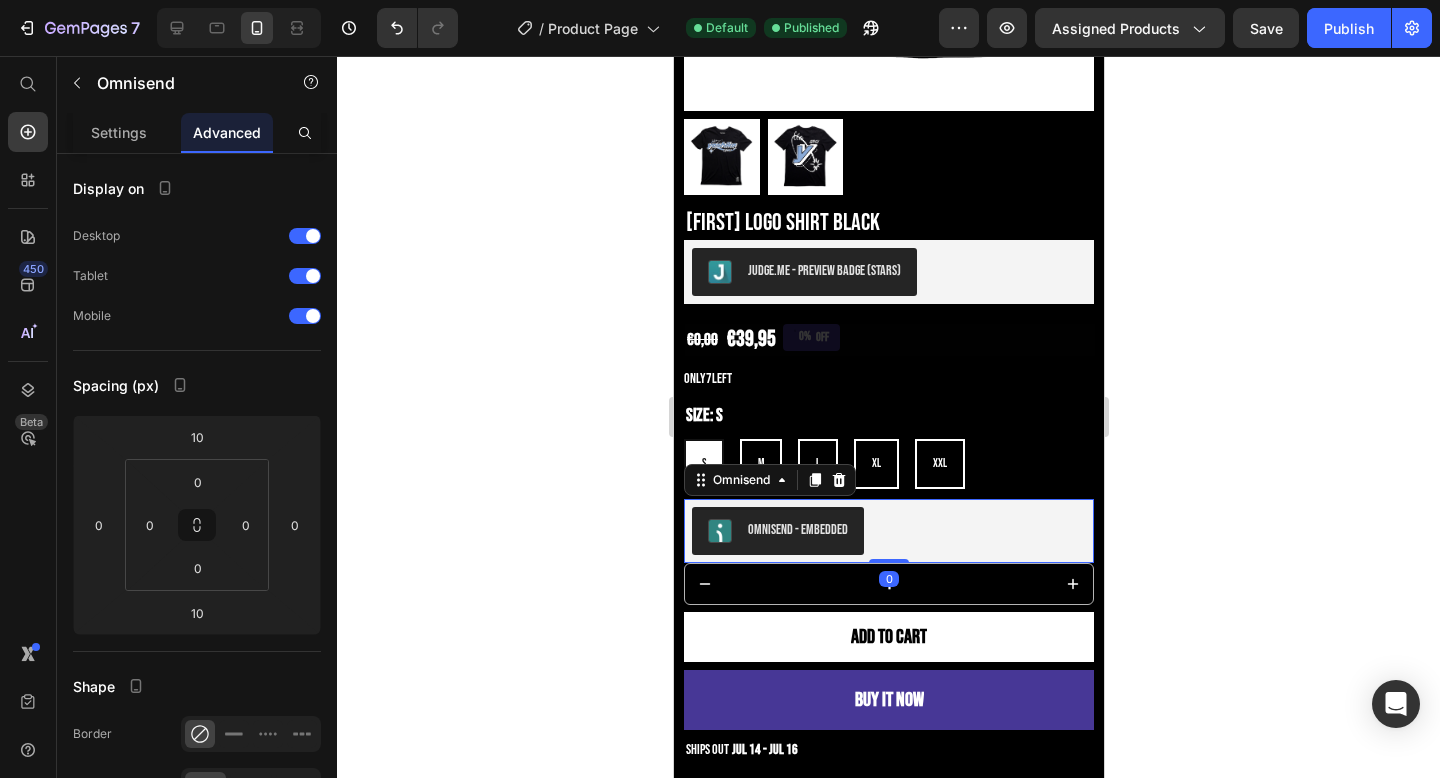 click on "Omnisend - Embedded Omnisend   0" at bounding box center [888, 531] 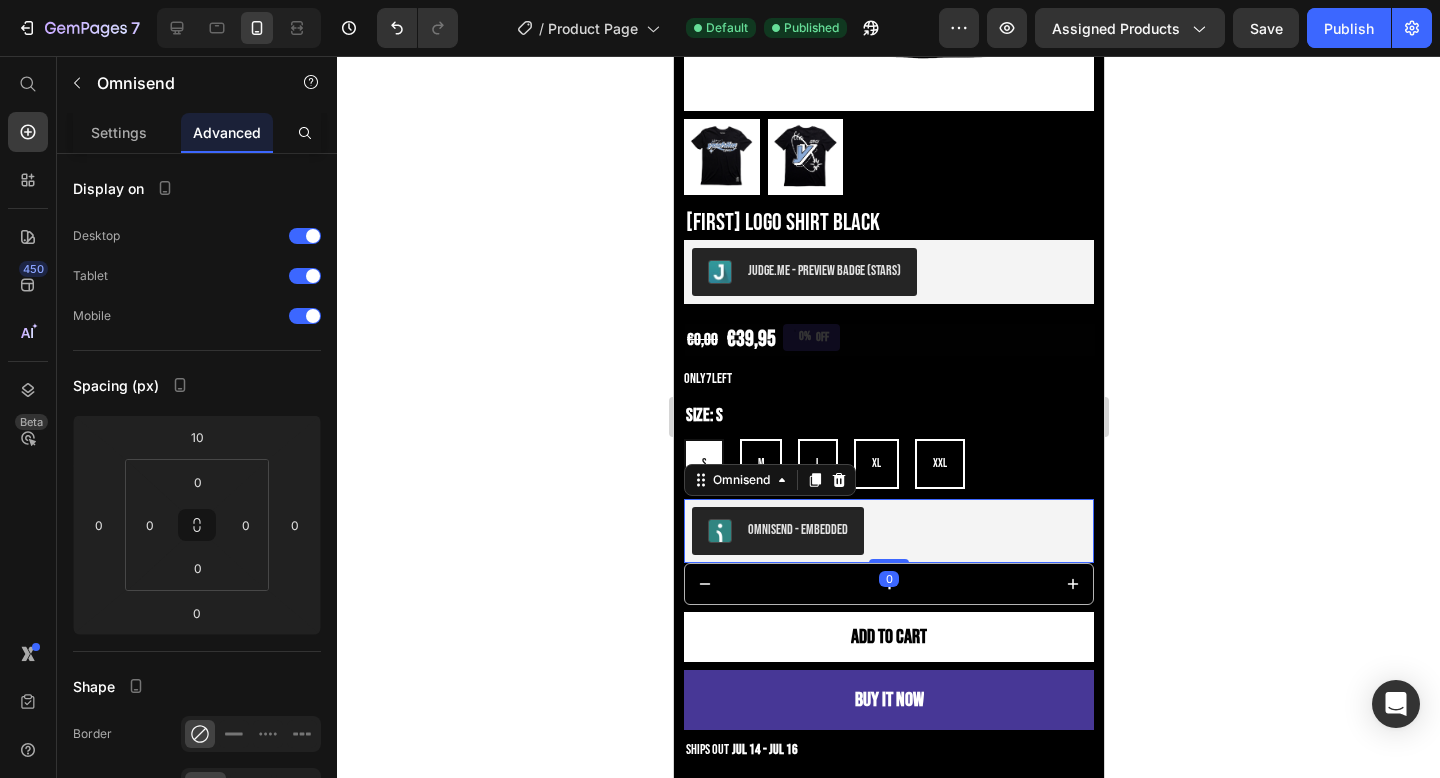 click on "Omnisend - Embedded" at bounding box center [888, 531] 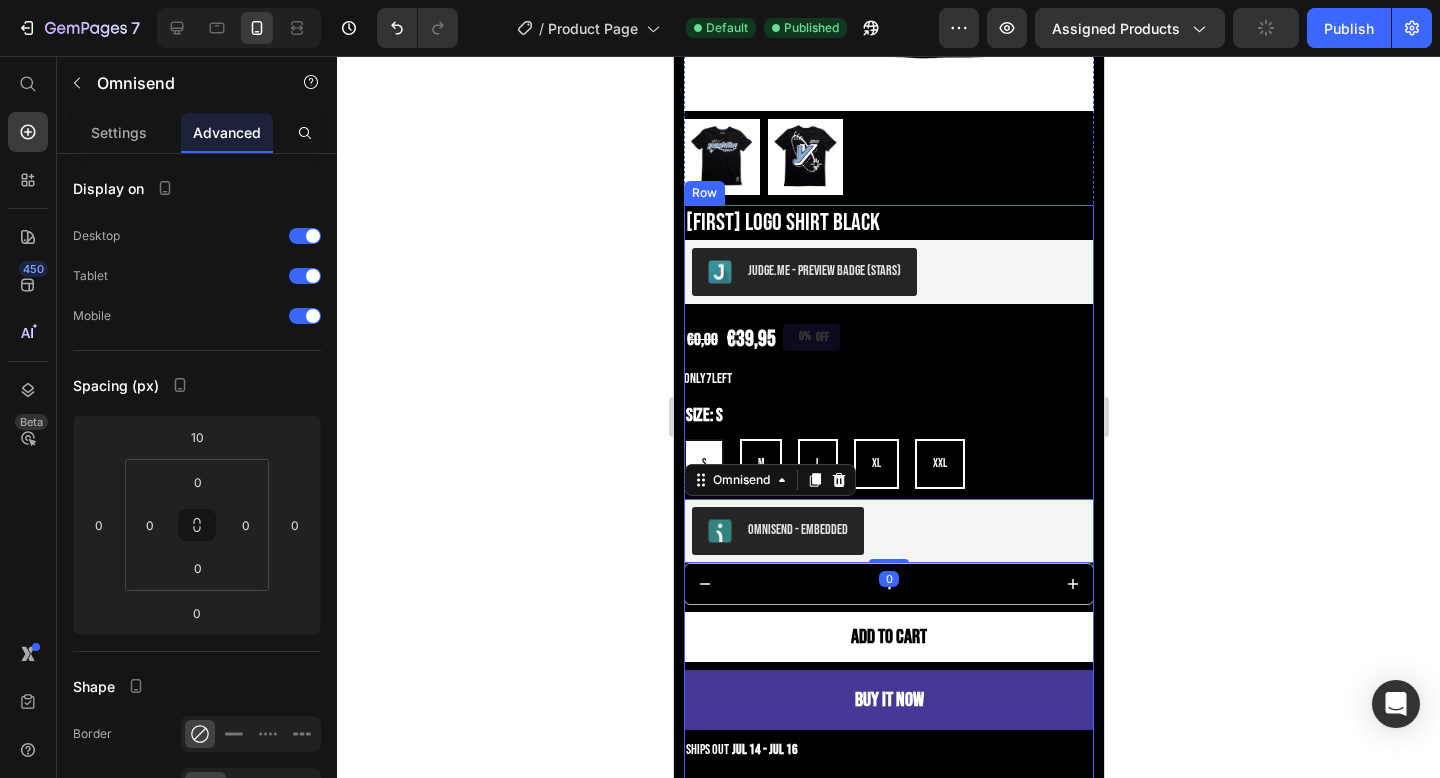 click on "S S S M M M L L L XL XL XL XXL XXL XXL" at bounding box center [888, 464] 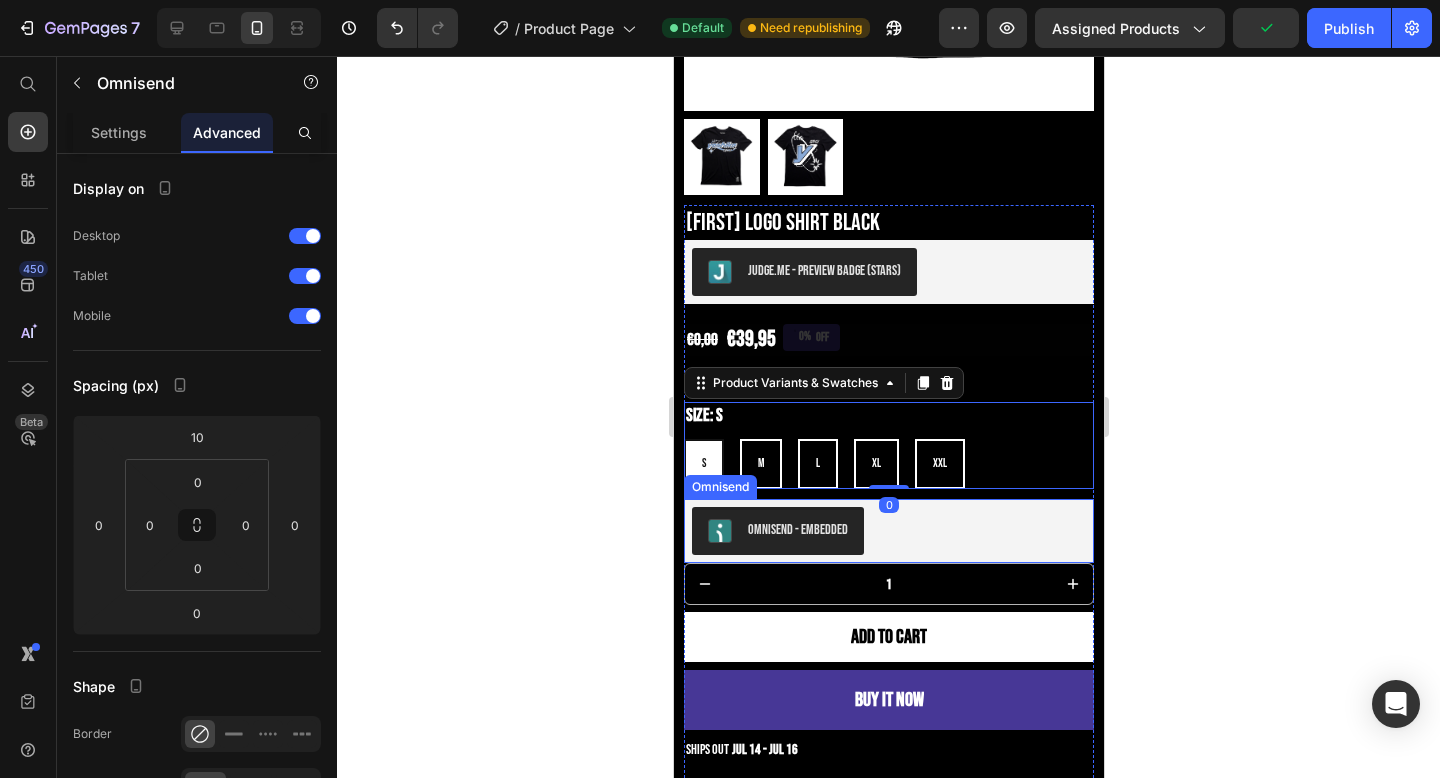 click on "Omnisend - Embedded" at bounding box center [888, 531] 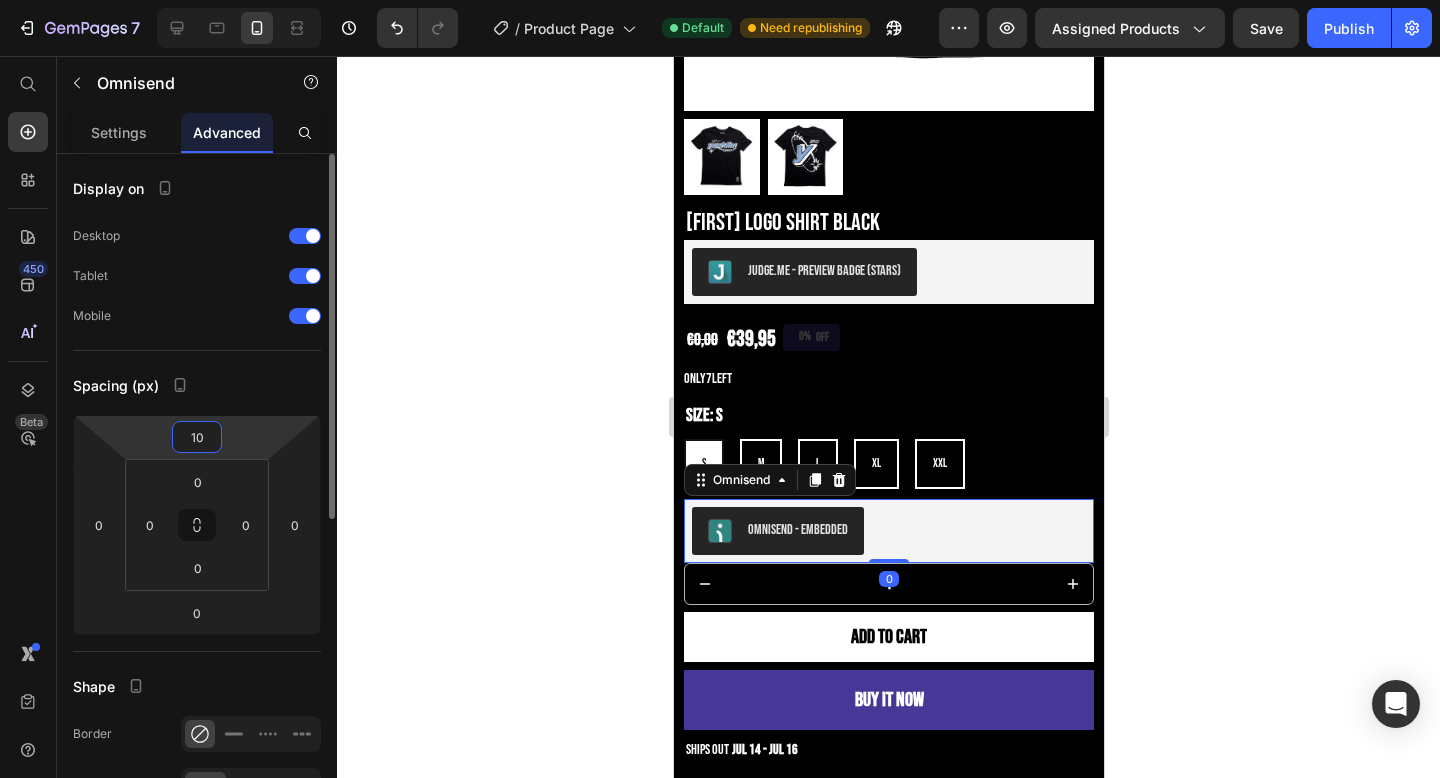 click on "10" at bounding box center (197, 437) 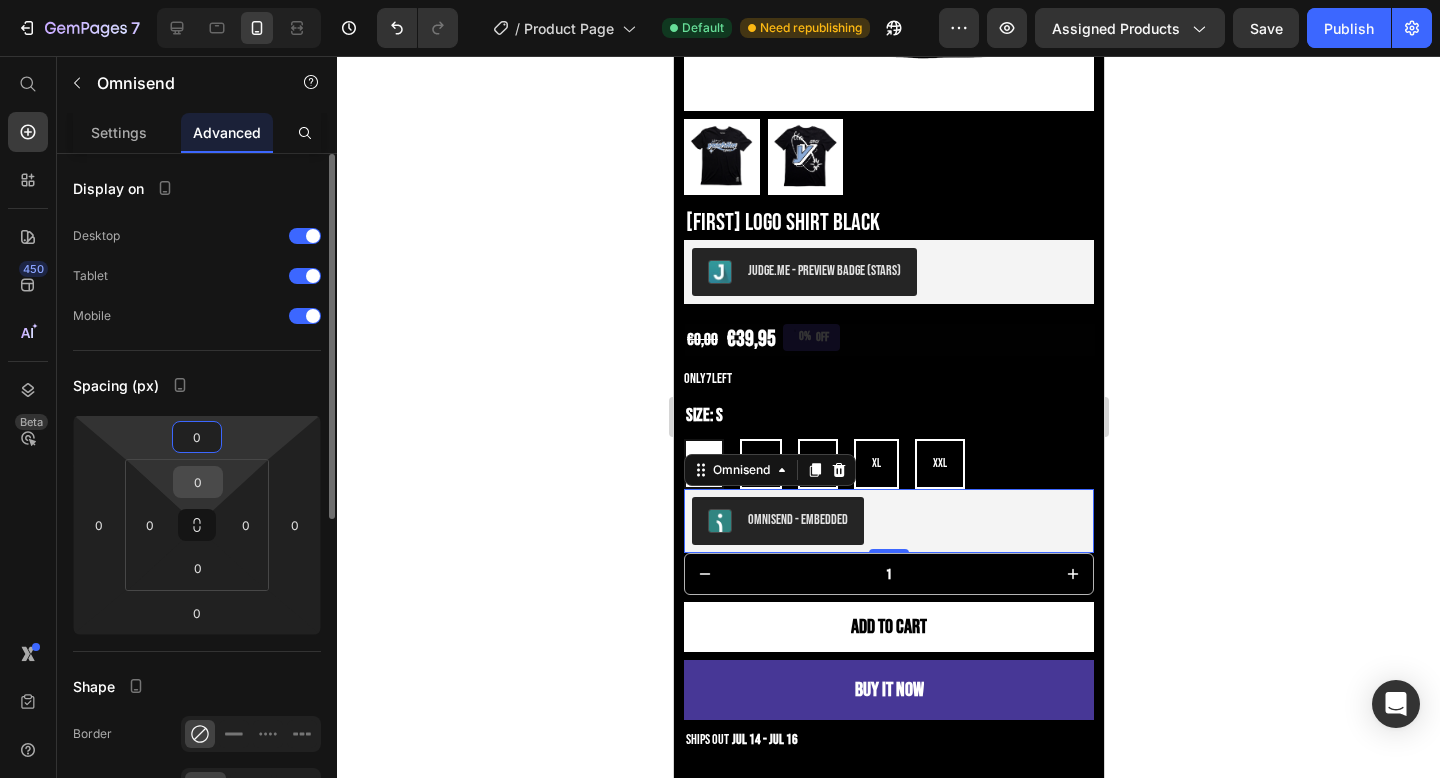 type on "0" 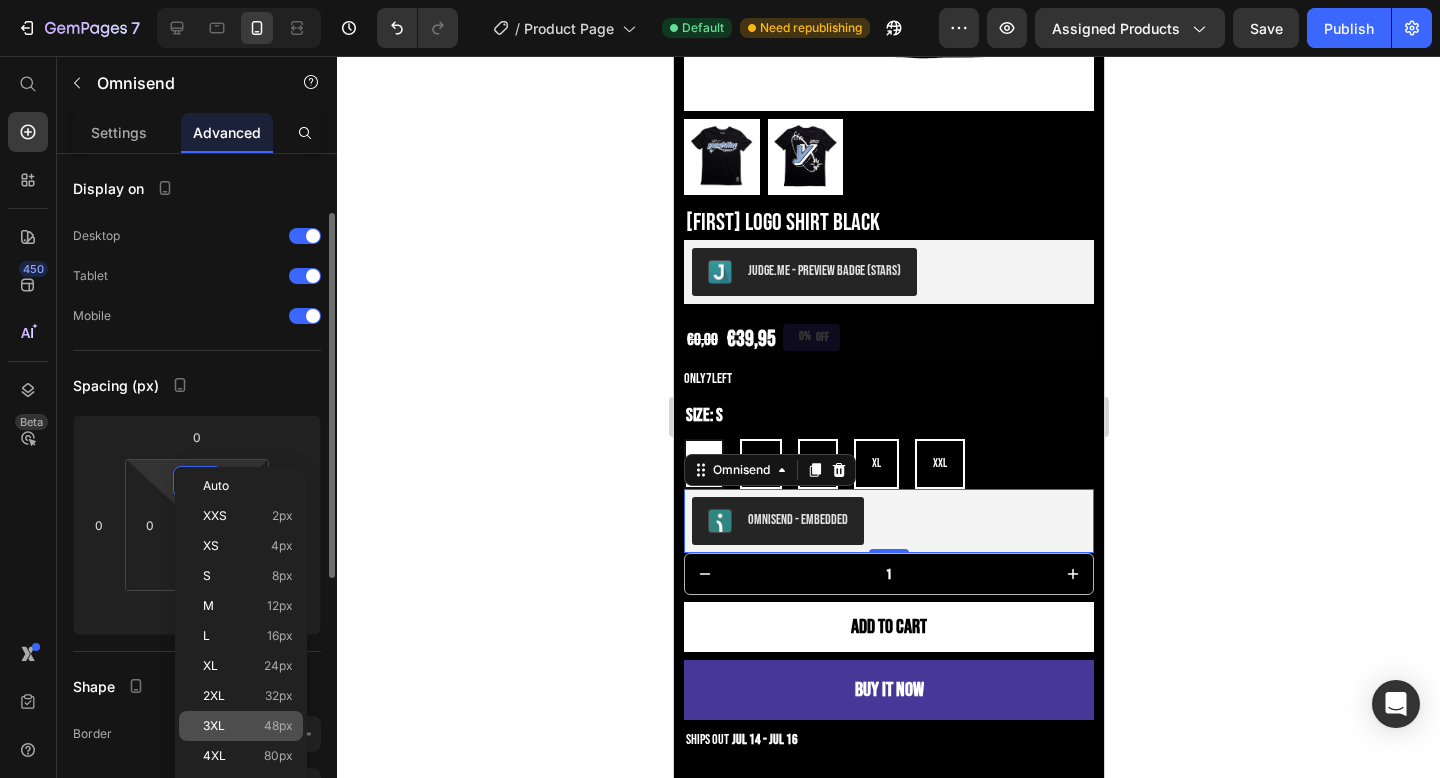 scroll, scrollTop: 39, scrollLeft: 0, axis: vertical 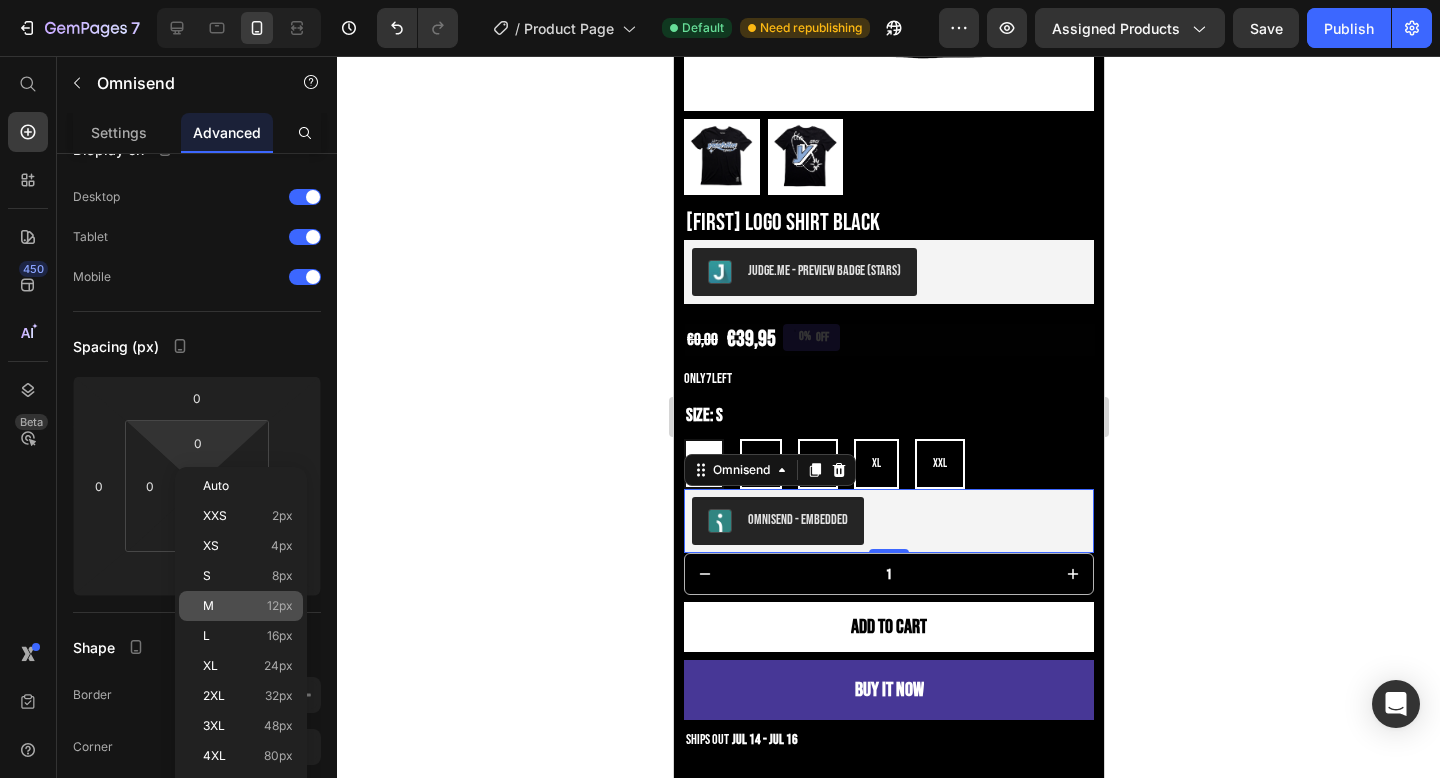 click on "M 12px" 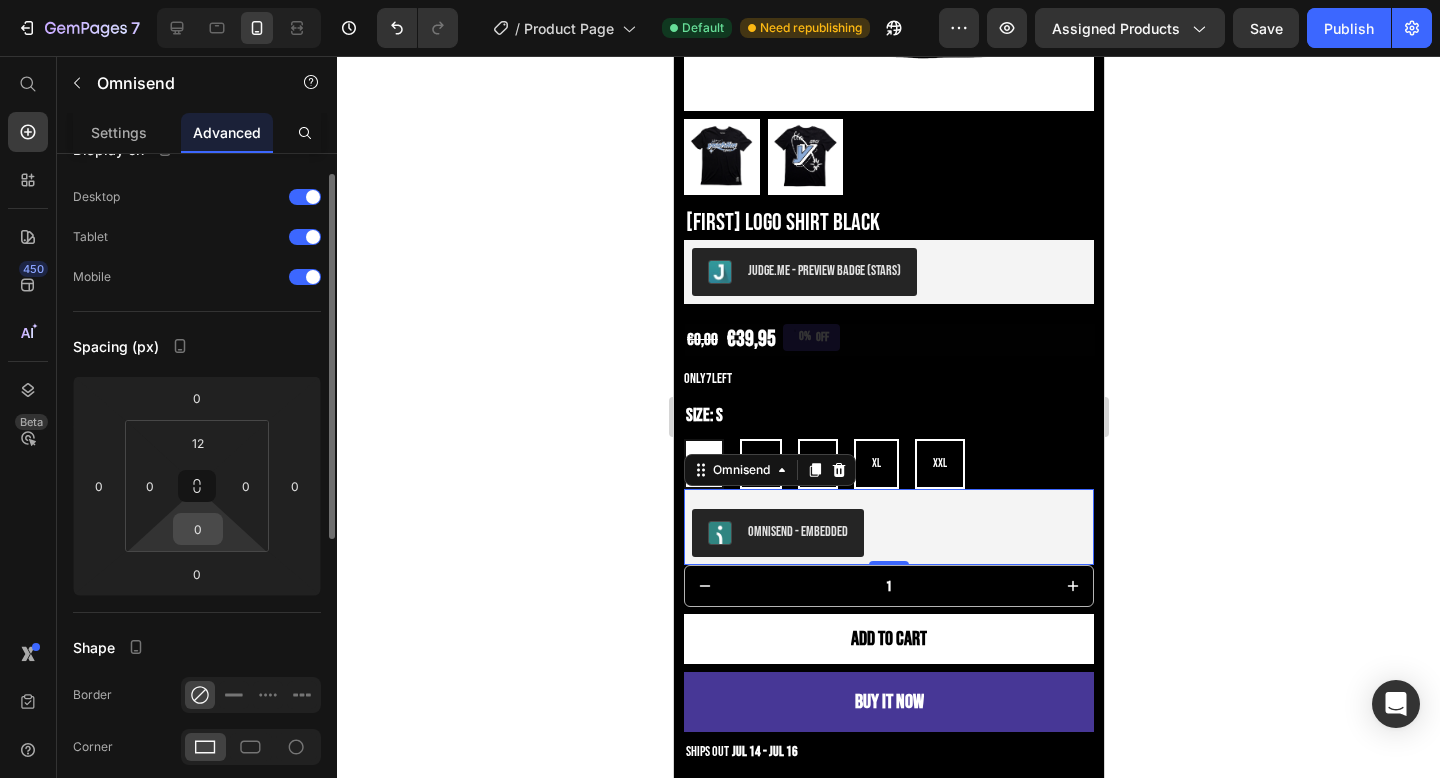 click on "0" at bounding box center [198, 529] 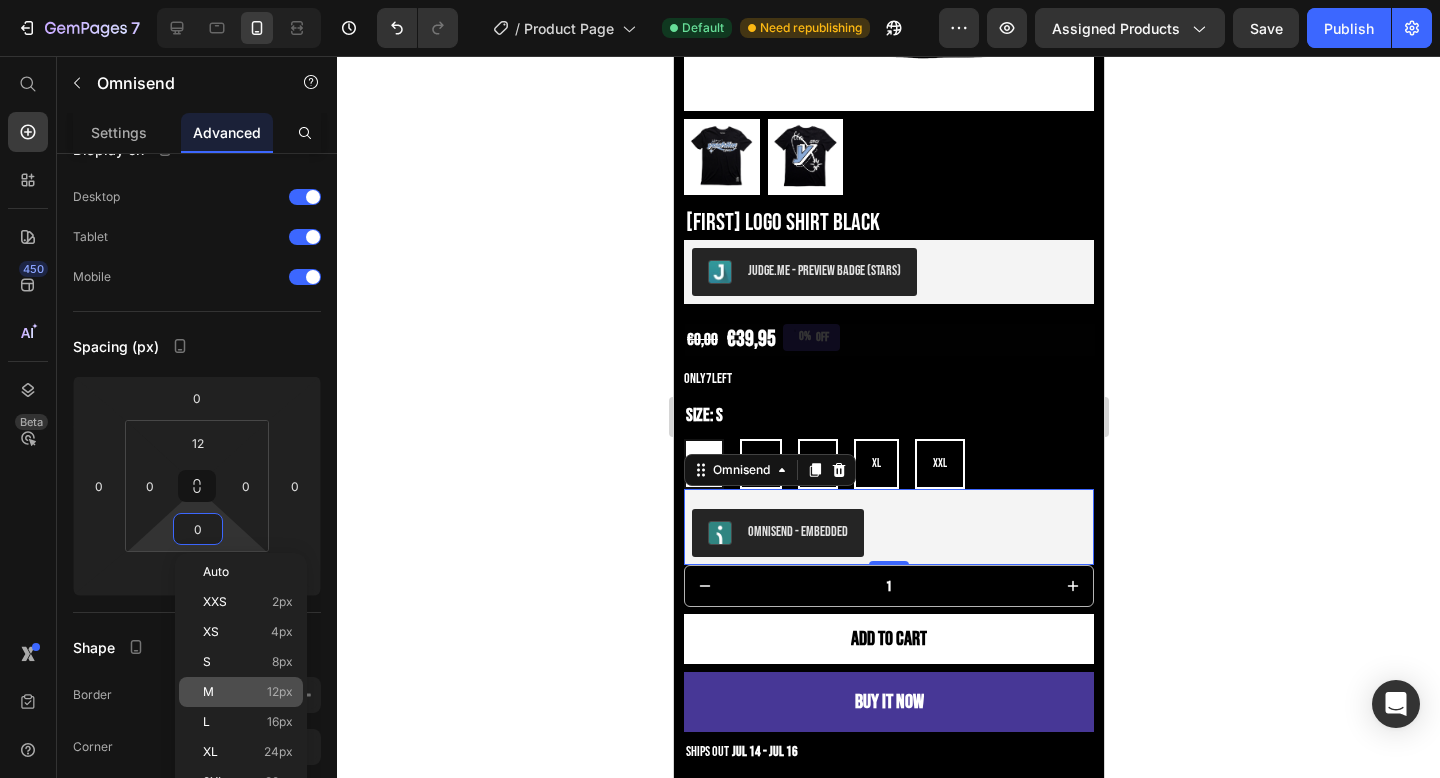 click on "12px" at bounding box center (280, 692) 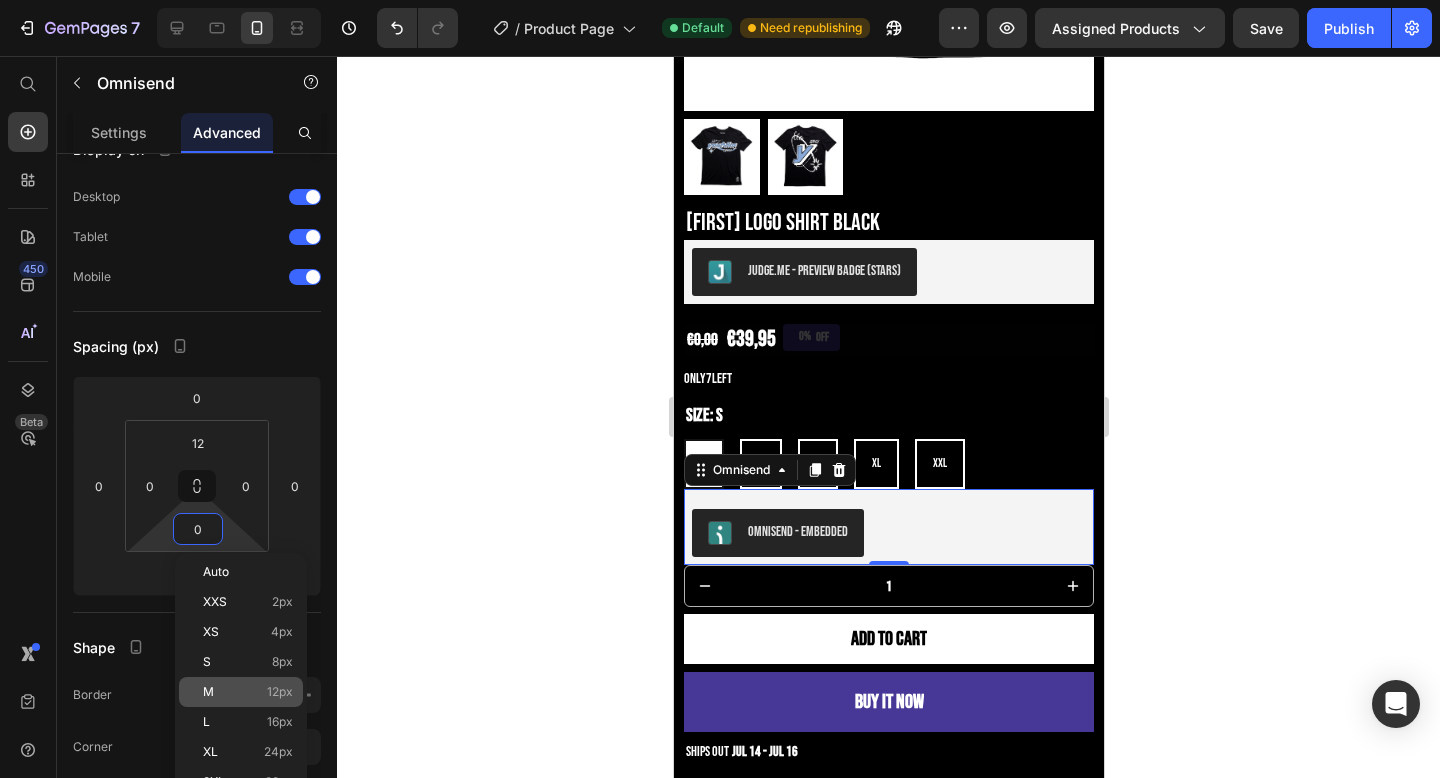 type on "12" 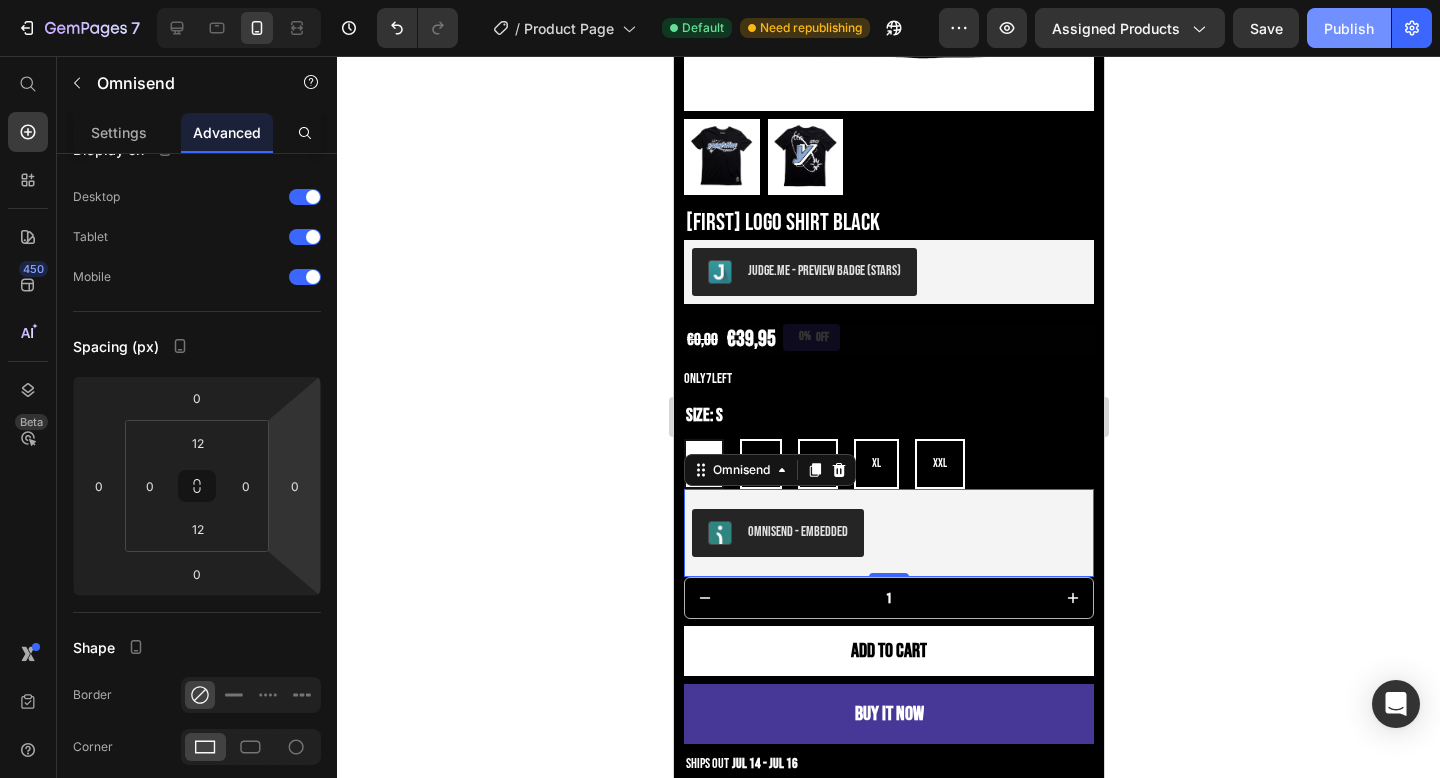 click on "Publish" at bounding box center [1349, 28] 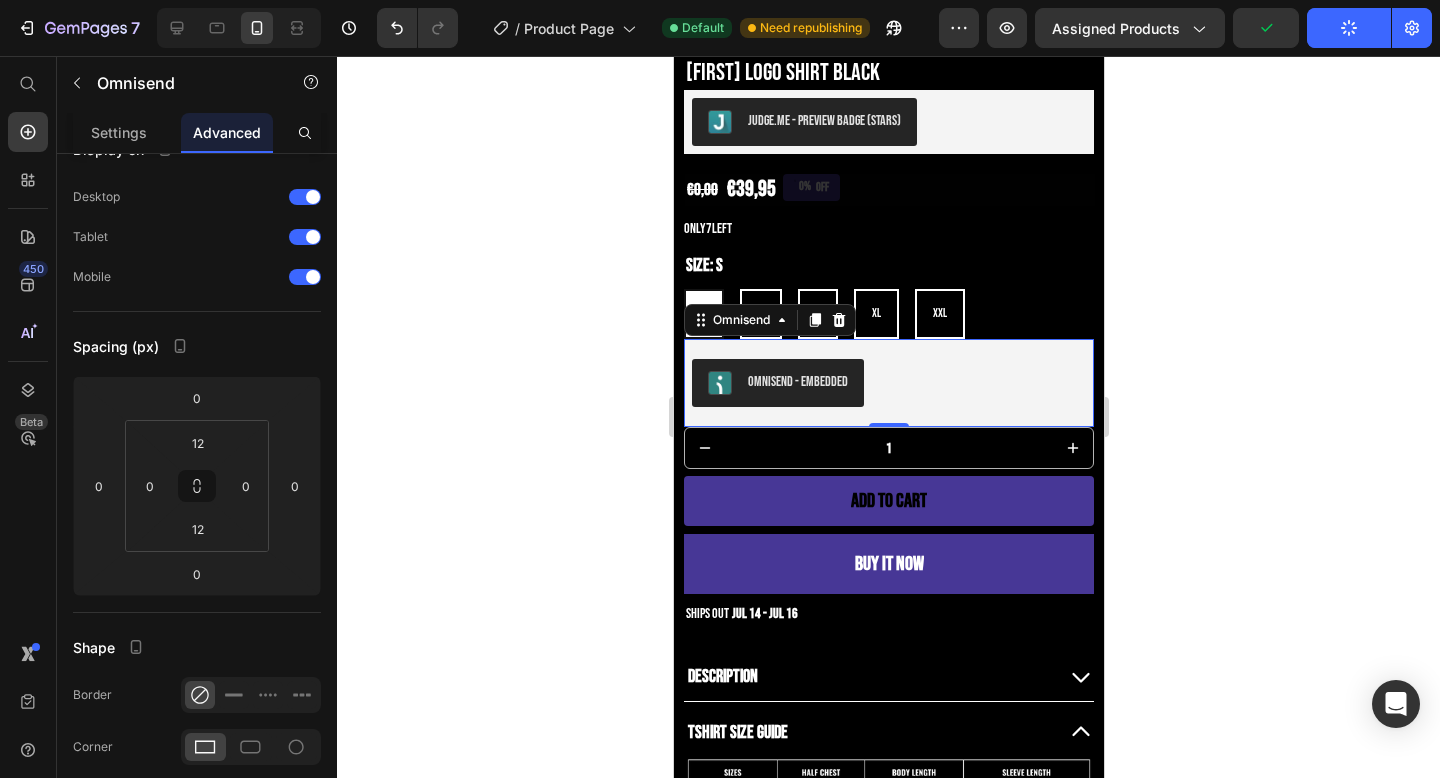 scroll, scrollTop: 592, scrollLeft: 0, axis: vertical 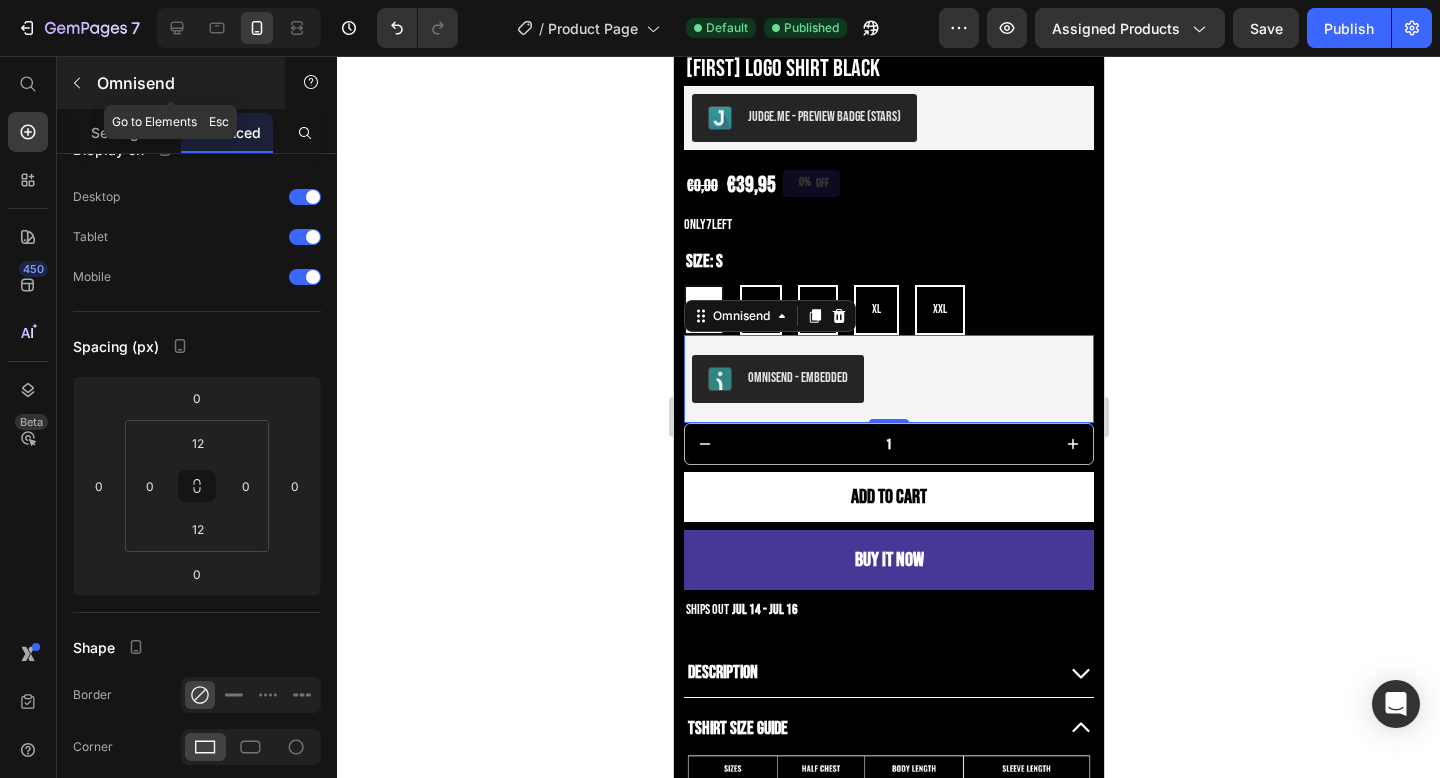click 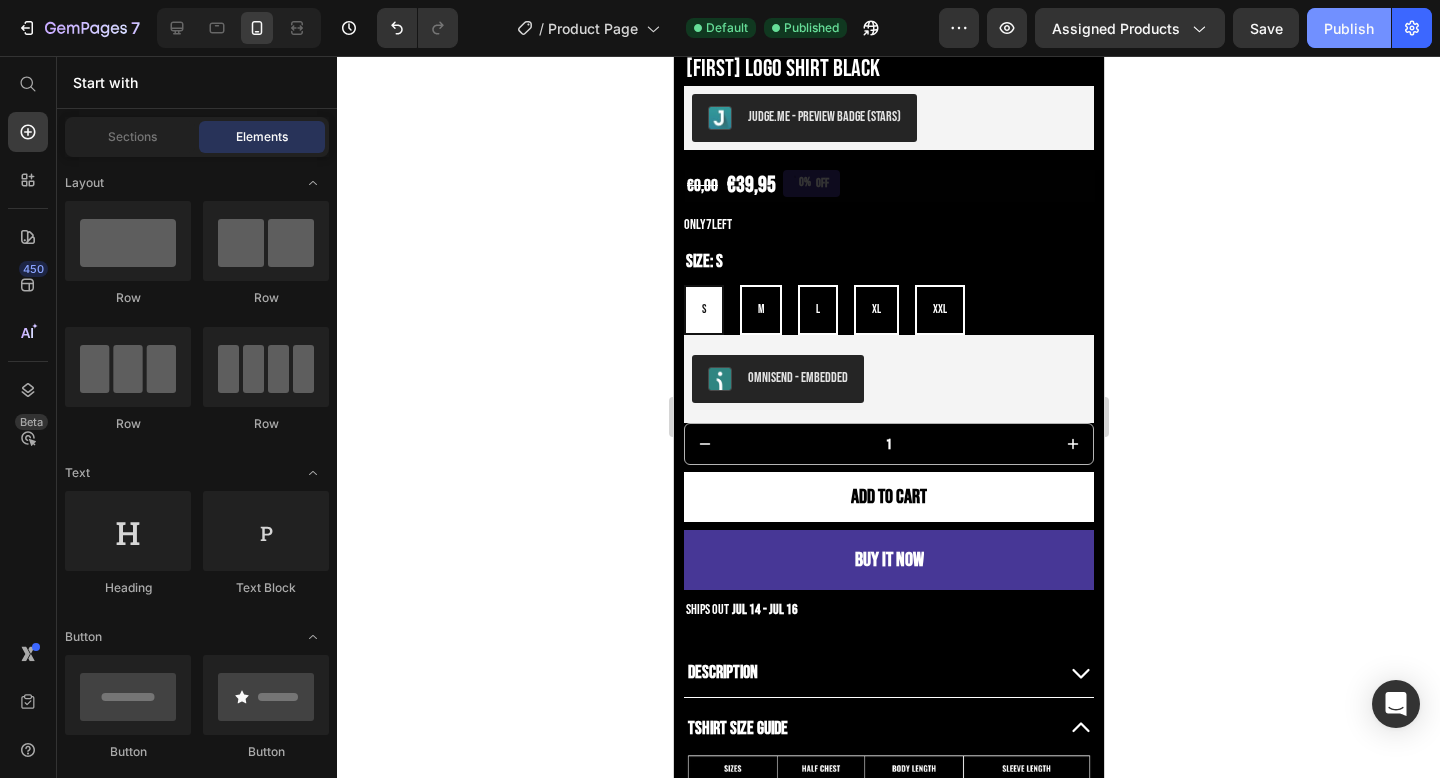 click on "Publish" 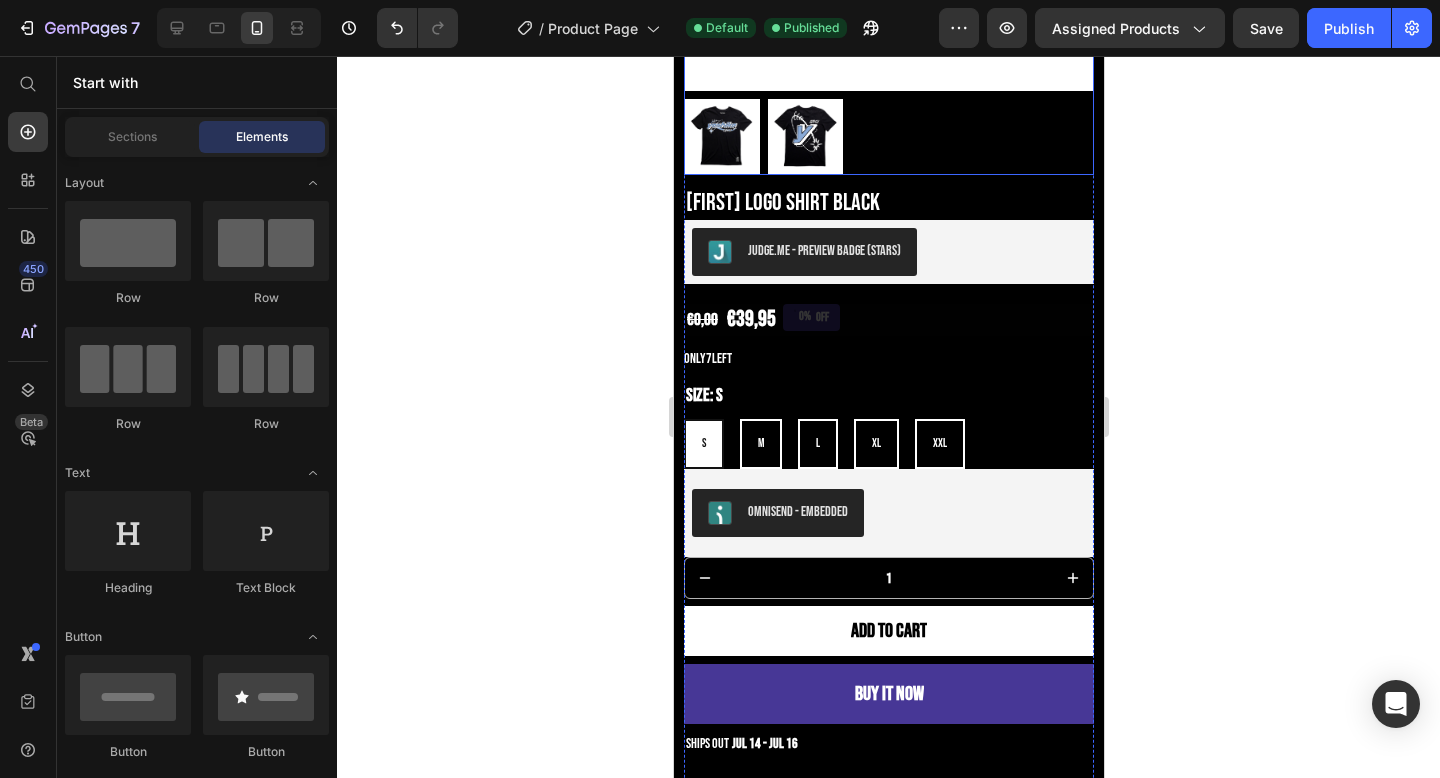 scroll, scrollTop: 0, scrollLeft: 0, axis: both 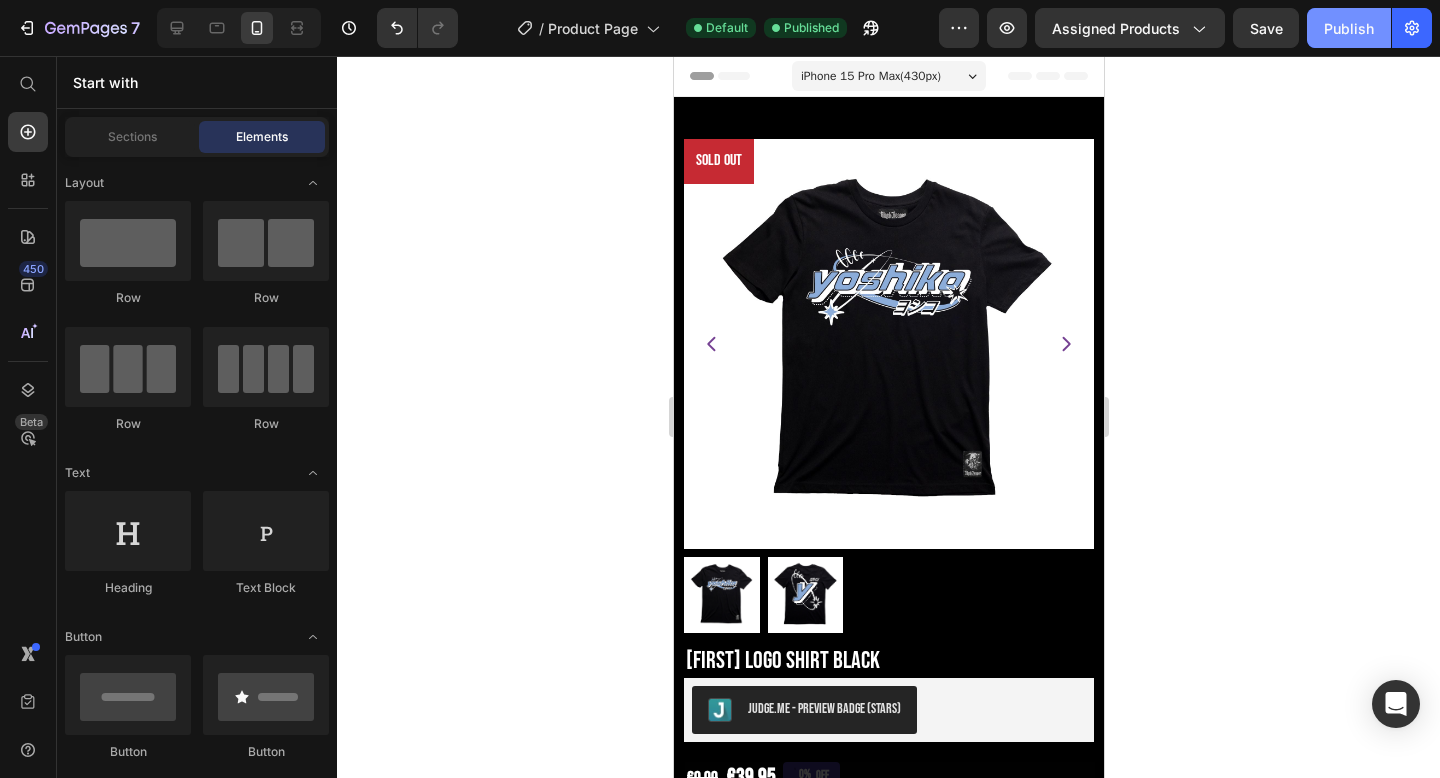 click on "Publish" at bounding box center (1349, 28) 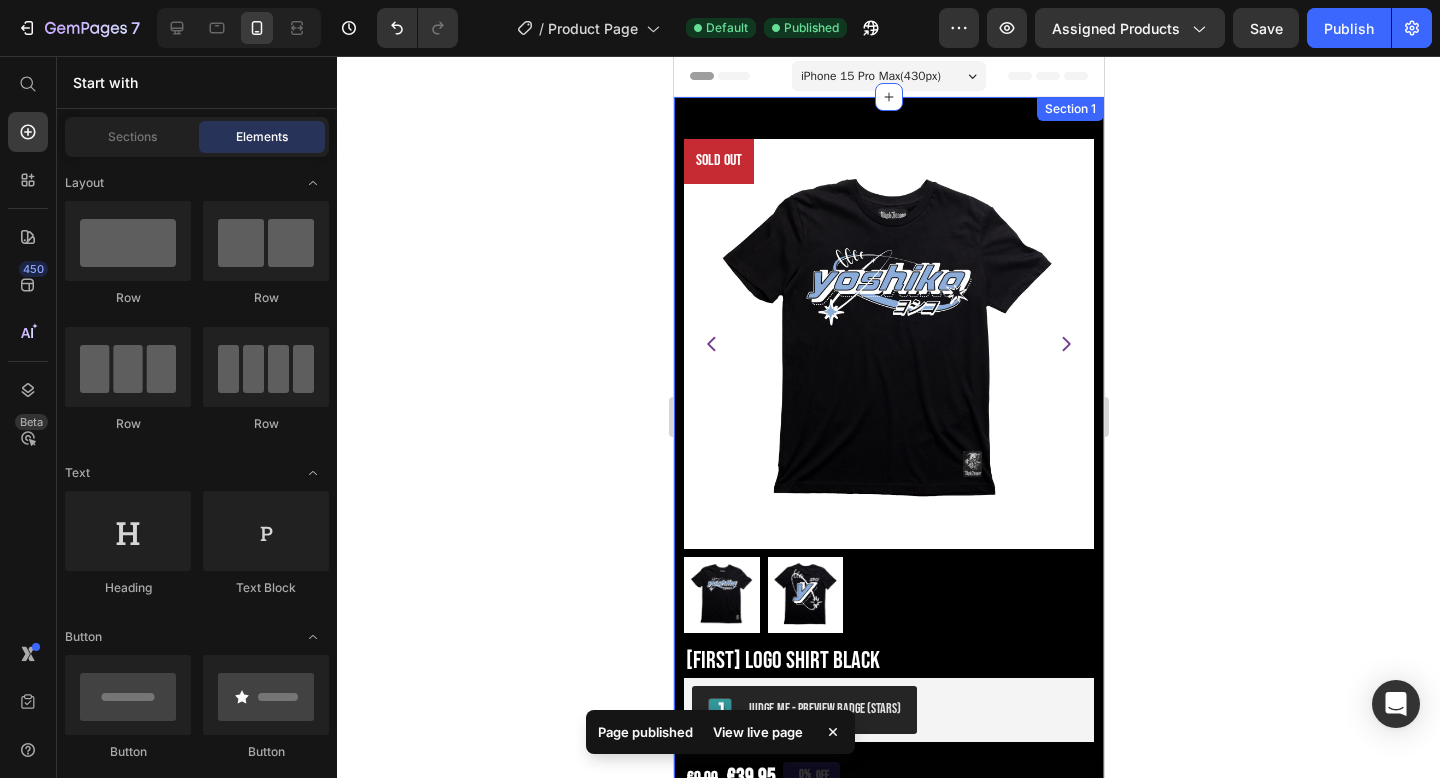 click on "Jul 14 - Jul 16" at bounding box center (888, 1009) 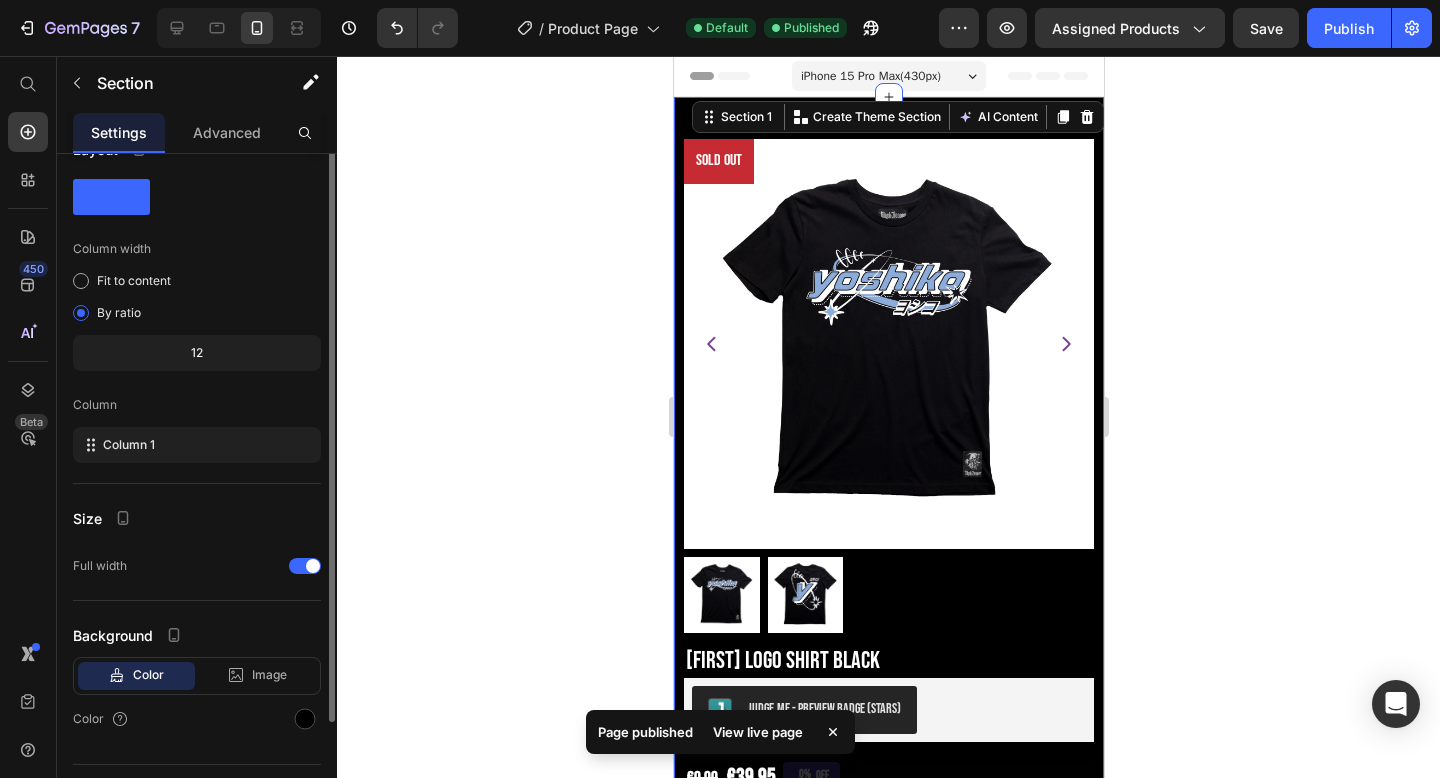 scroll, scrollTop: 0, scrollLeft: 0, axis: both 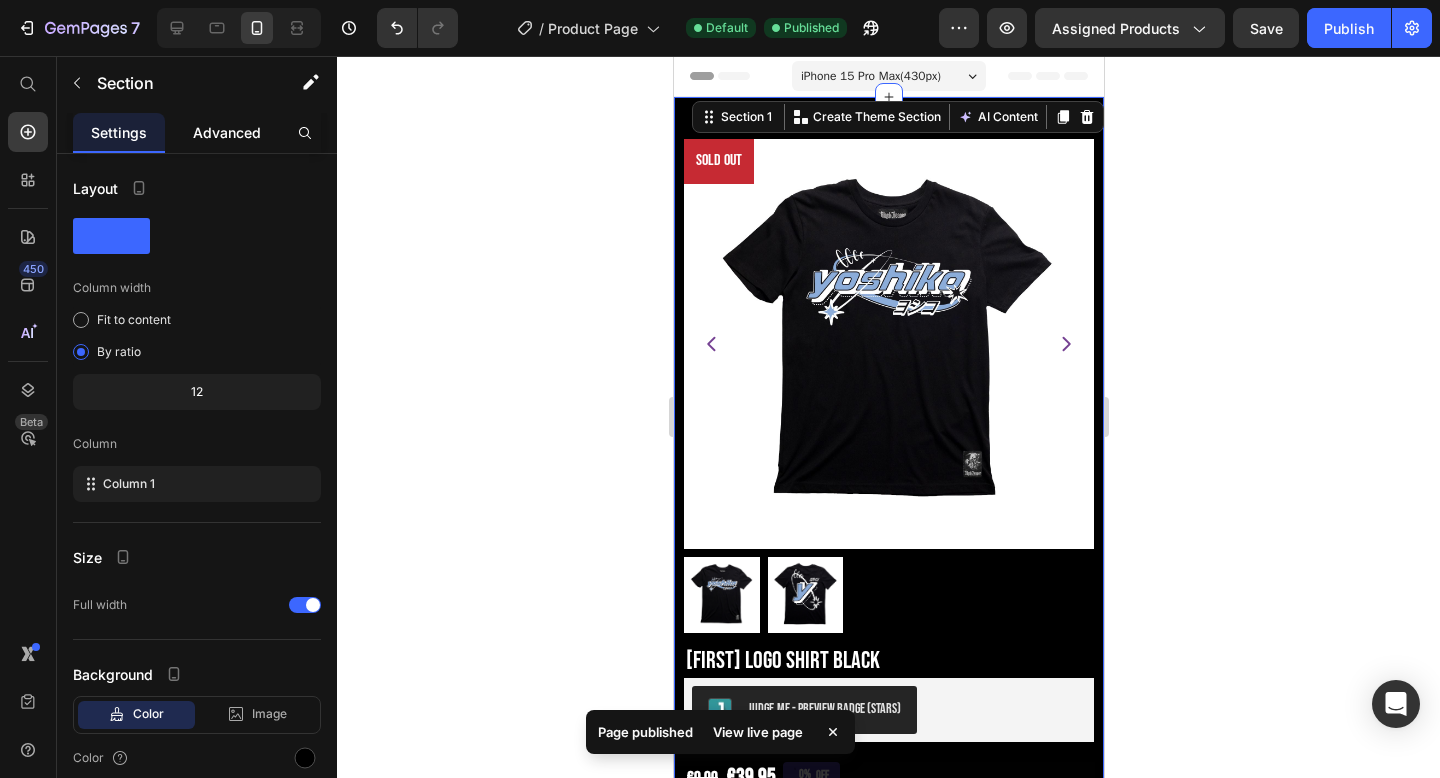click on "Advanced" at bounding box center (227, 132) 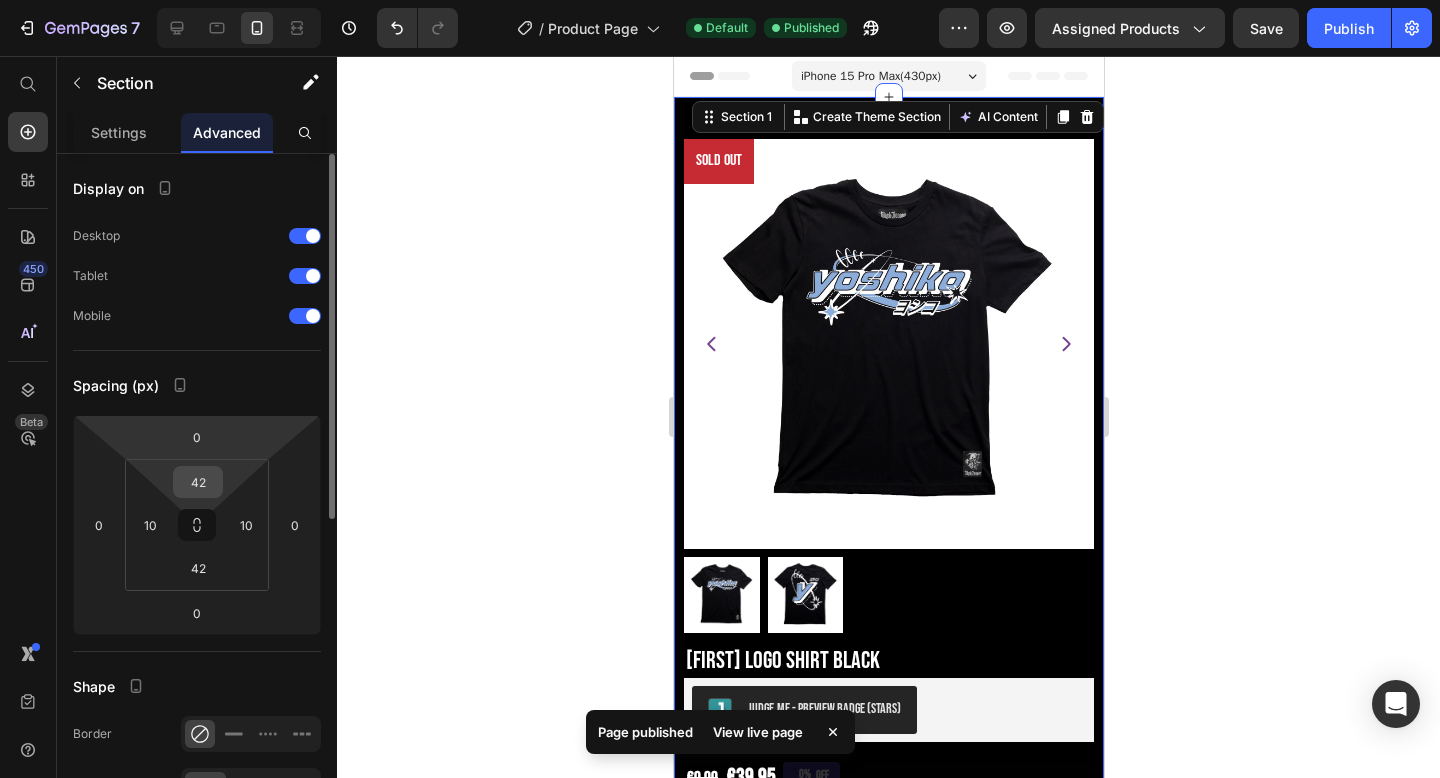 click on "42" at bounding box center [198, 482] 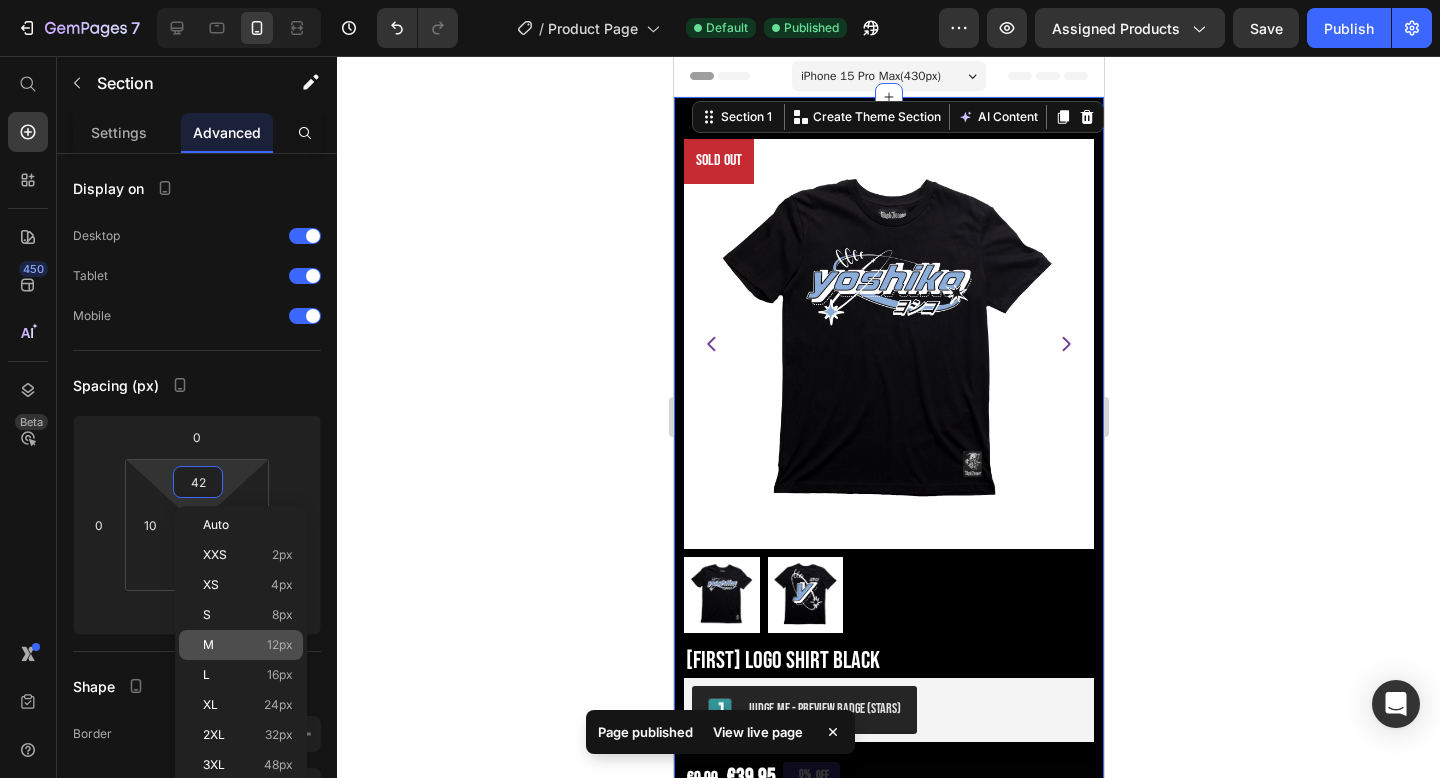 click on "M 12px" 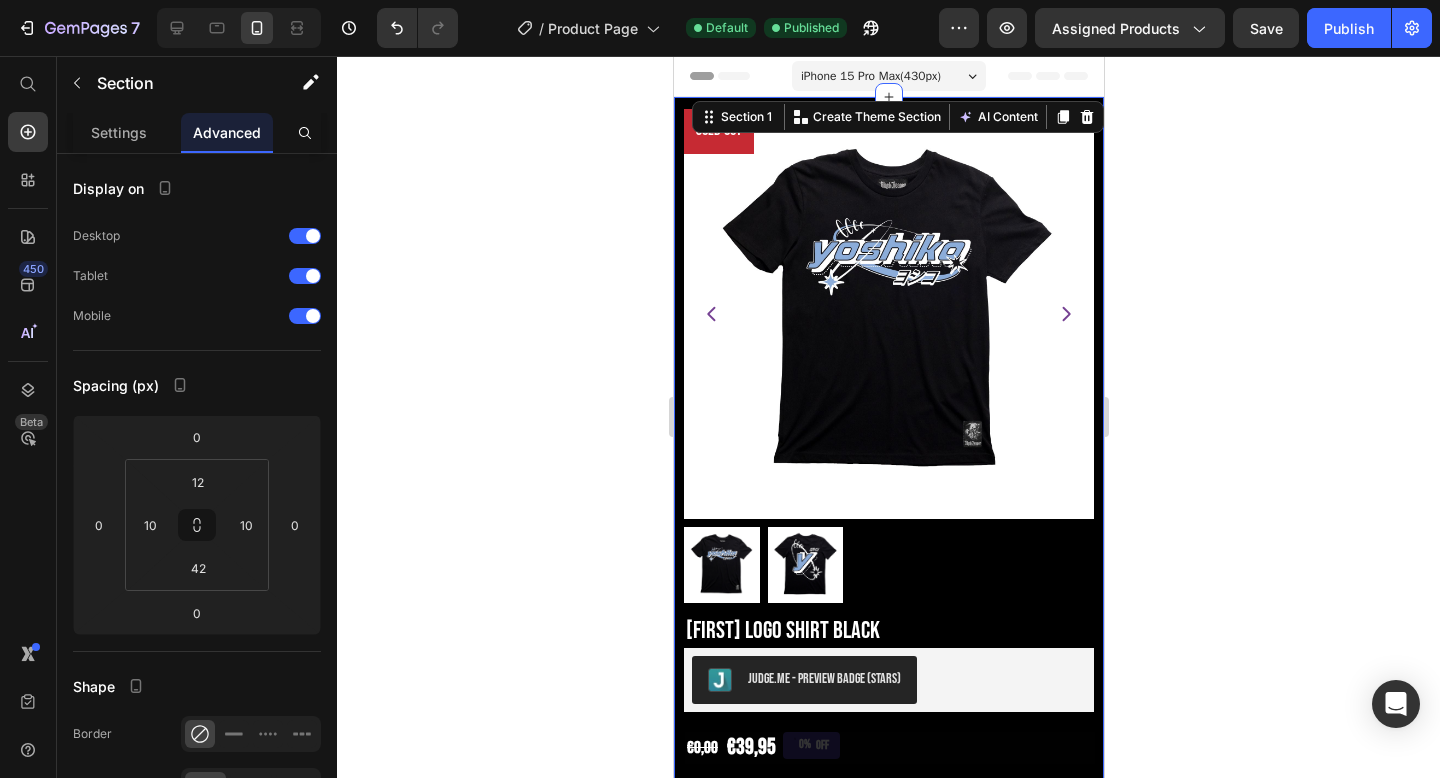 click 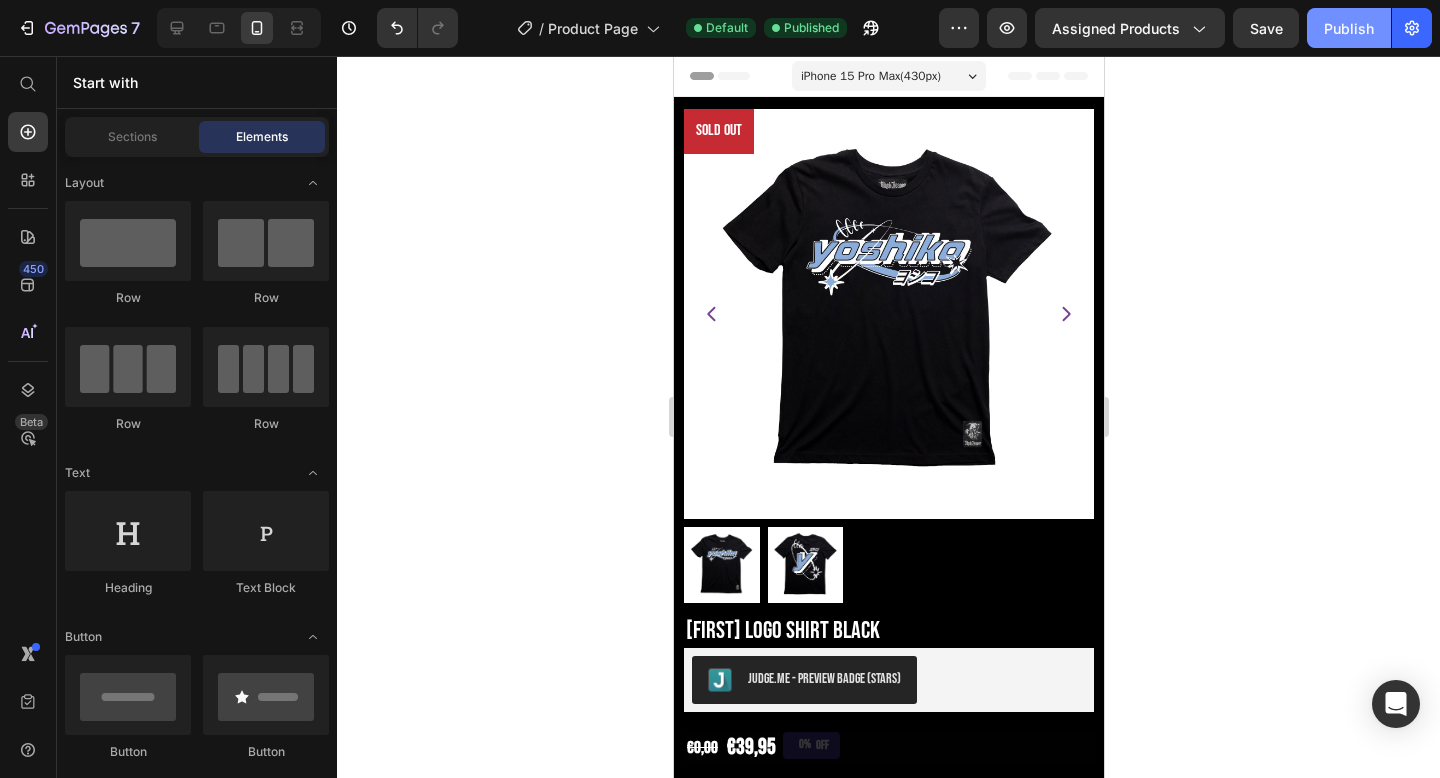 click on "Publish" 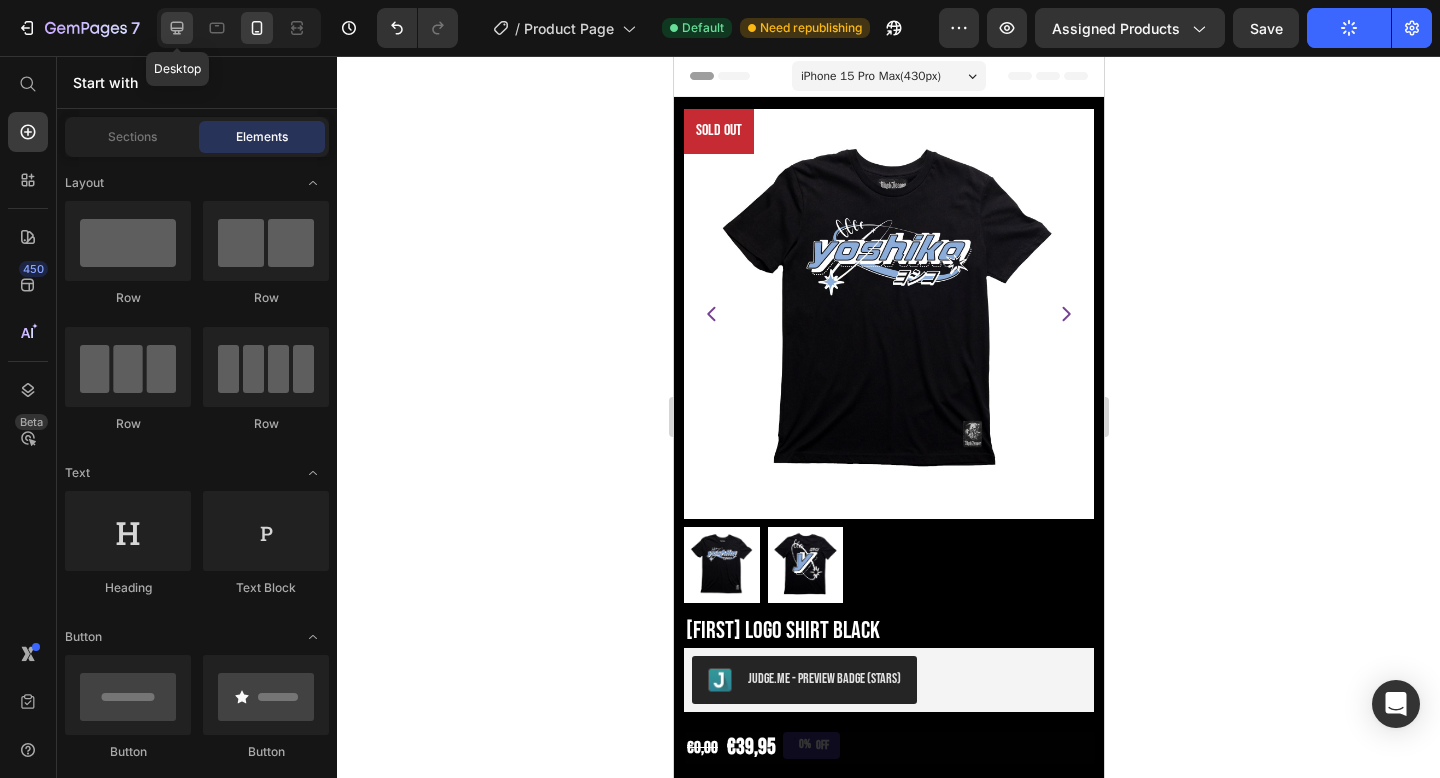 click 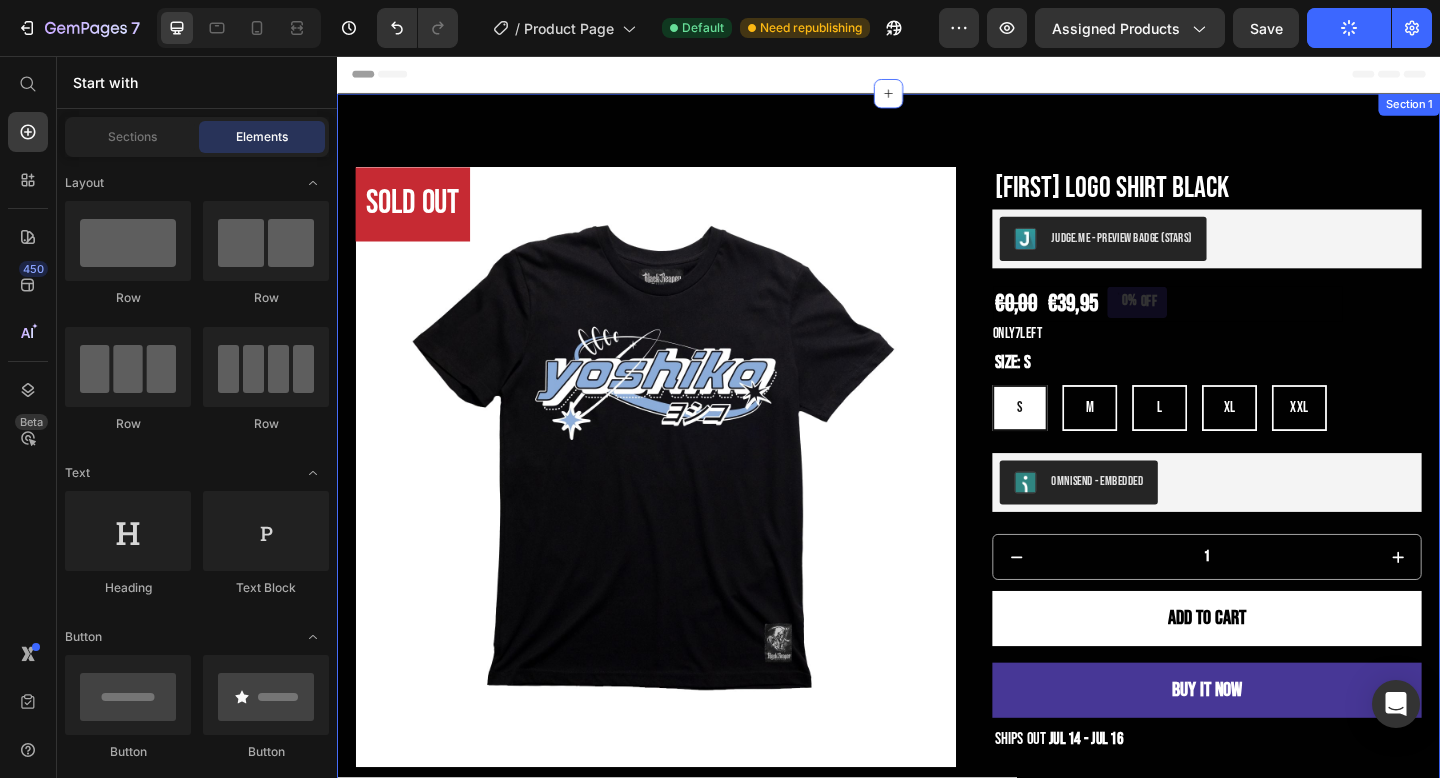 click on "Jul 14 - Jul 16" at bounding box center [937, 894] 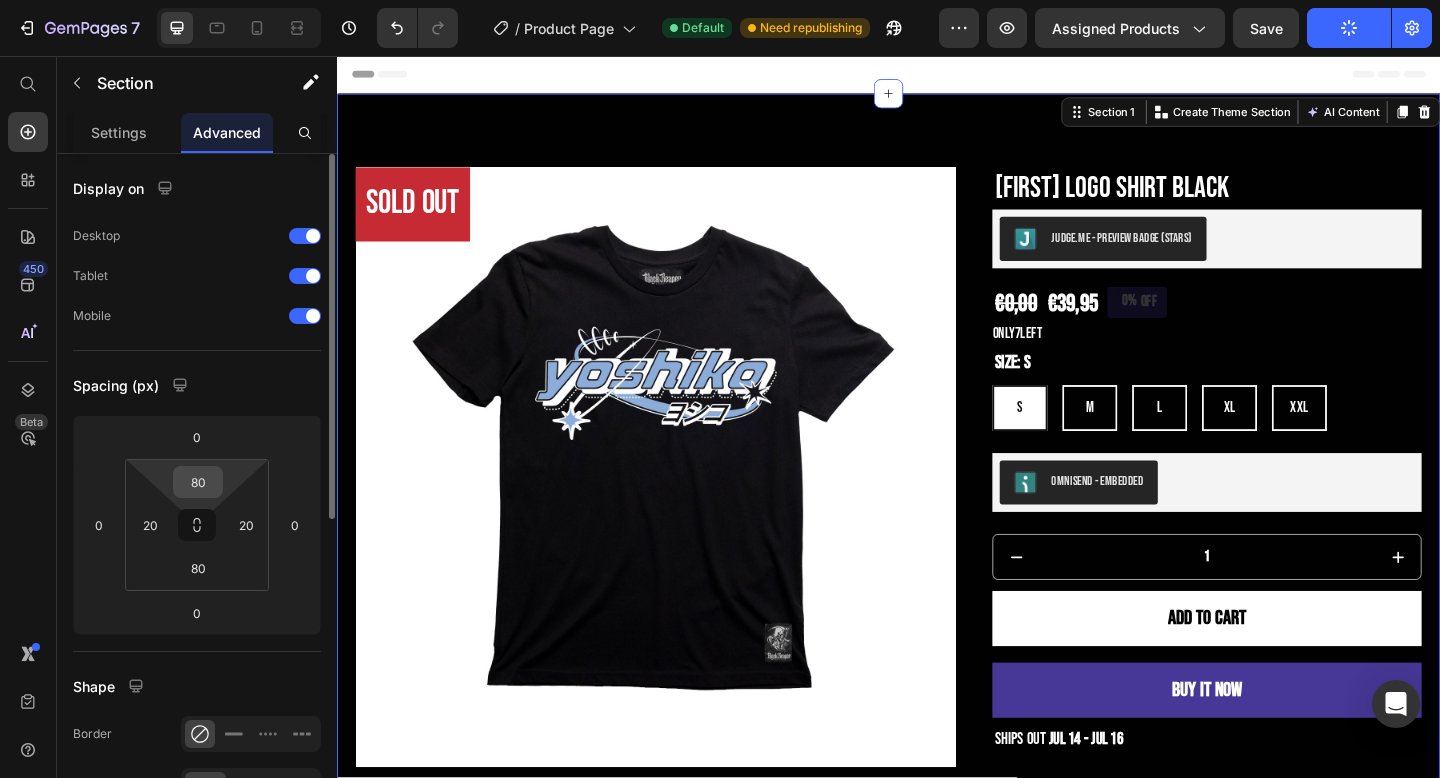click on "80" at bounding box center [198, 482] 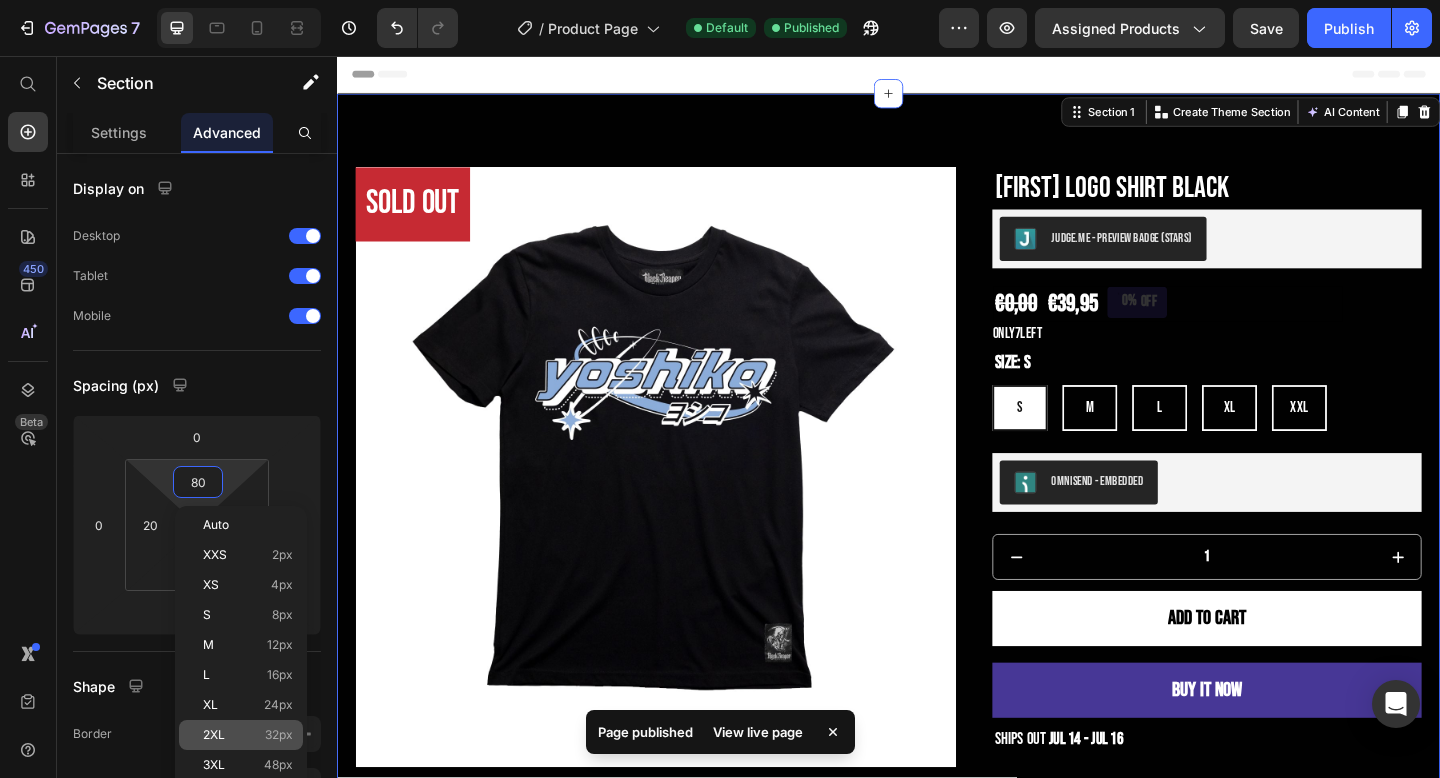click on "2XL 32px" 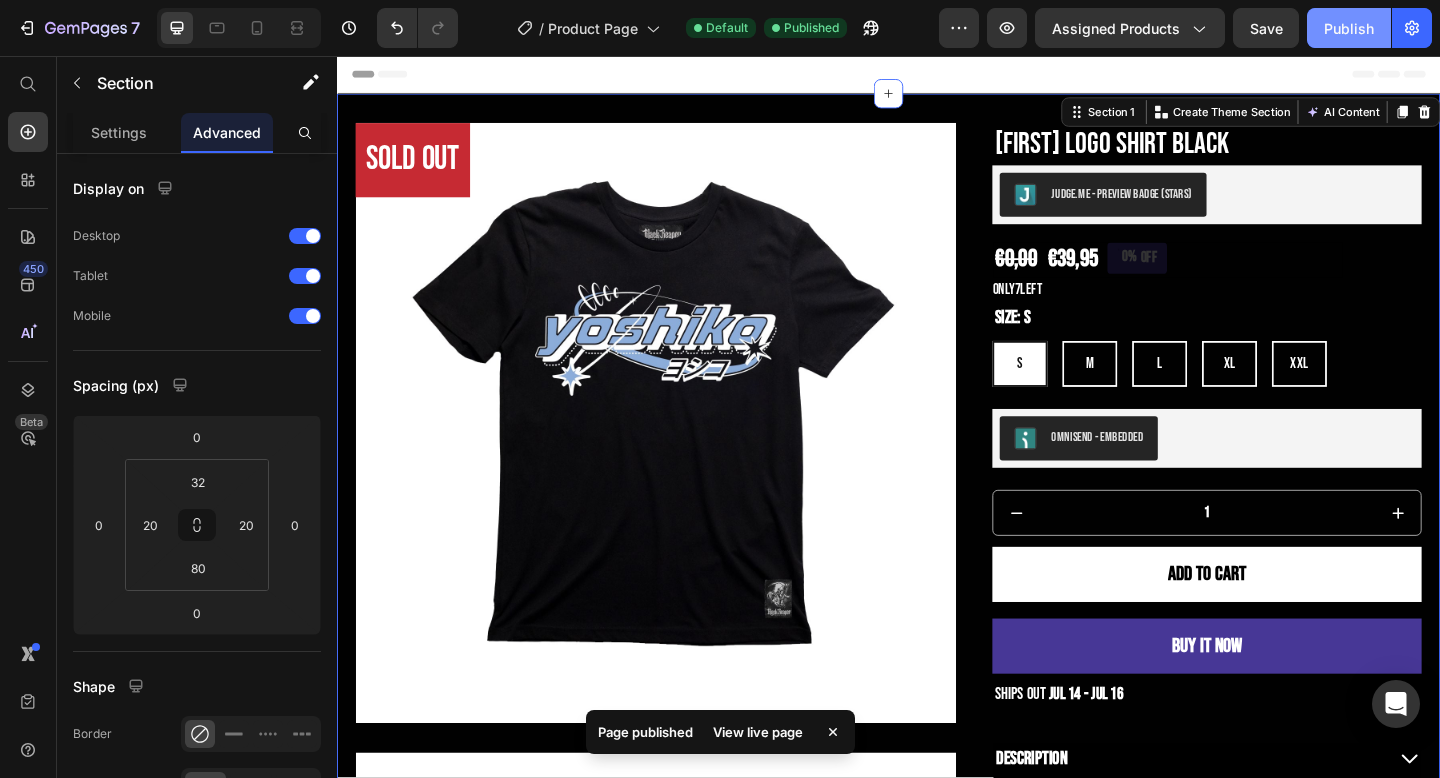 click on "Publish" at bounding box center (1349, 28) 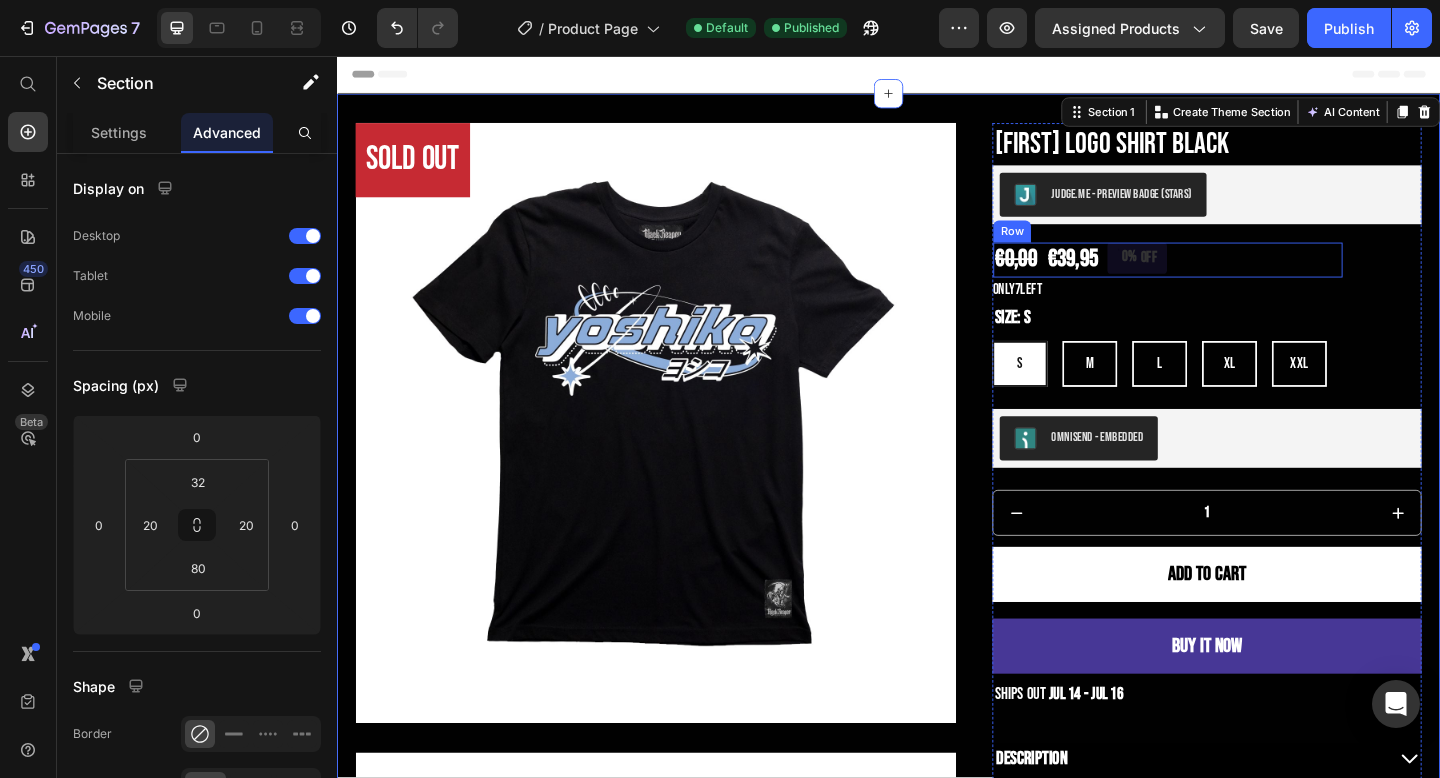 click on "€0,00 Product Price €39,95 Product Price 0% OFF Discount Tag Row" at bounding box center [1241, 278] 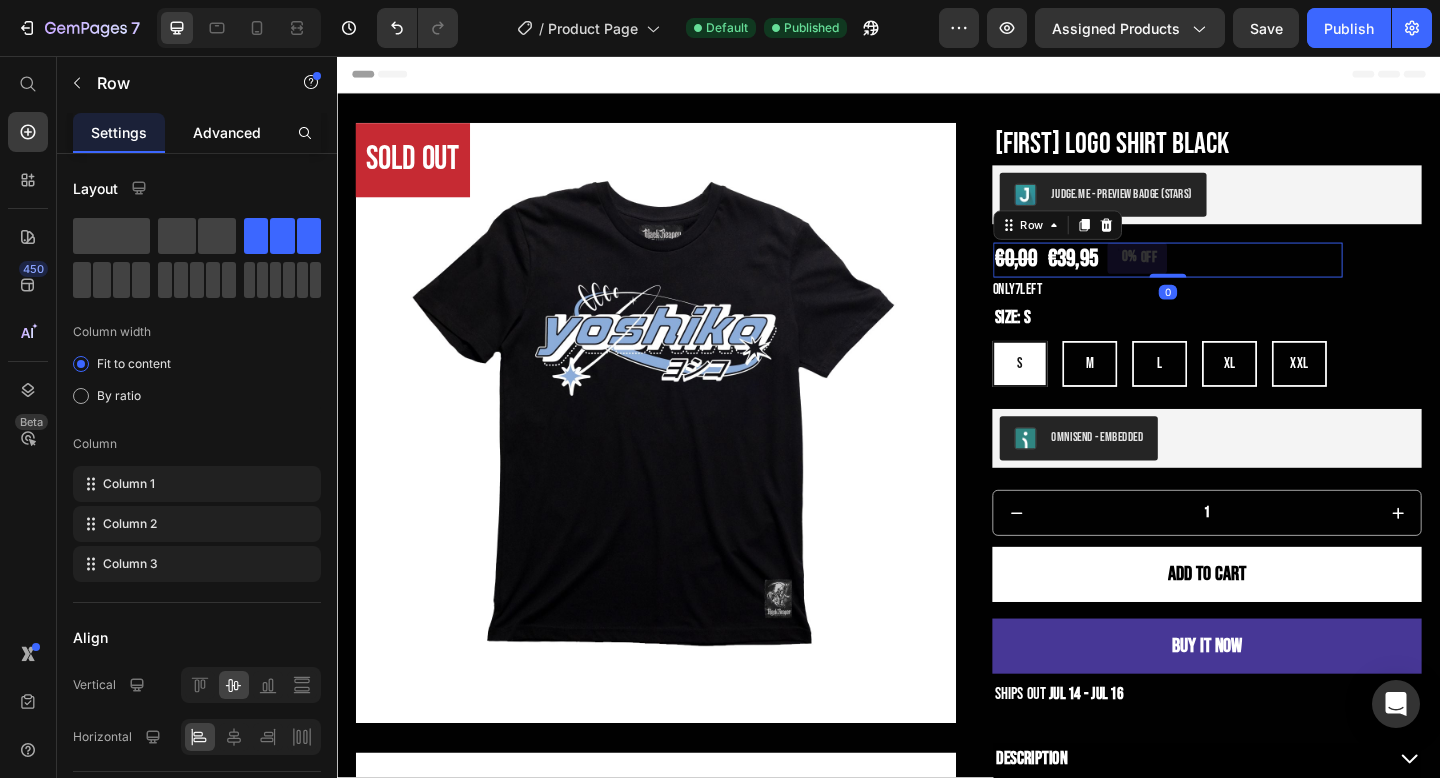click on "Advanced" at bounding box center (227, 132) 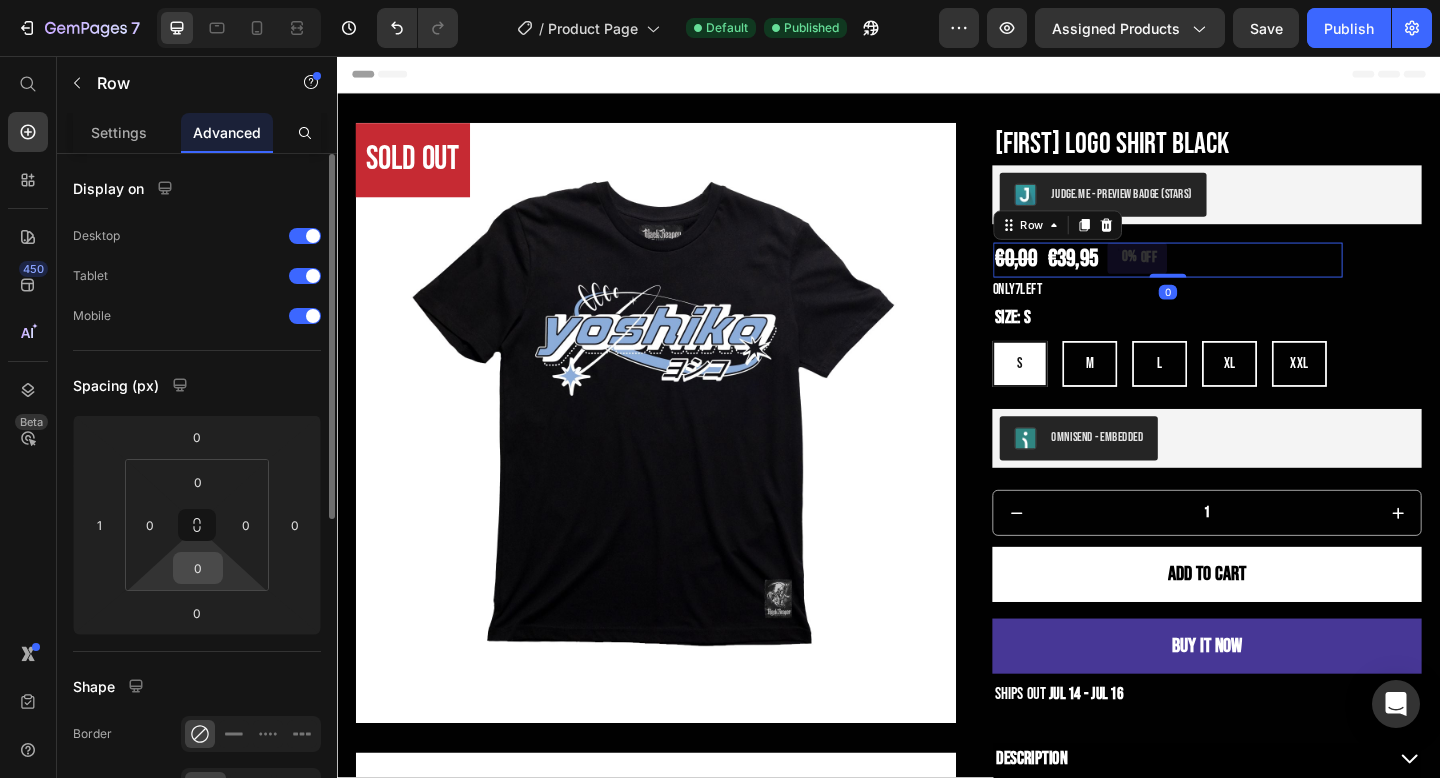 click on "0" at bounding box center (198, 568) 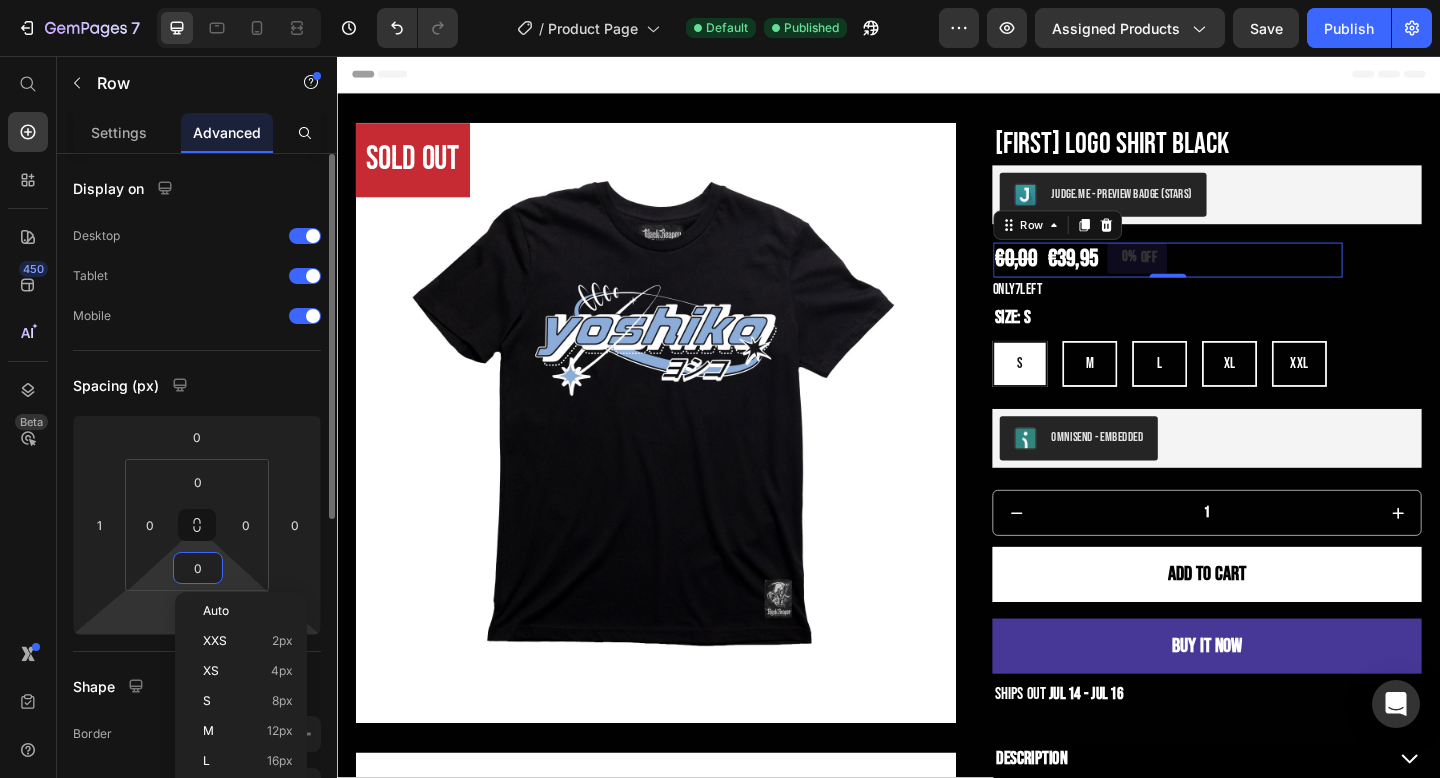 click on "7  Version history  /  Product Page Default Published Preview Assigned Products  Save   Publish  450 Beta Start with Sections Elements Hero Section Product Detail Brands Trusted Badges Guarantee Product Breakdown How to use Testimonials Compare Bundle FAQs Social Proof Brand Story Product List Collection Blog List Contact Sticky Add to Cart Custom Footer Browse Library 450 Layout
Row
Row
Row
Row Text
Heading
Text Block Button
Button
Button
Sticky Back to top Media" at bounding box center [720, 0] 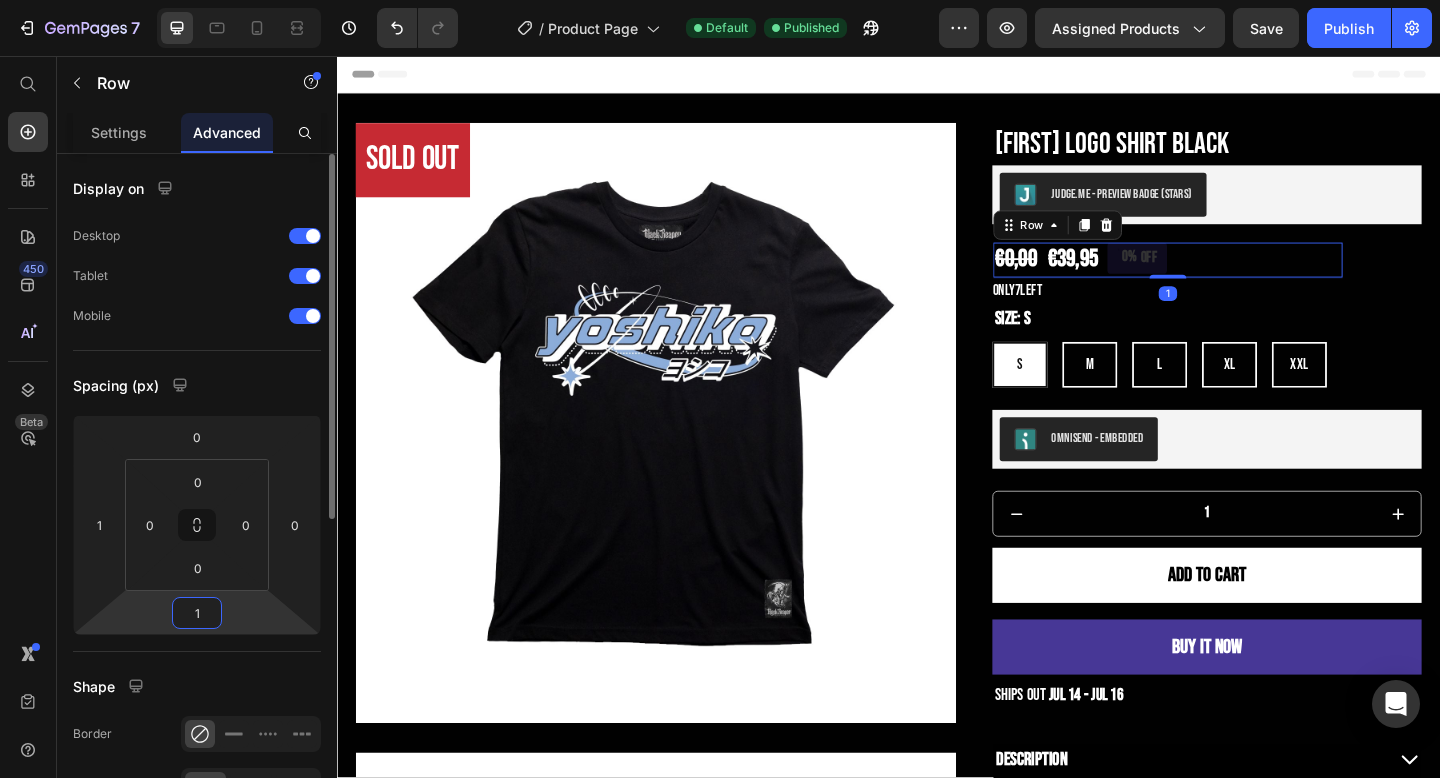 type on "10" 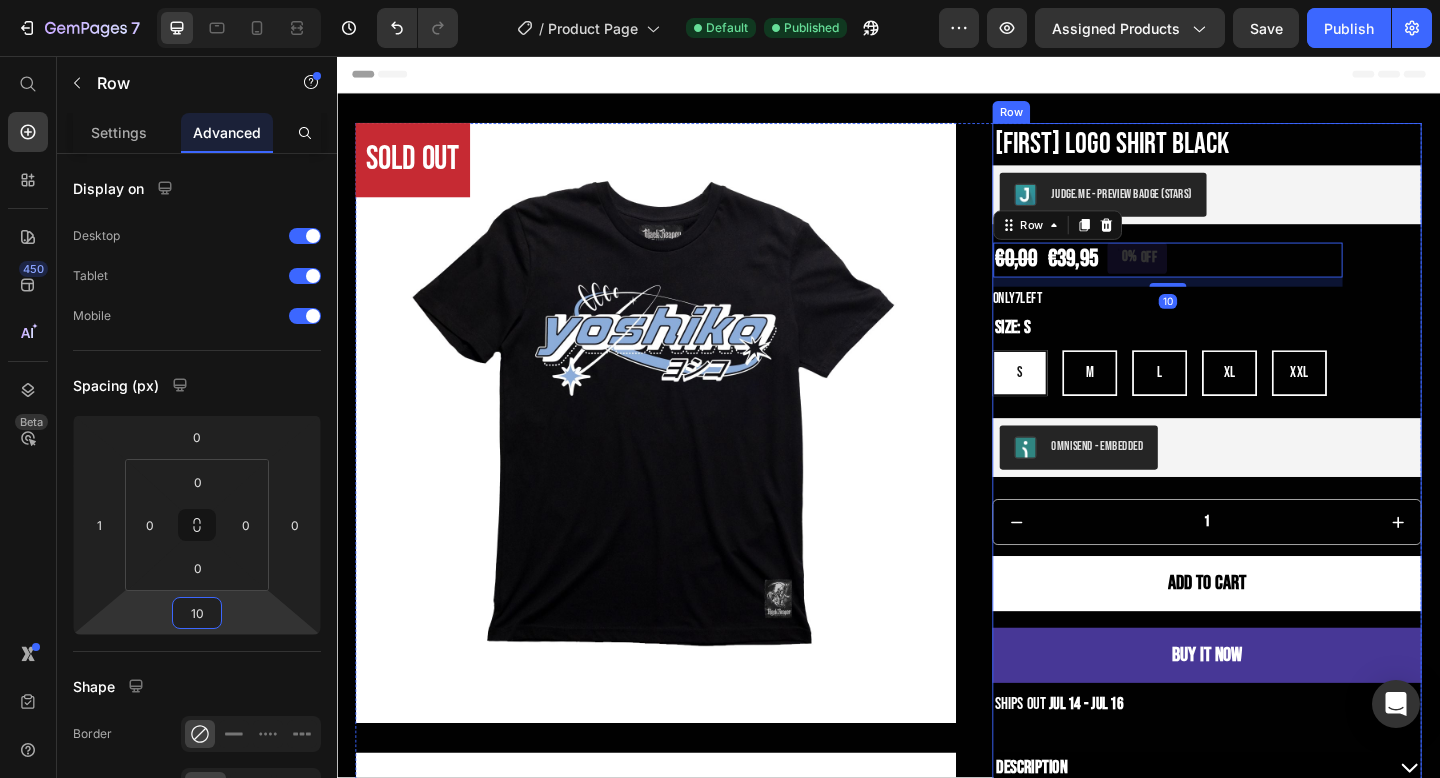 click on "Jul 14 - Jul 16" at bounding box center (1283, 851) 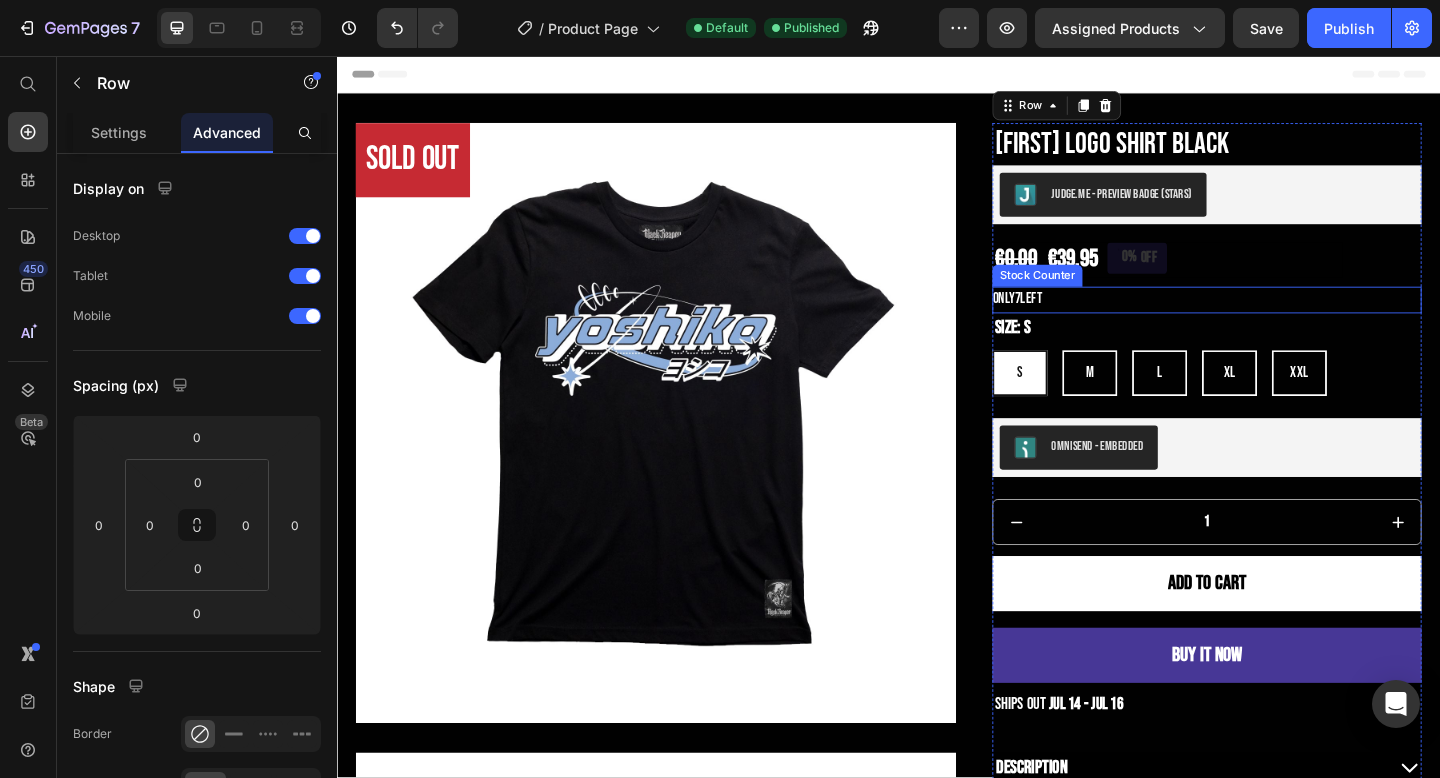 click on "ONLY  7  LEFT" at bounding box center [1283, 321] 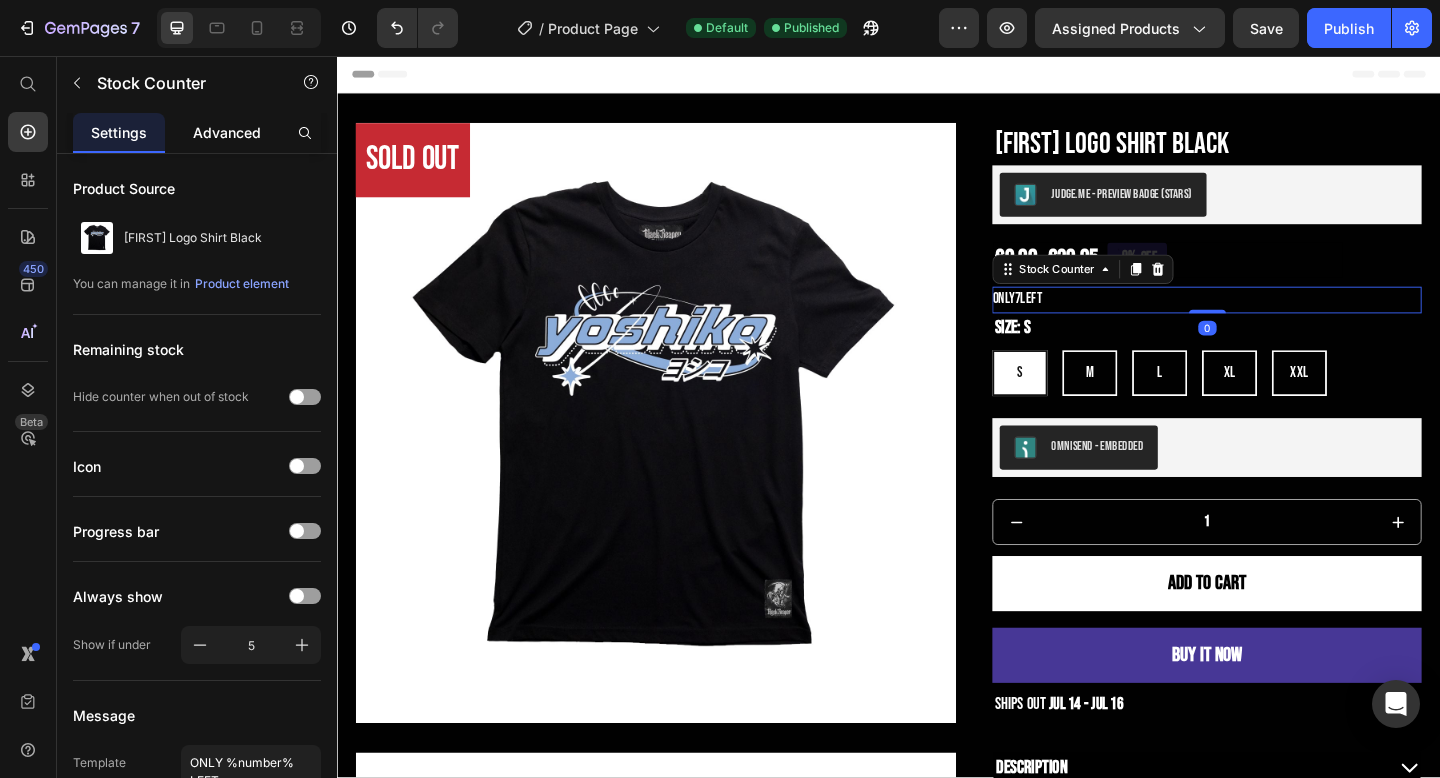 click on "Advanced" at bounding box center [227, 132] 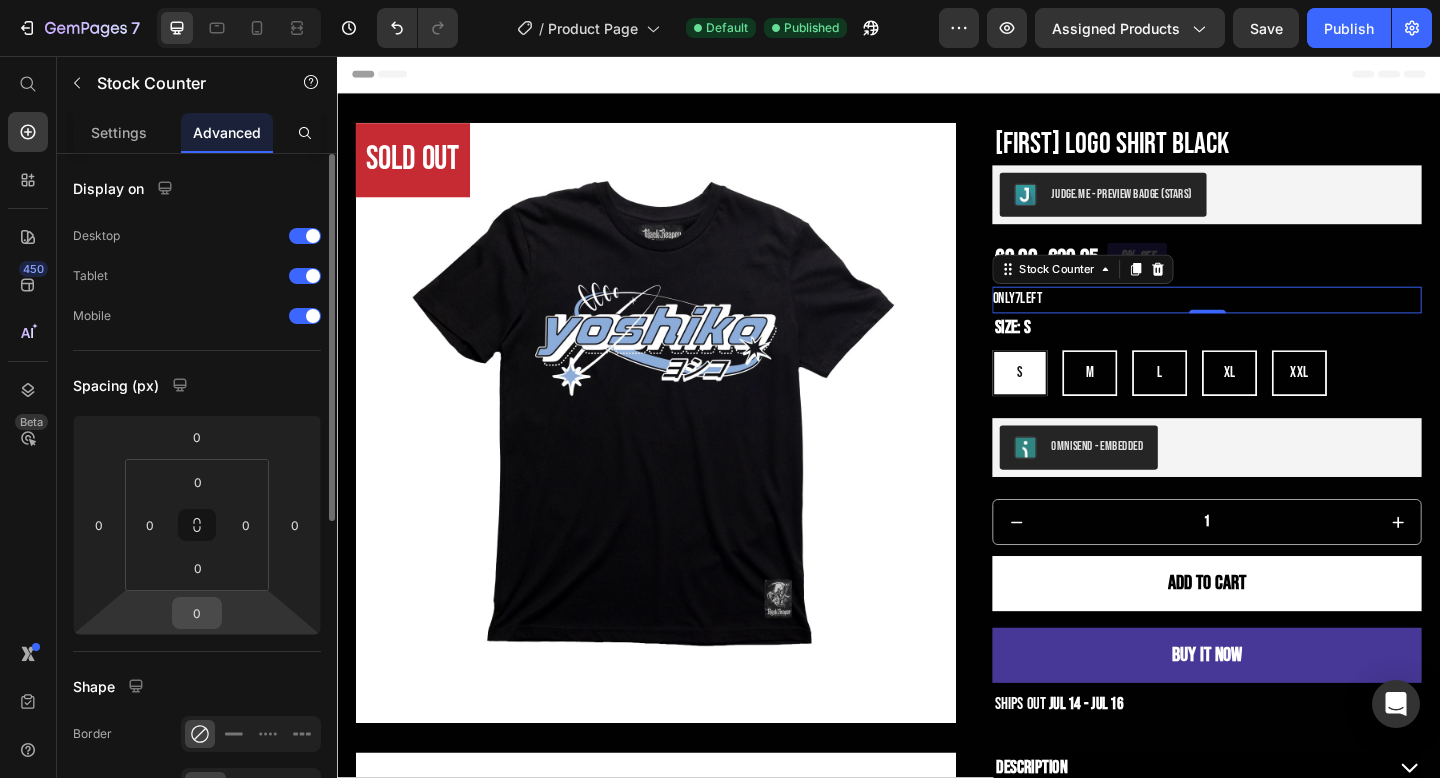 click on "0" at bounding box center (197, 613) 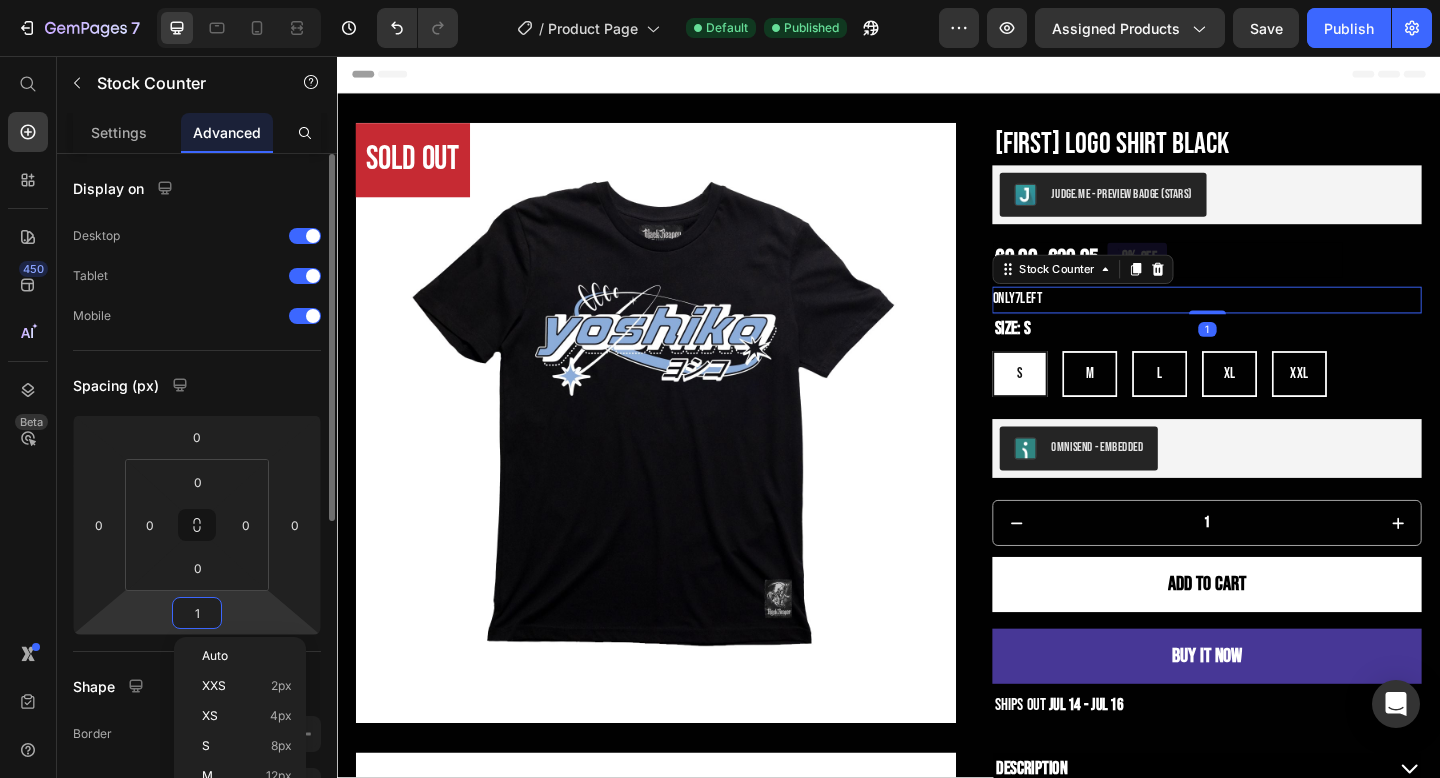type on "10" 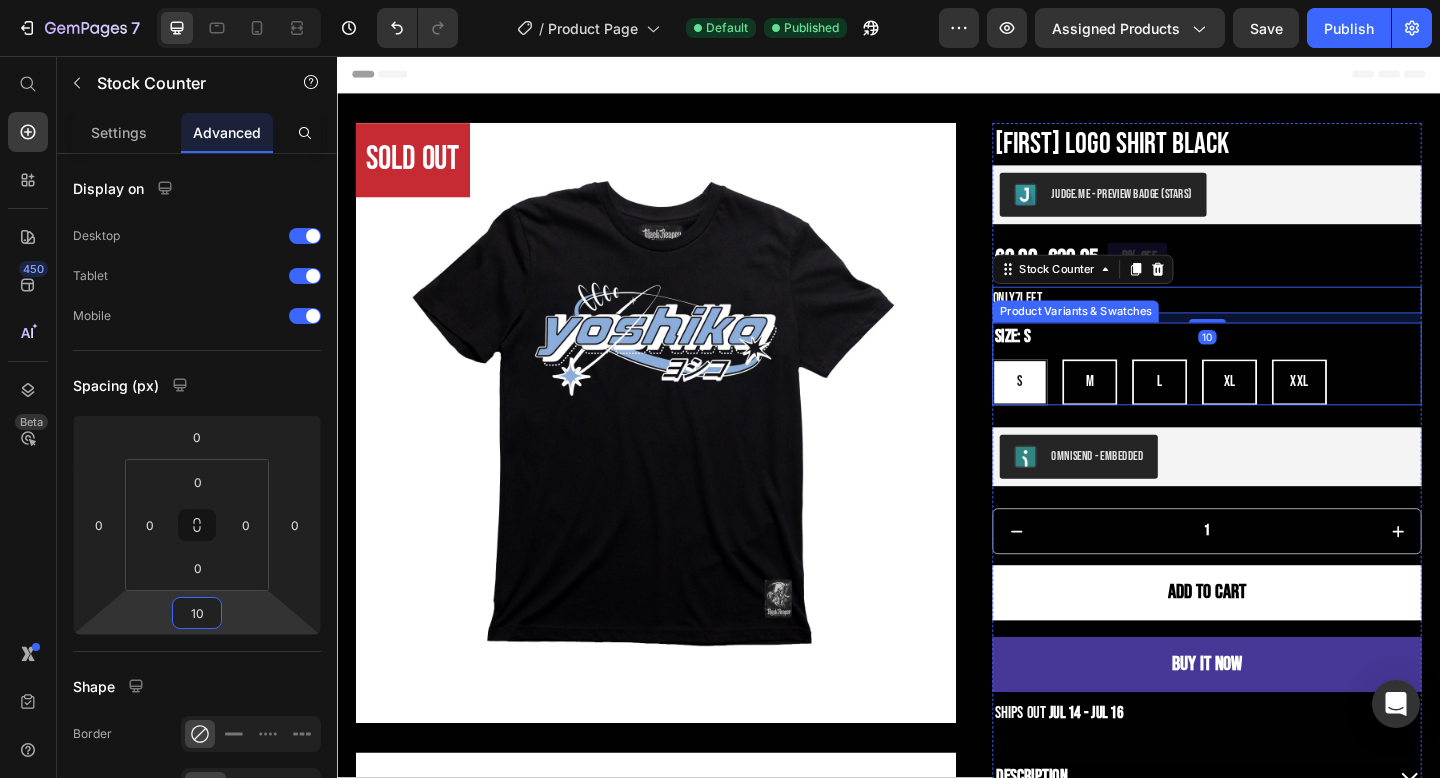 click on "S S S M M M L L L XL XL XL XXL XXL XXL" at bounding box center [1283, 411] 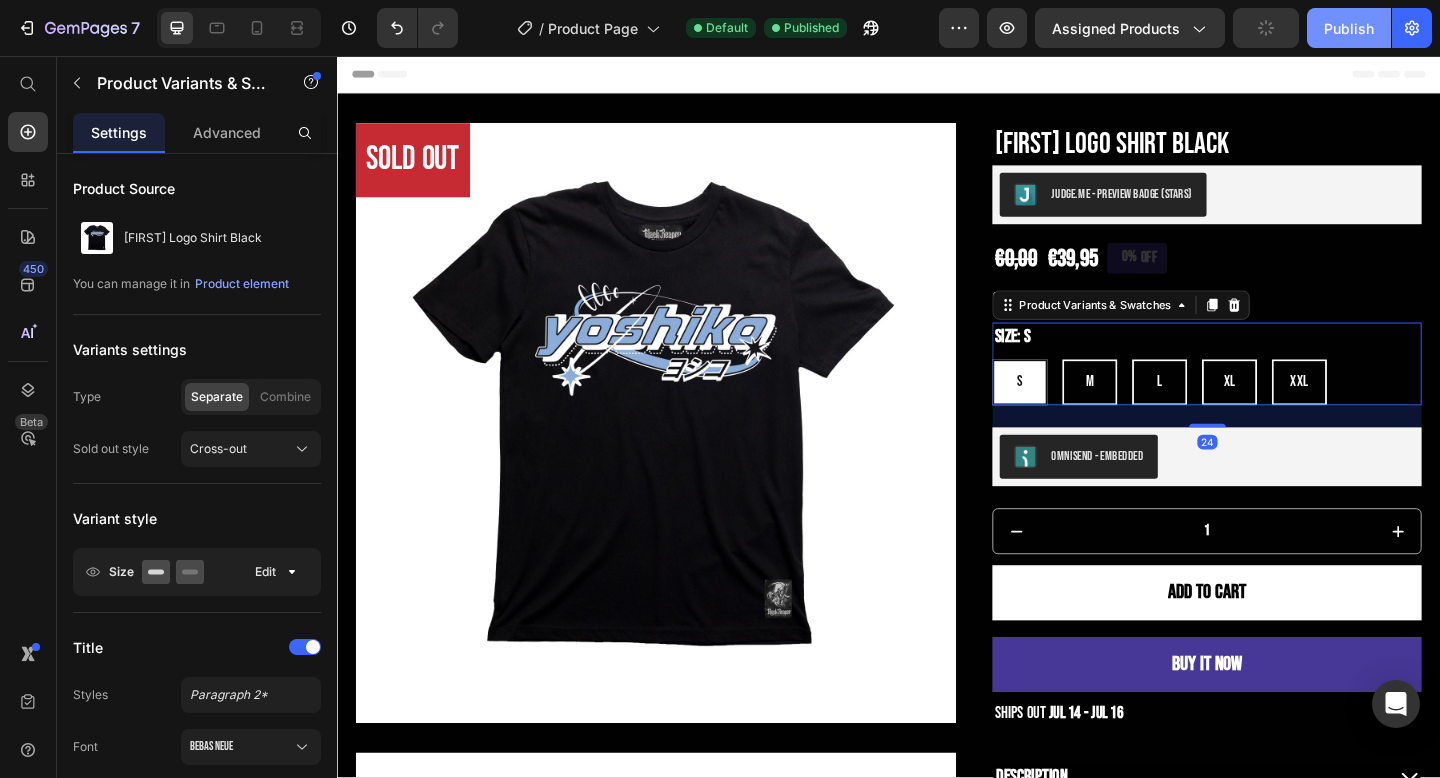click on "Publish" at bounding box center [1349, 28] 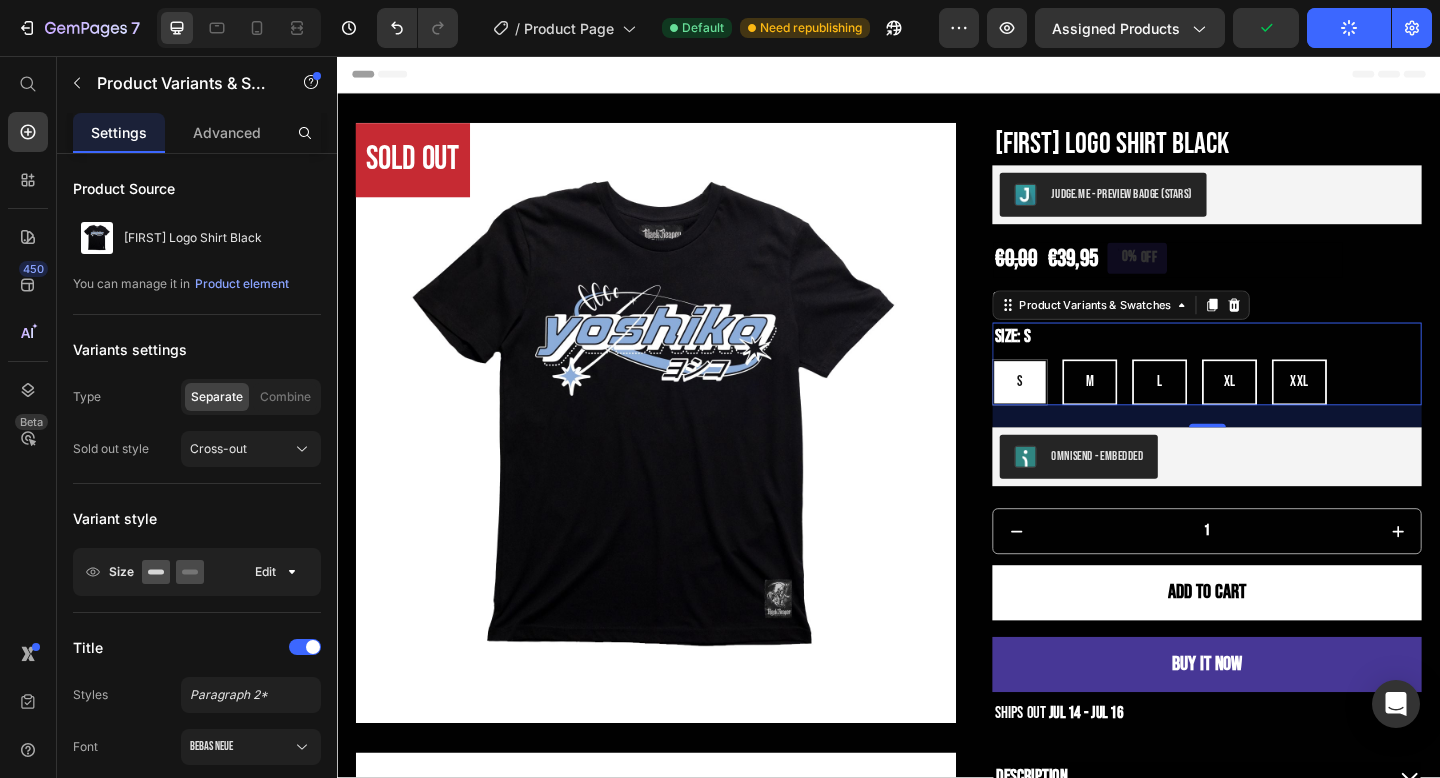 click 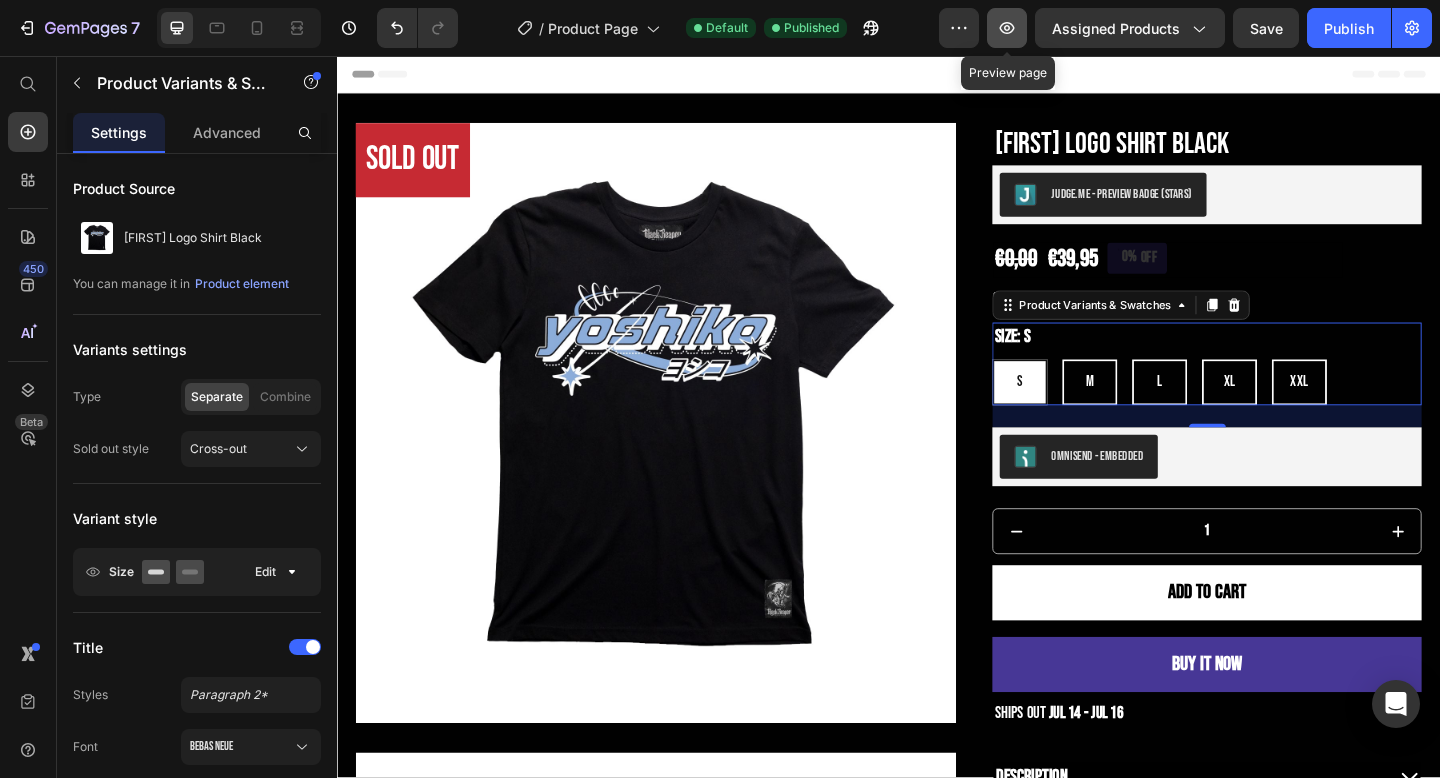 click 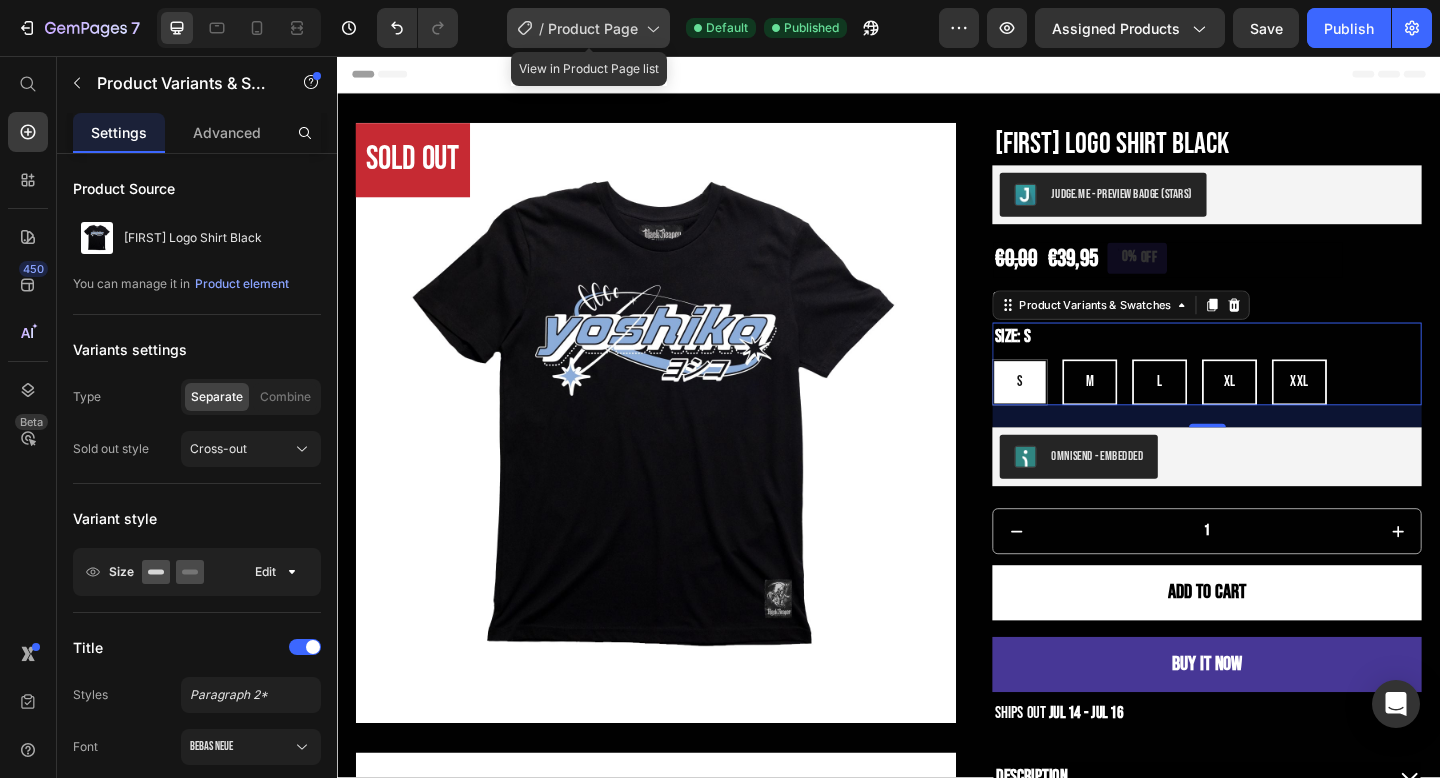 click on "Product Page" at bounding box center (593, 28) 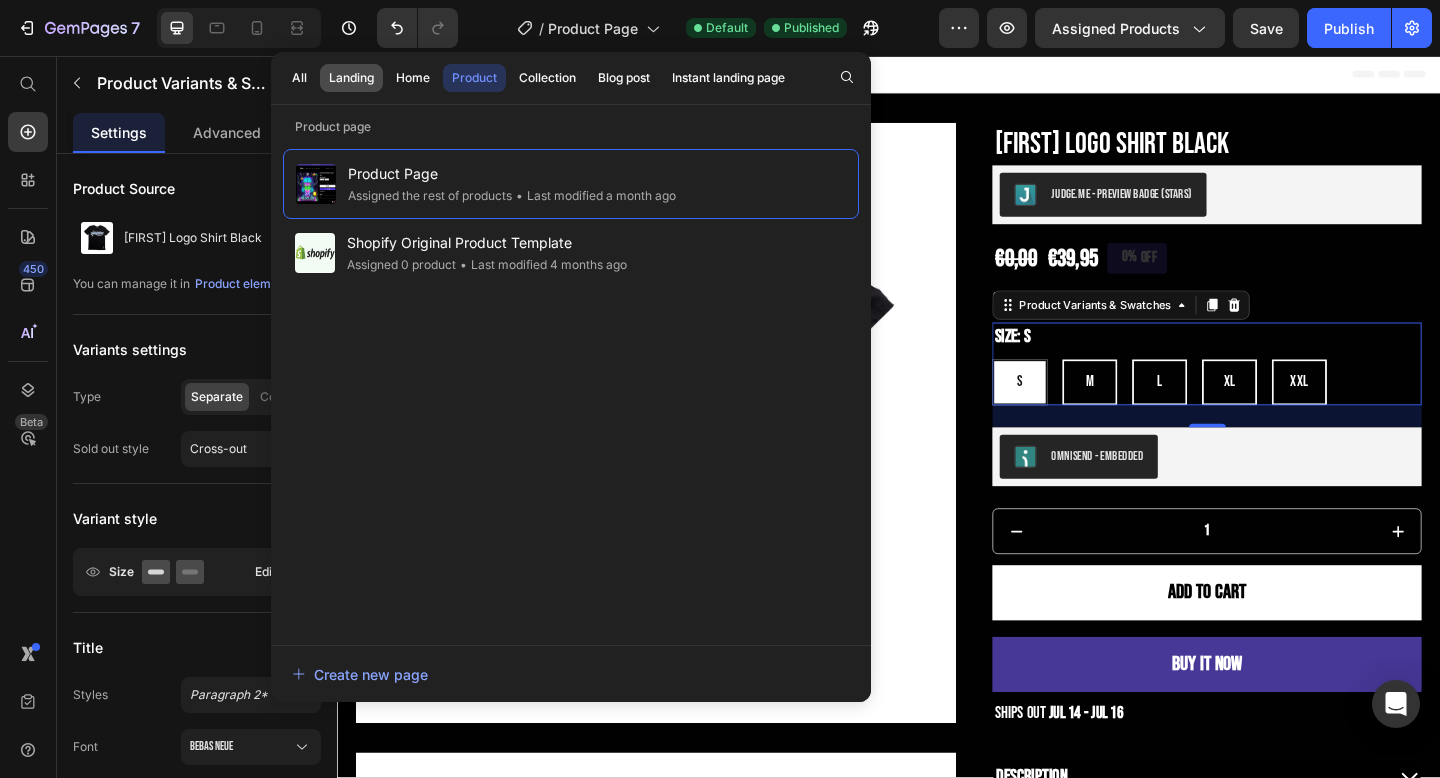 click on "Landing" at bounding box center (351, 78) 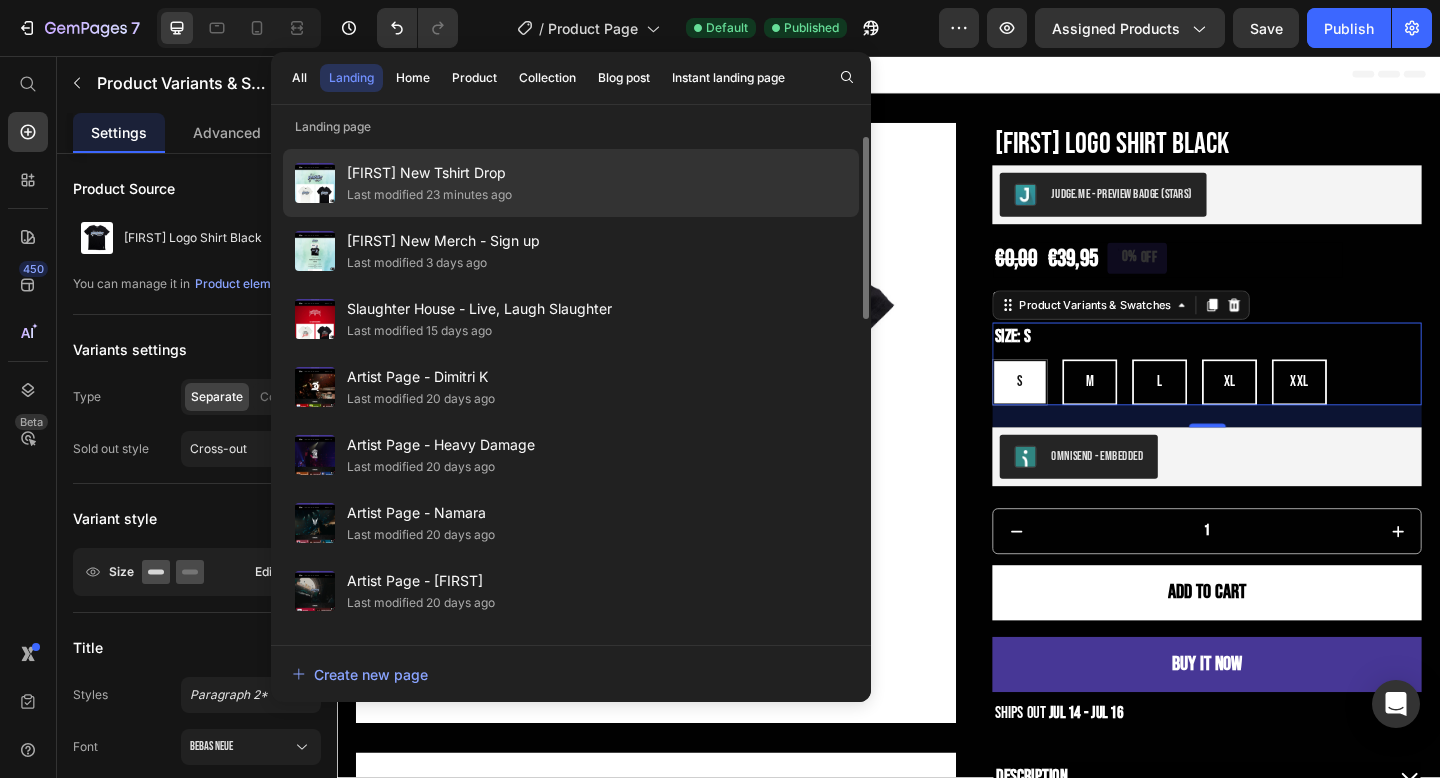click on "[FIRST] New Tshirt Drop Last modified 23 minutes ago" 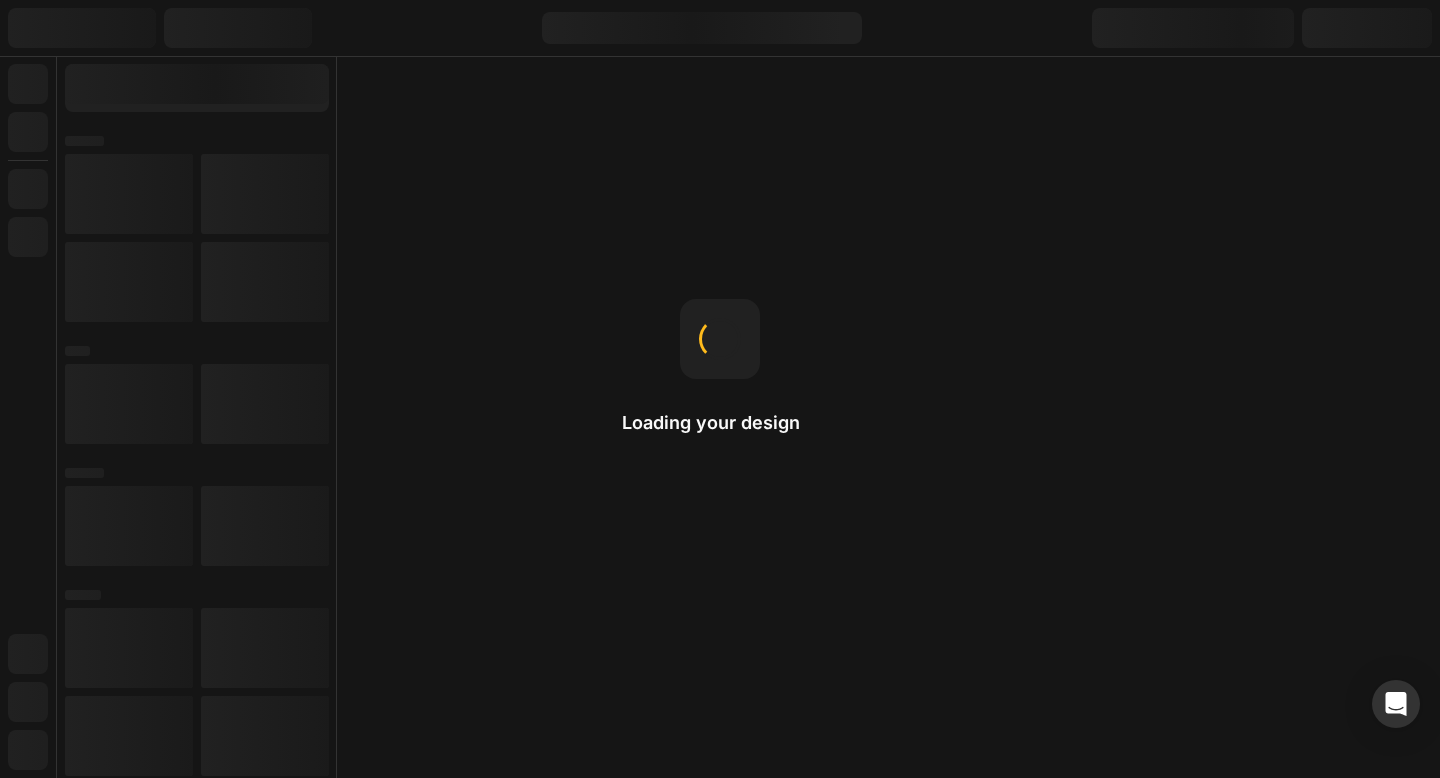 scroll, scrollTop: 0, scrollLeft: 0, axis: both 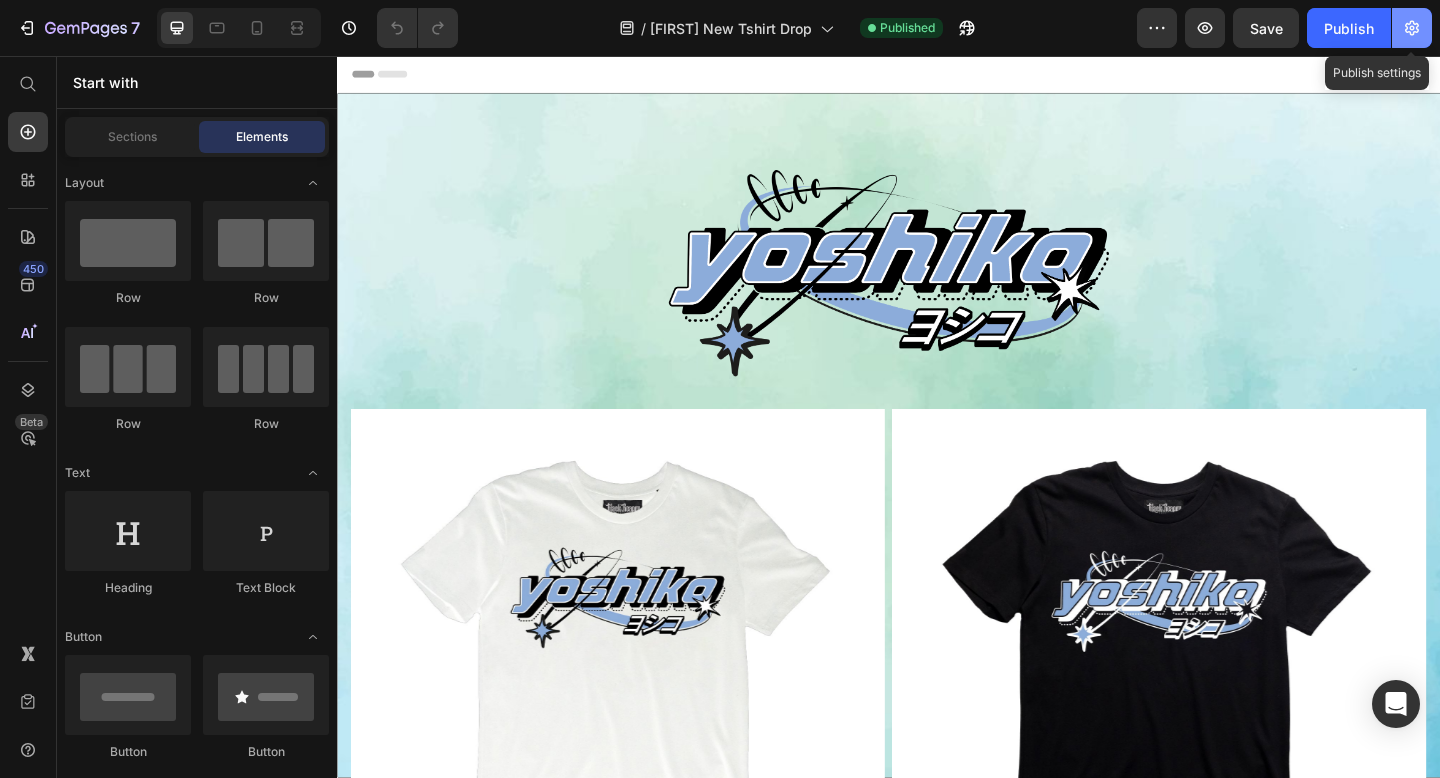 click 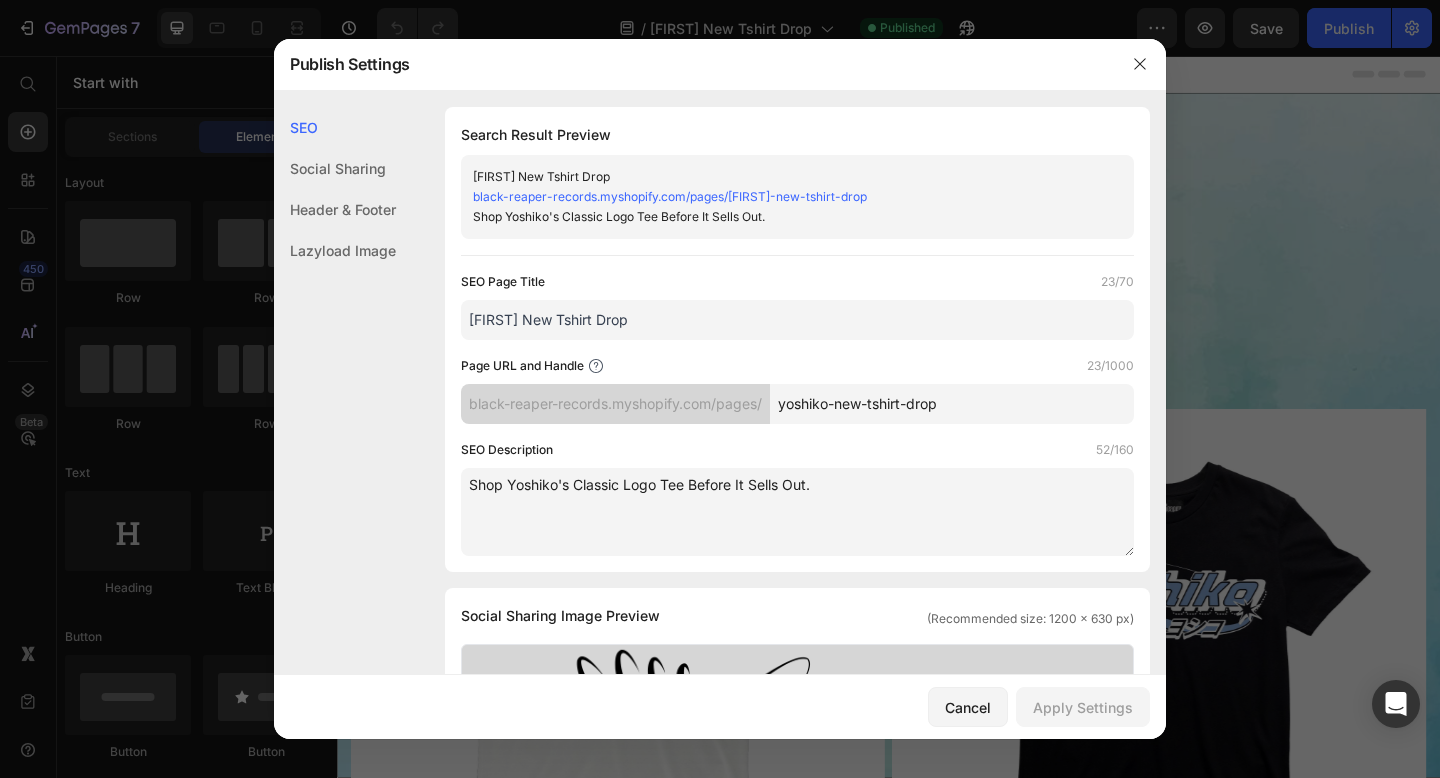 click on "black-reaper-records.myshopify.com/pages/[FIRST]-new-tshirt-drop" at bounding box center (670, 196) 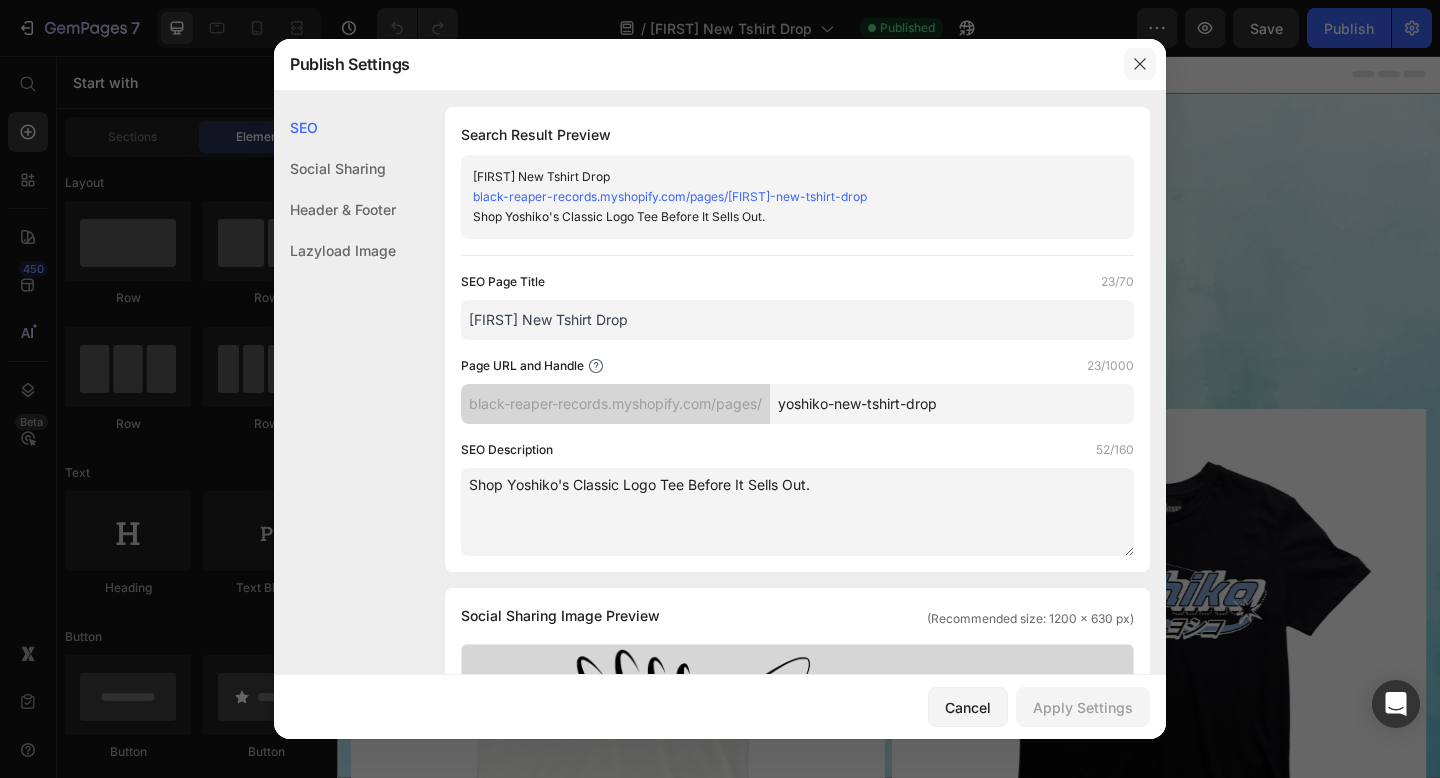 click 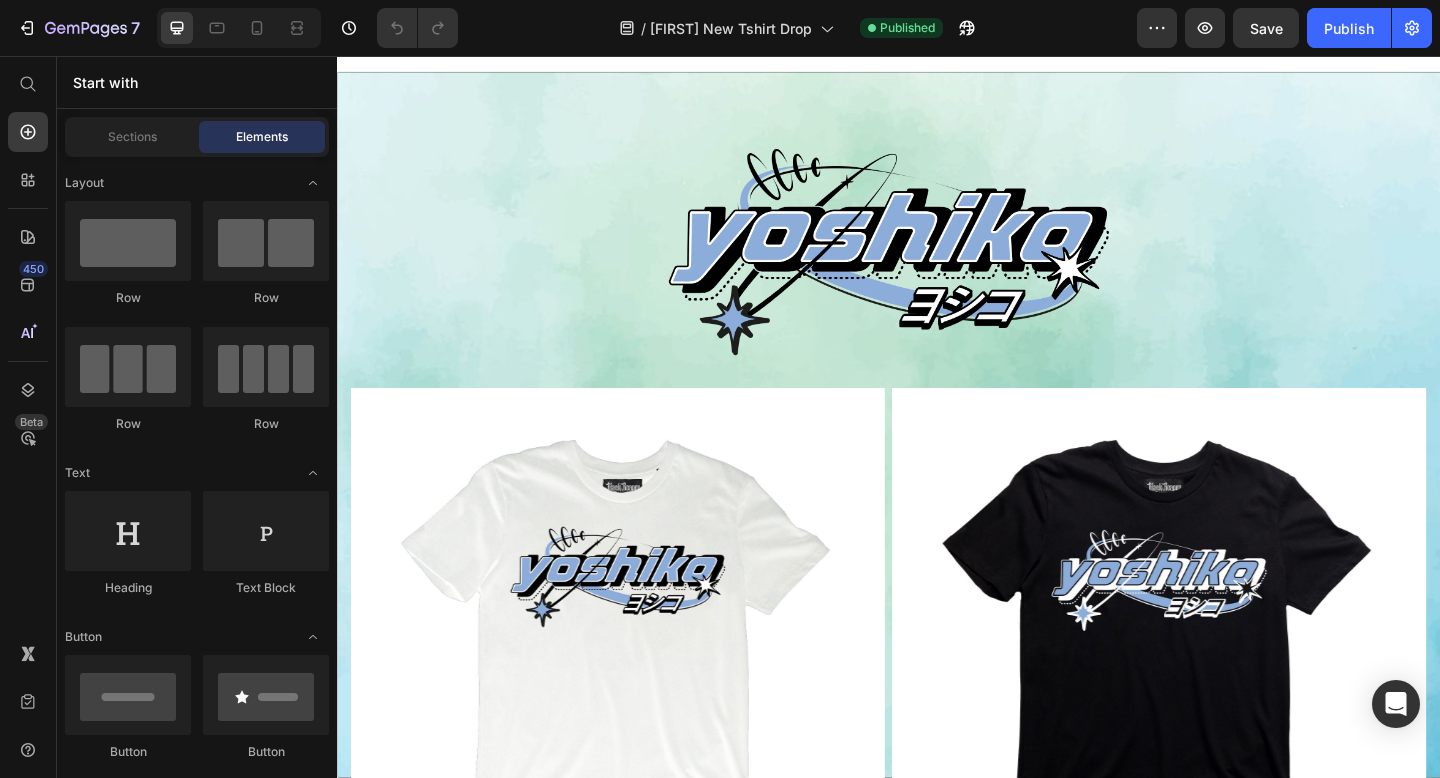 scroll, scrollTop: 0, scrollLeft: 0, axis: both 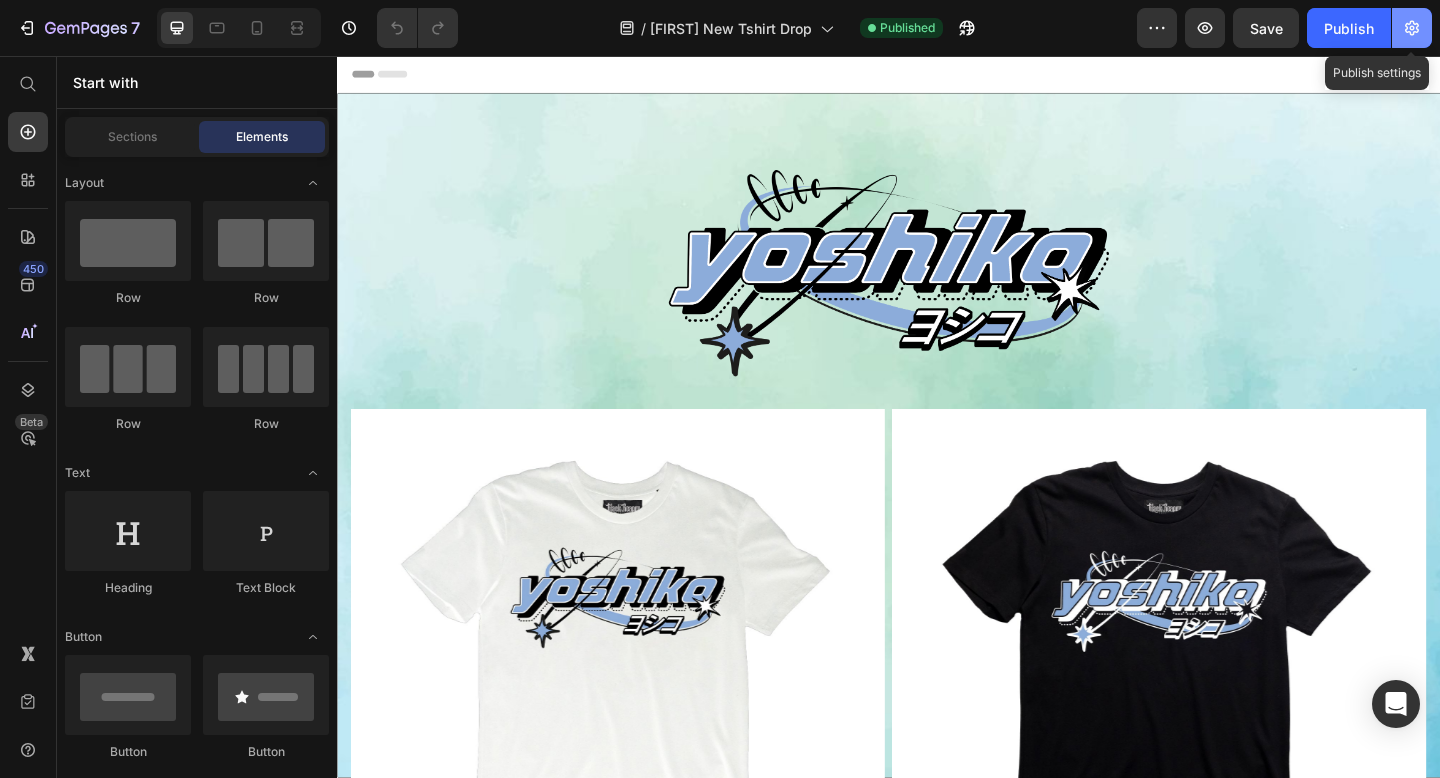 click 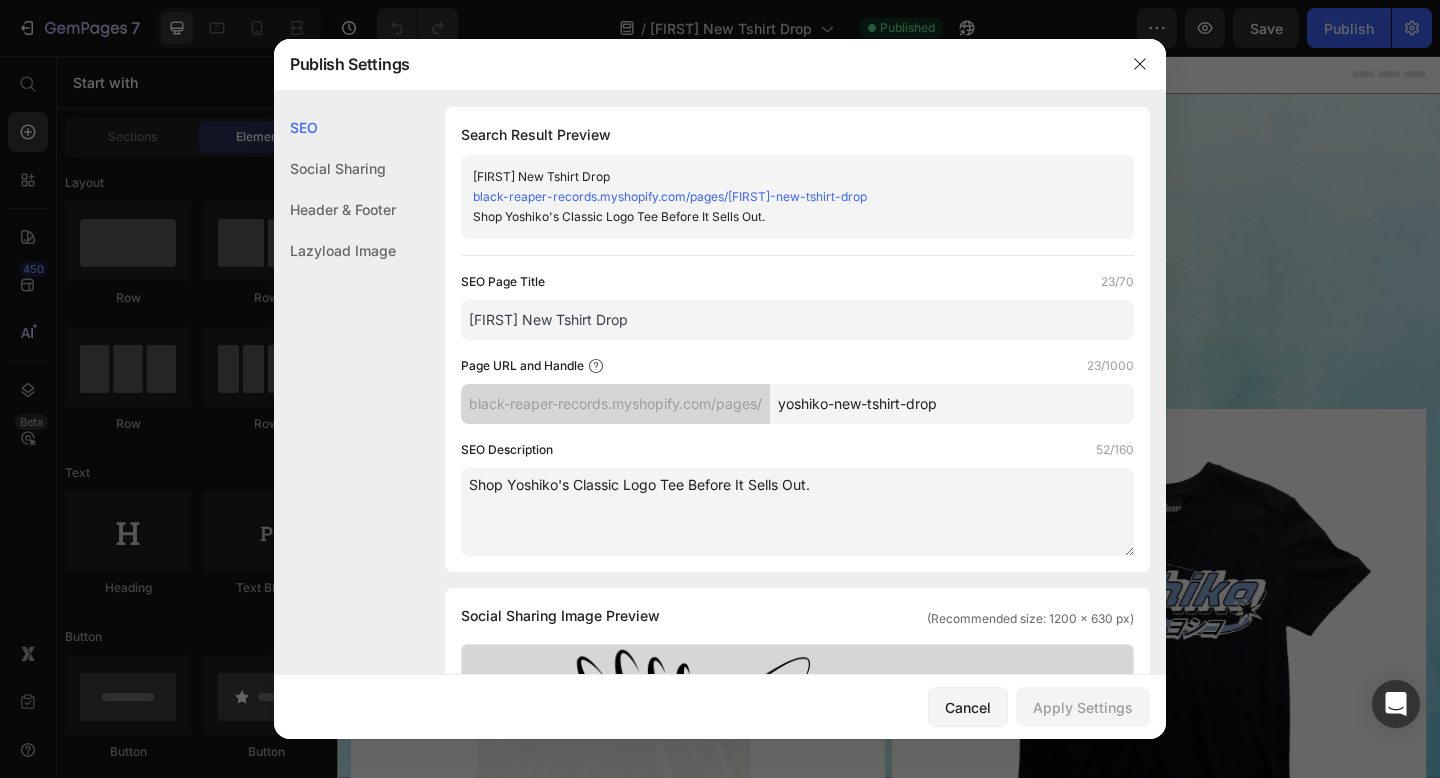 click on "black-reaper-records.myshopify.com/pages/[FIRST]-new-tshirt-drop" at bounding box center [670, 196] 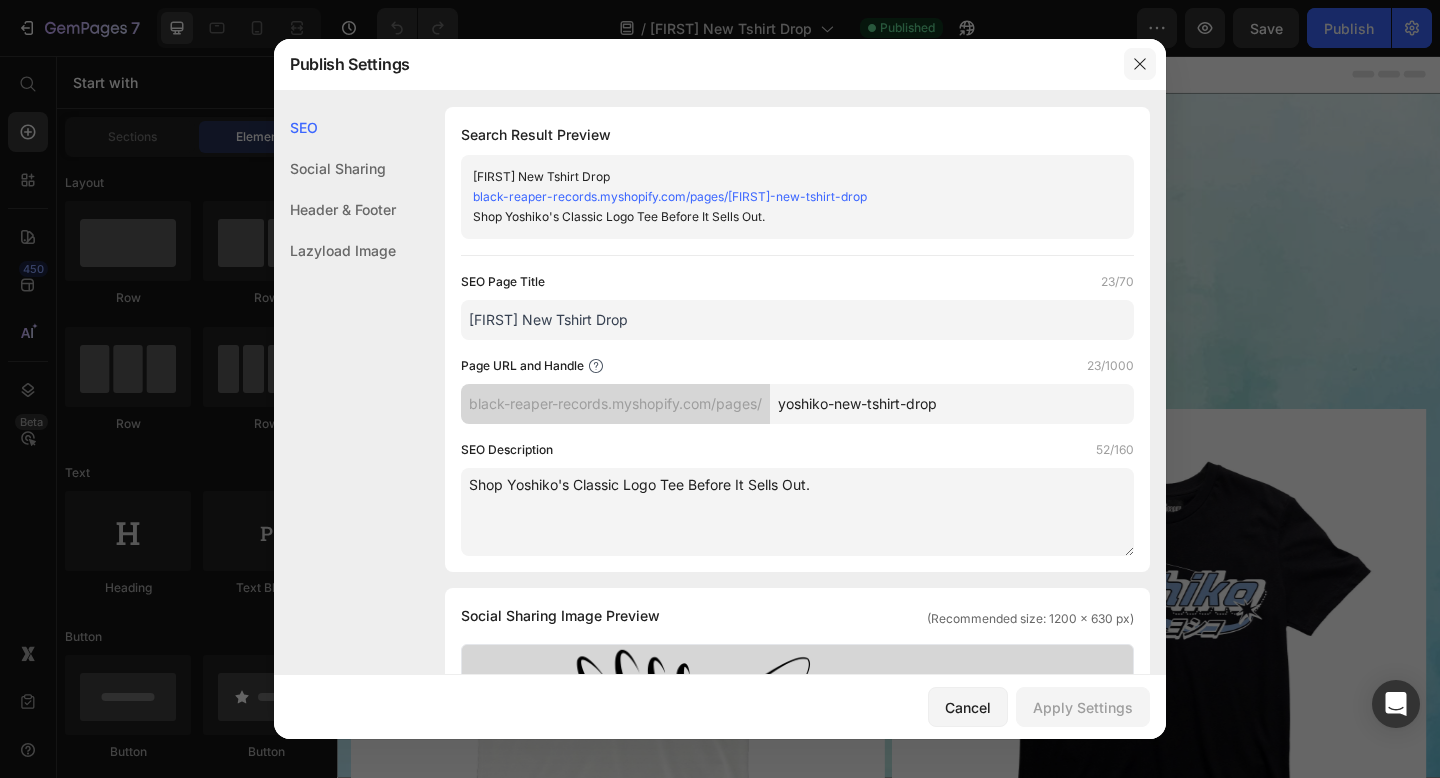 click 